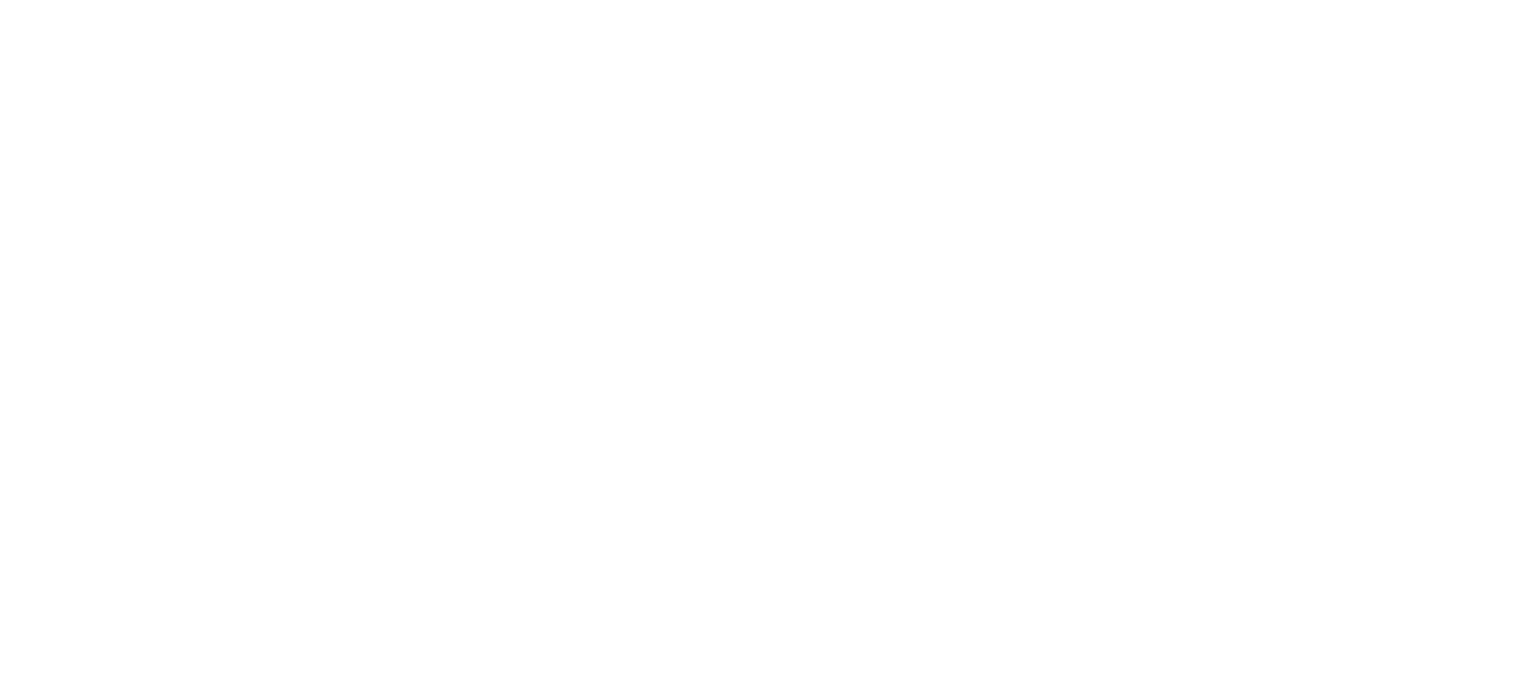 scroll, scrollTop: 0, scrollLeft: 0, axis: both 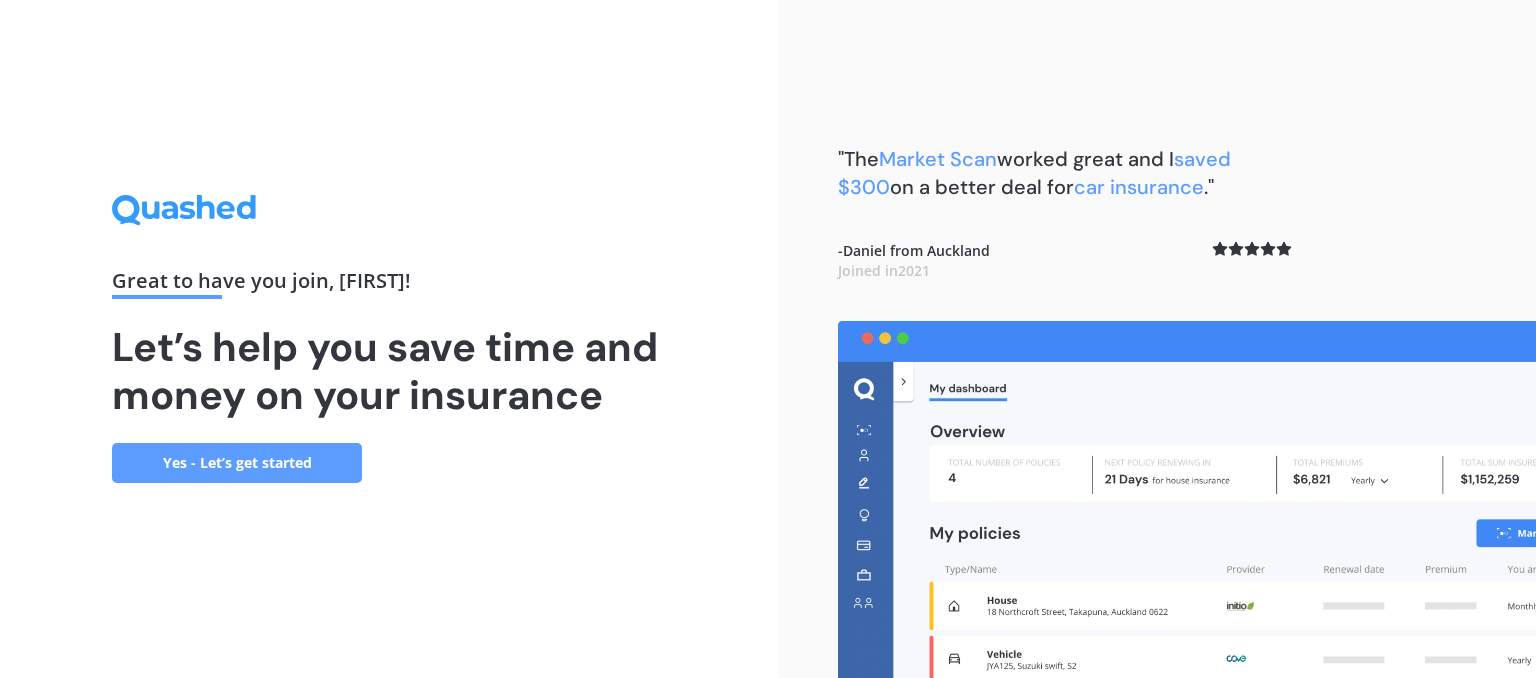 click on "Yes - Let’s get started" at bounding box center (237, 463) 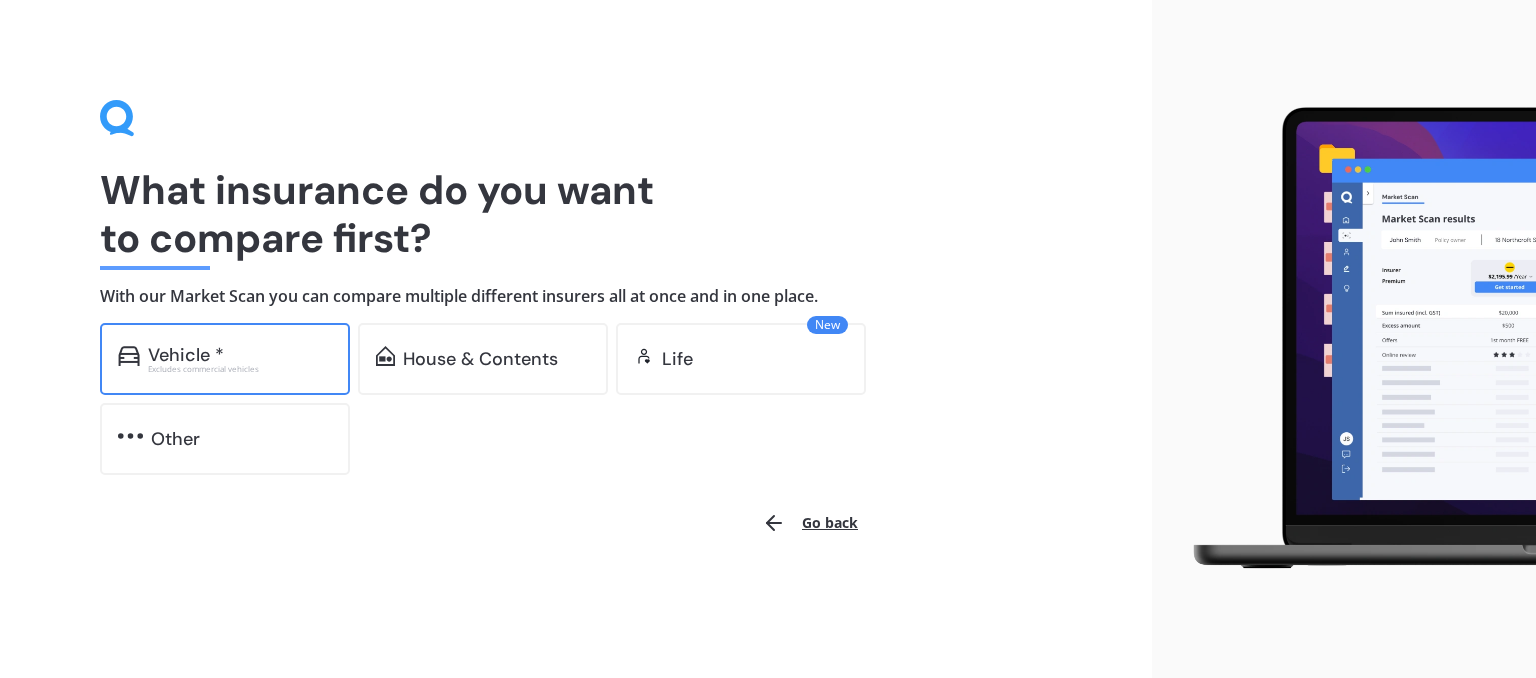click on "Vehicle *" at bounding box center [186, 355] 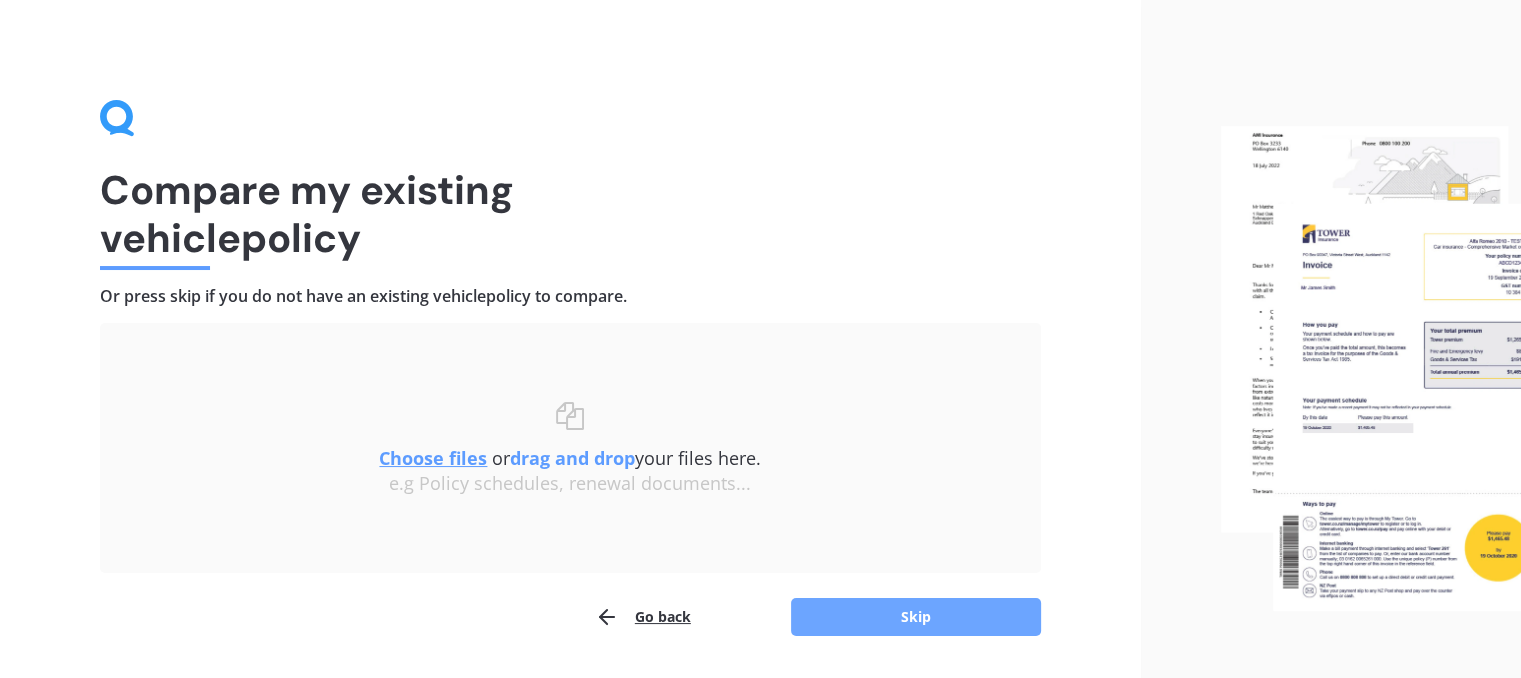 click on "Skip" at bounding box center [916, 617] 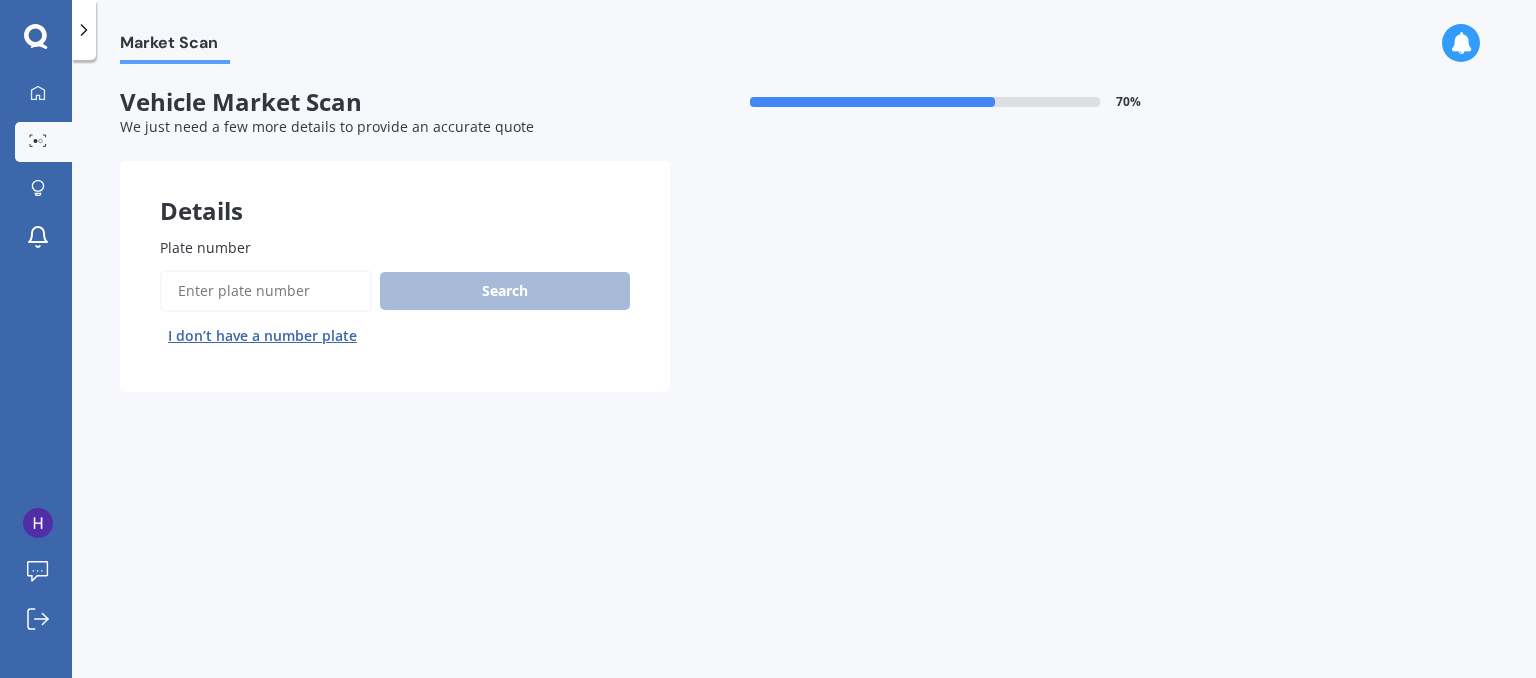 click on "Plate number" at bounding box center [266, 291] 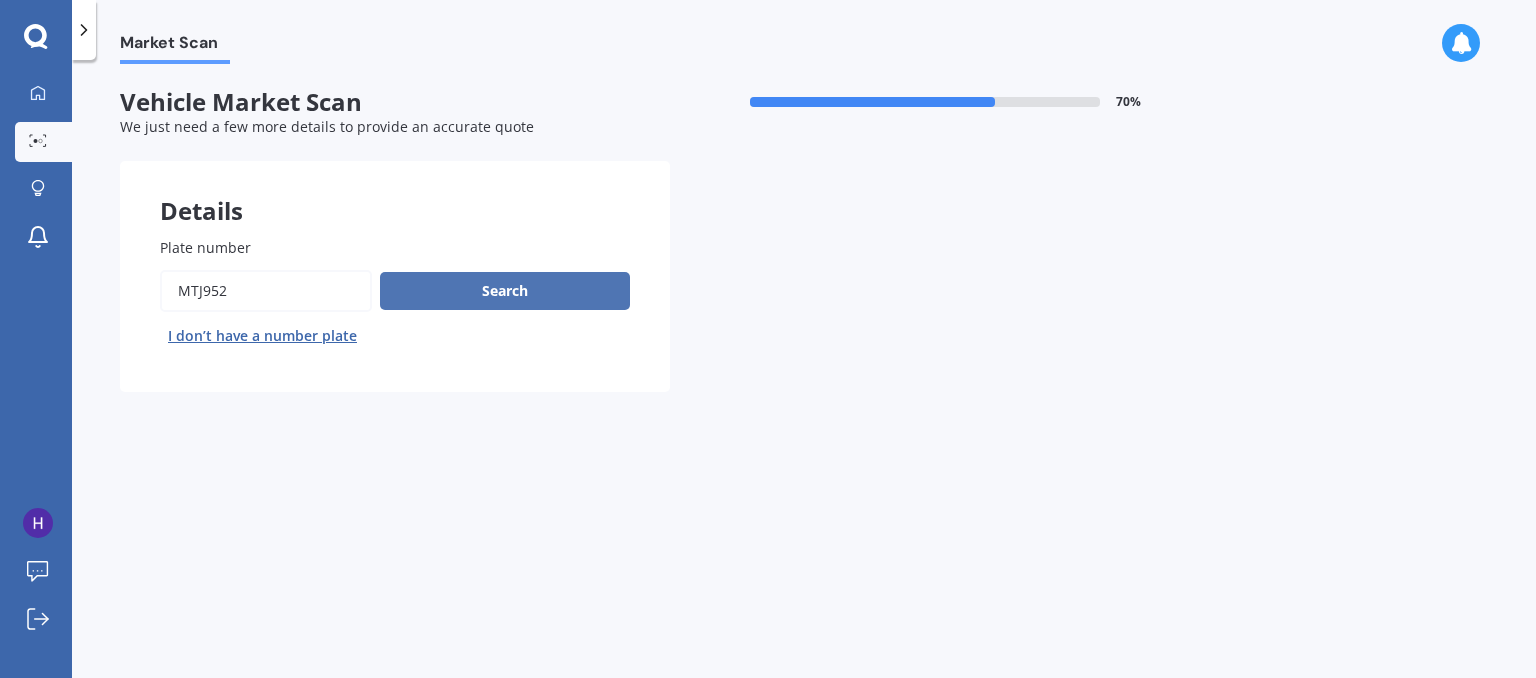 type on "mtj952" 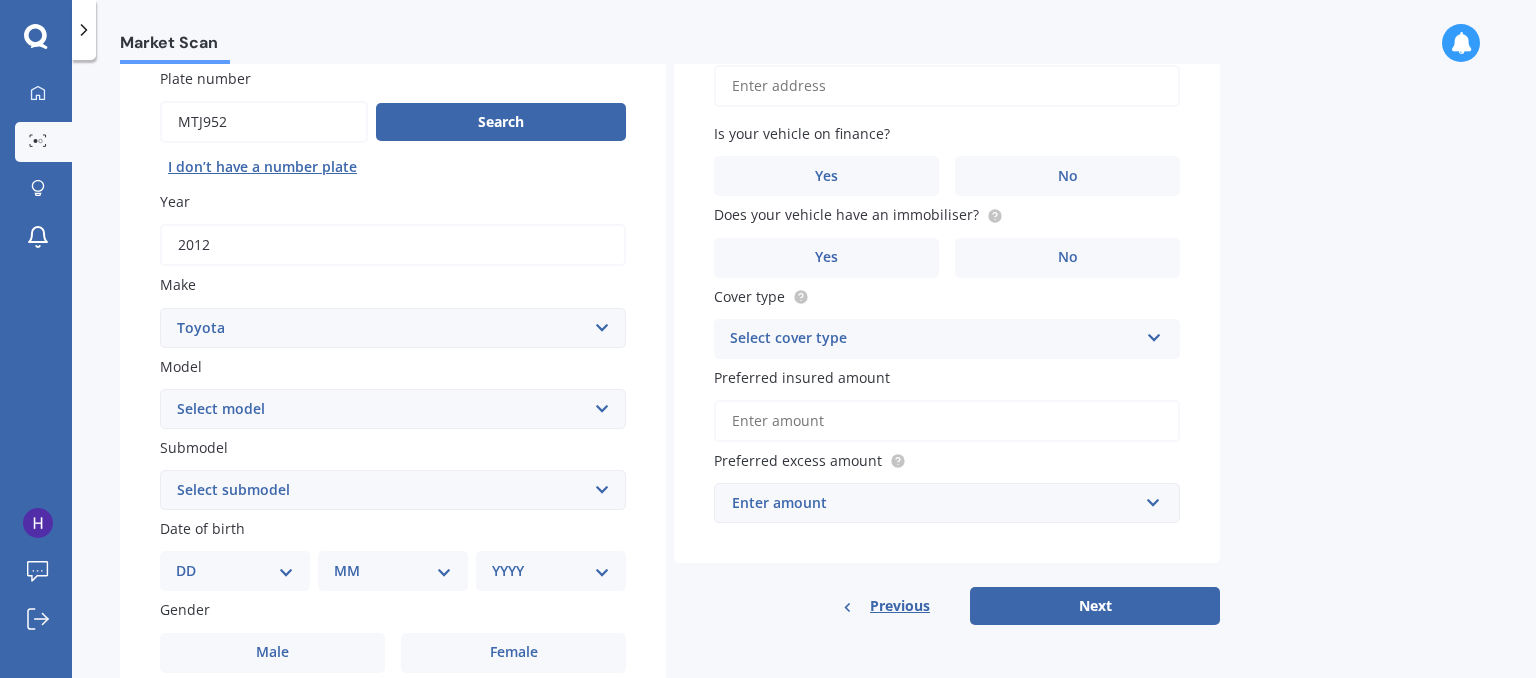 scroll, scrollTop: 176, scrollLeft: 0, axis: vertical 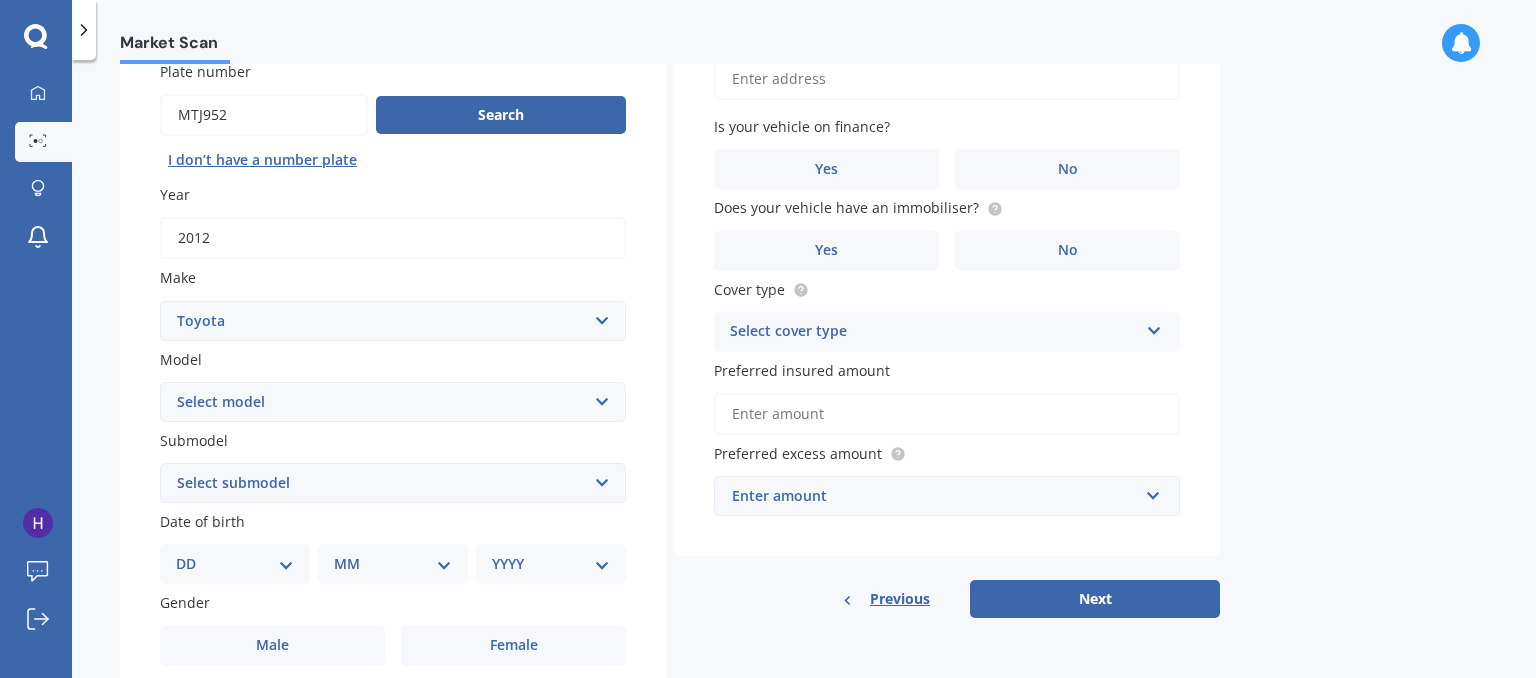 click on "Select make AC ALFA ROMEO ASTON MARTIN AUDI AUSTIN BEDFORD Bentley BMW BYD CADILLAC CAN-AM CHERY CHEVROLET CHRYSLER Citroen CRUISEAIR CUPRA DAEWOO DAIHATSU DAIMLER DAMON DIAHATSU DODGE EXOCET FACTORY FIVE FERRARI FIAT Fiord FLEETWOOD FORD FOTON FRASER GEELY GENESIS GEORGIE BOY GMC GREAT WALL GWM HAVAL HILLMAN HINO HOLDEN HOLIDAY RAMBLER HONDA HUMMER HYUNDAI INFINITI ISUZU IVECO JAC JAECOO JAGUAR JEEP KGM KIA LADA LAMBORGHINI LANCIA LANDROVER LDV LEXUS LINCOLN LOTUS LUNAR M.G M.G. MAHINDRA MASERATI MAZDA MCLAREN MERCEDES AMG Mercedes Benz MERCEDES-AMG MERCURY MINI MITSUBISHI MORGAN MORRIS NEWMAR NISSAN OMODA OPEL OXFORD PEUGEOT Plymouth Polestar PONTIAC PORSCHE PROTON RAM Range Rover Rayne RENAULT ROLLS ROYCE ROVER SAAB SATURN SEAT SHELBY SKODA SMART SSANGYONG SUBARU SUZUKI TATA TESLA TIFFIN Toyota TRIUMPH TVR Vauxhall VOLKSWAGEN VOLVO WESTFIELD WINNEBAGO ZX" at bounding box center [393, 321] 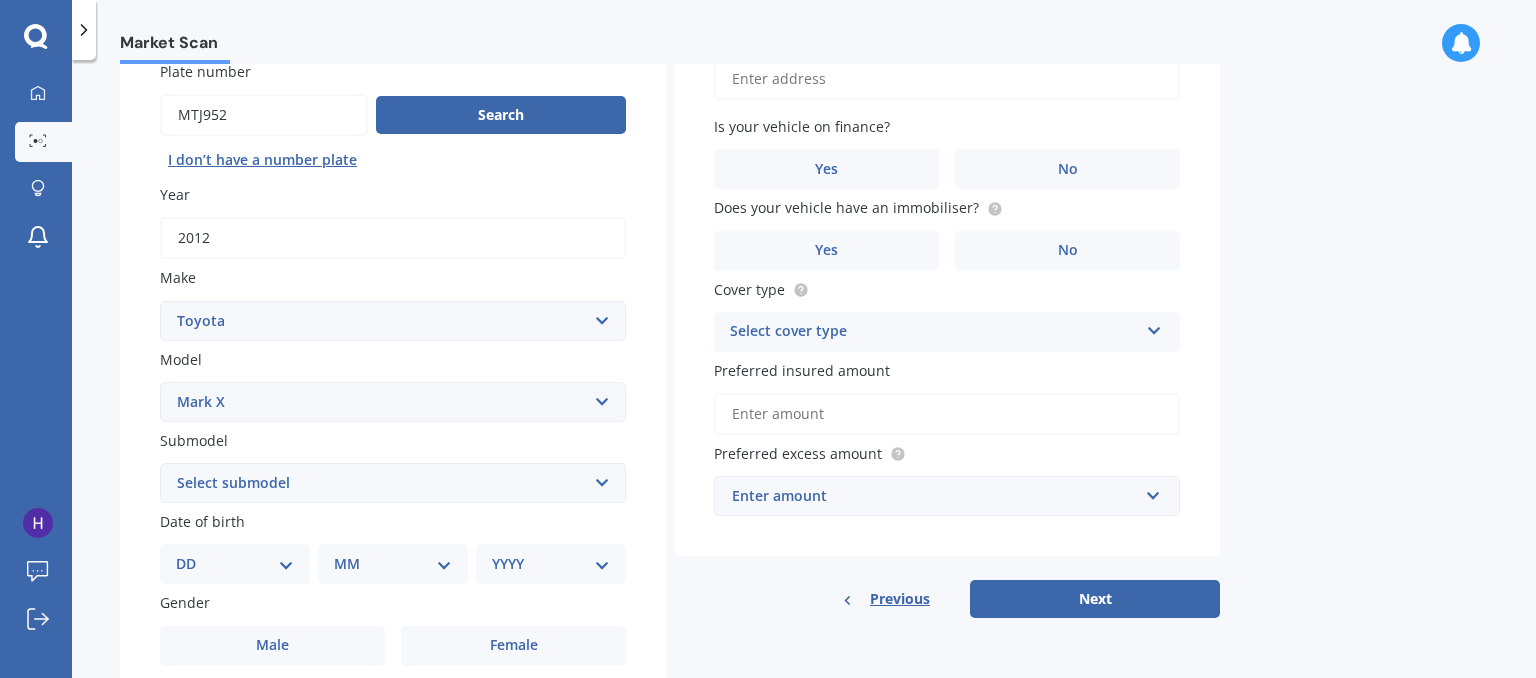 click on "Select model 4 Runner 86 Allex Allion Alphard Altezza Aqua Aristo Aurion Auris Avalon Avensis AYGO bB Belta Blade Blizzard 4WD Brevis Bundera 4WD C-HR Caldina Cami Camry Carib Carina Cavalier Celica Celsior Century Ceres Chaser Coaster Corolla Corona Corsa Cressida Cresta Crown Curren Cynos Deliboy Duet Dyna Echo Esquire Estima FJ Fortuner Funcargo Gaia Gracia Grande Granvia Harrier Hiace Highlander HILUX Ipsum iQ Isis IST Kluger Landcruiser LANDCRUISER PRADO Levin Liteace Marino Mark 2 Mark X Mirai MR-S MR2 Nadia Noah Nova Opa Paseo Passo Pixis Platz Porte Premio Previa MPV Prius Probox Progres Qualis Ractis RAIZE Raum RAV-4 Regius Van Runx Rush Sai Scepter Sera Sienta Soarer Spacio Spade Sprinter Starlet Succeed Supra Surf Tank Tarago Tercel Townace Toyo-ace Trueno Tundra Vanguard Vellfire Verossa Vienta Vista Vitz Voltz Voxy Will Windom Wish Yaris" at bounding box center (393, 402) 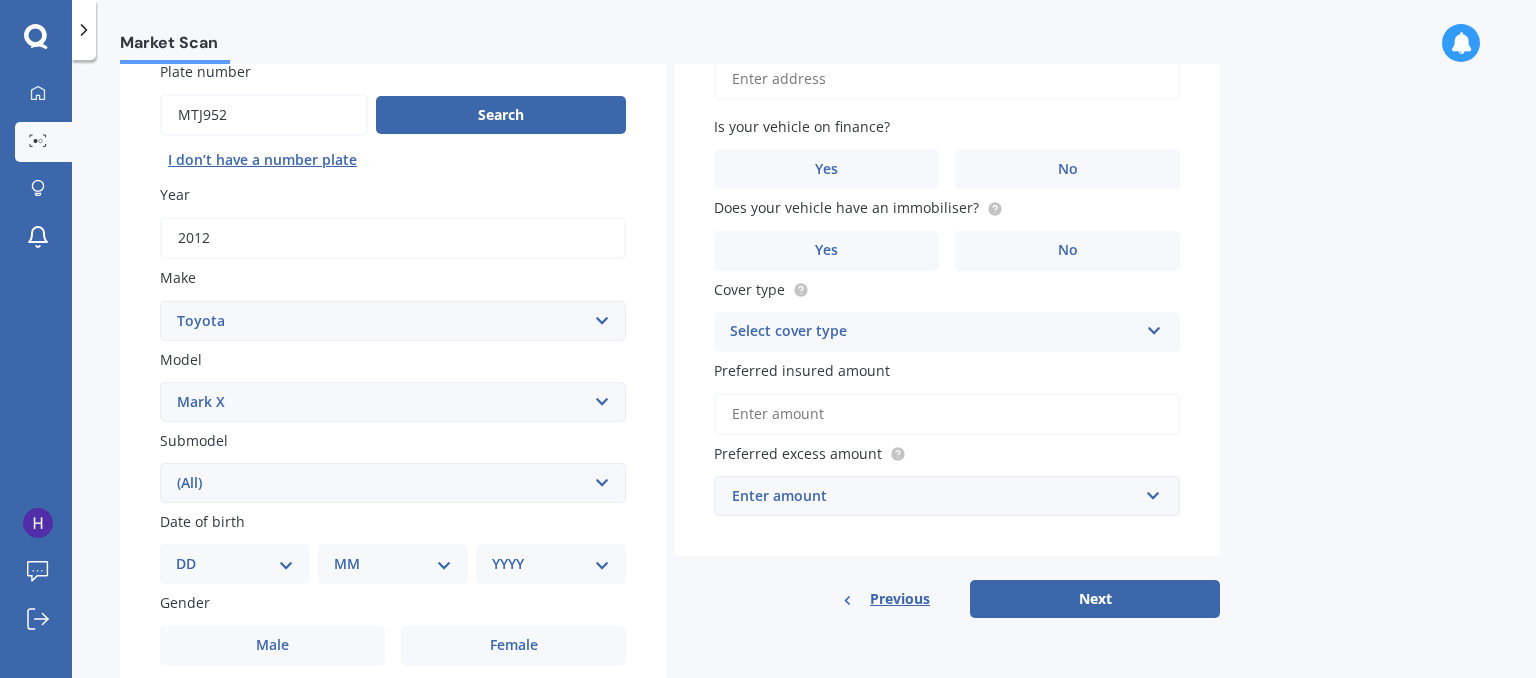 click on "Select submodel (All) Diesel" at bounding box center (393, 483) 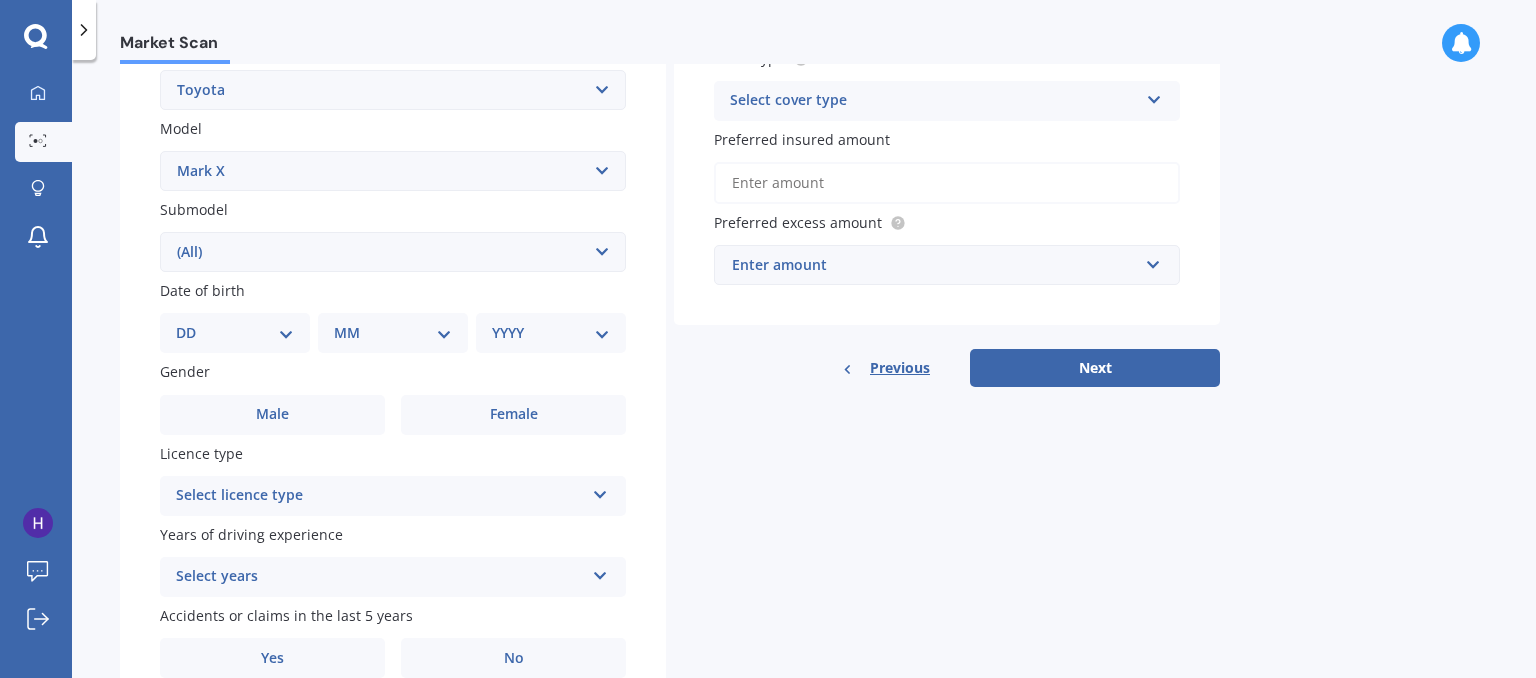 scroll, scrollTop: 439, scrollLeft: 0, axis: vertical 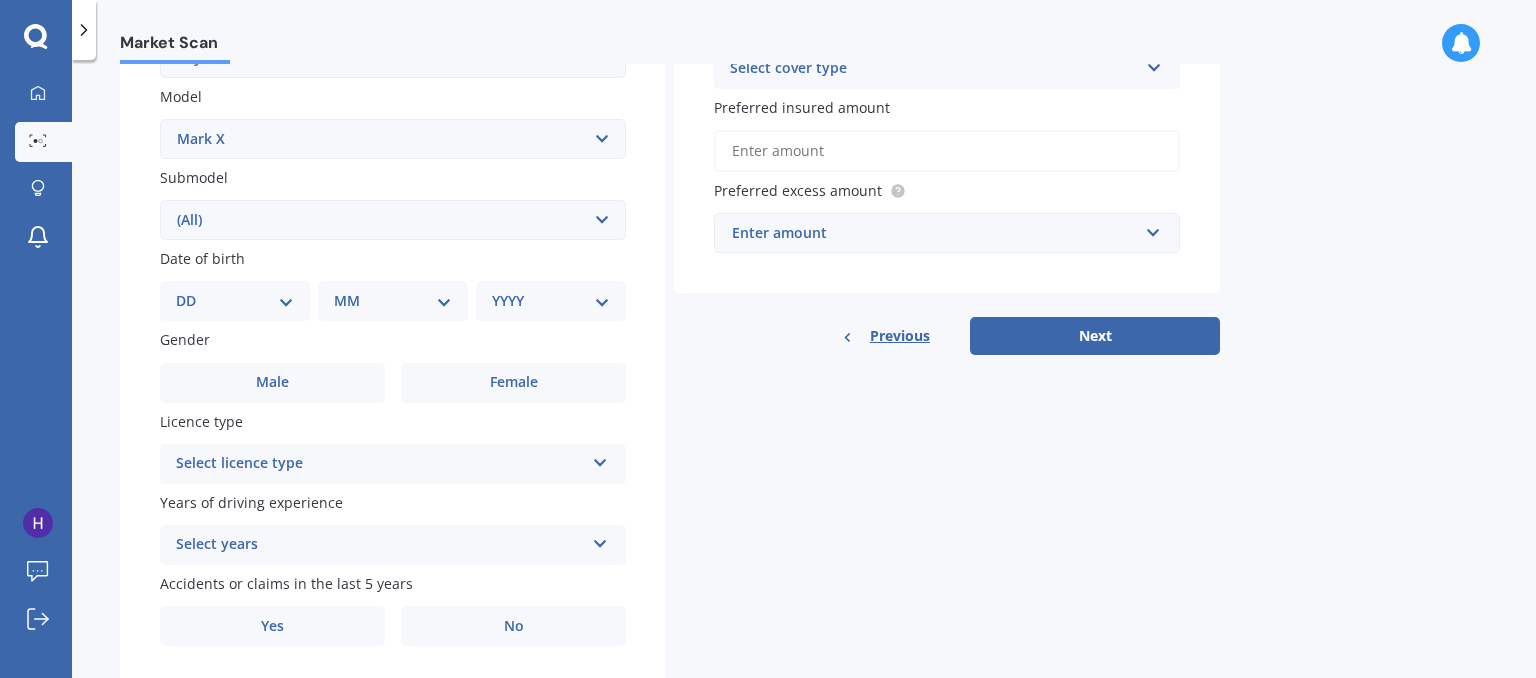 click on "DD 01 02 03 04 05 06 07 08 09 10 11 12 13 14 15 16 17 18 19 20 21 22 23 24 25 26 27 28 29 30 31" at bounding box center (235, 301) 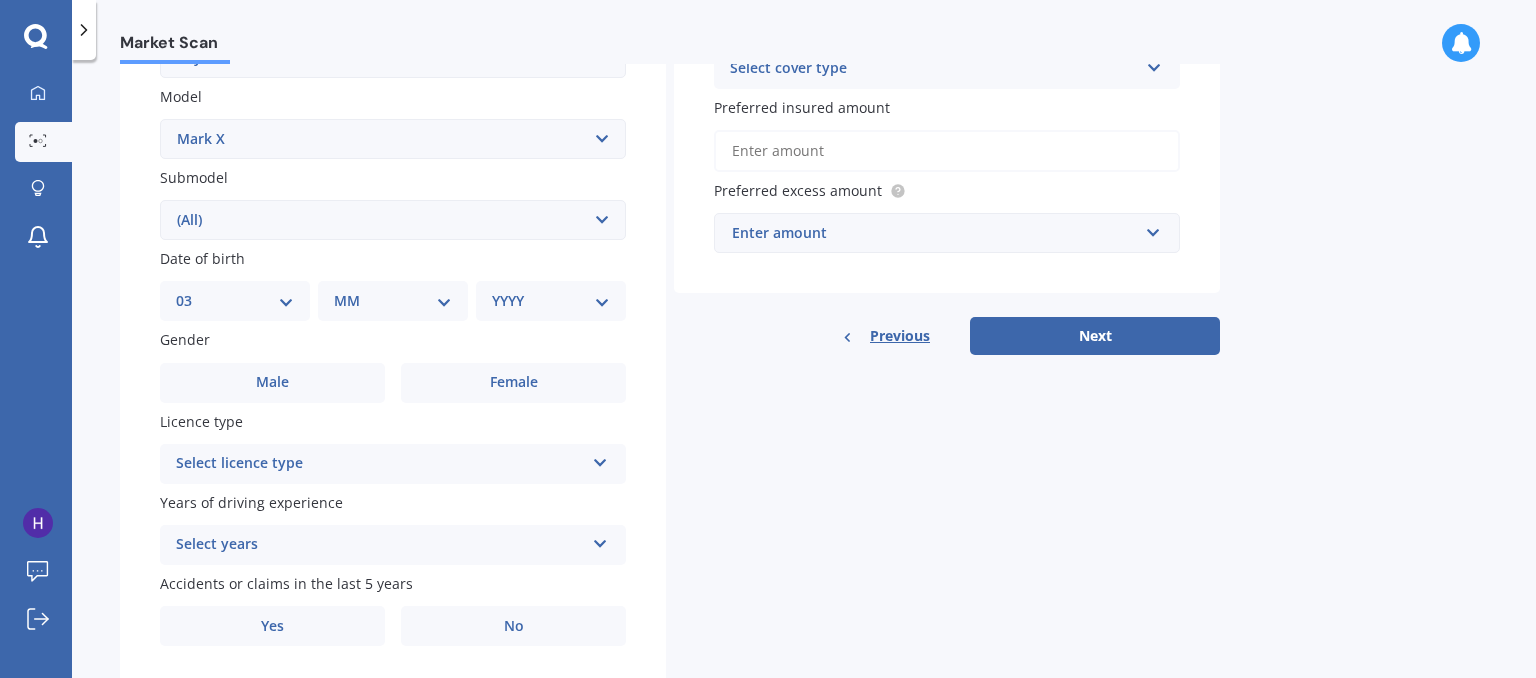 click on "DD 01 02 03 04 05 06 07 08 09 10 11 12 13 14 15 16 17 18 19 20 21 22 23 24 25 26 27 28 29 30 31" at bounding box center [235, 301] 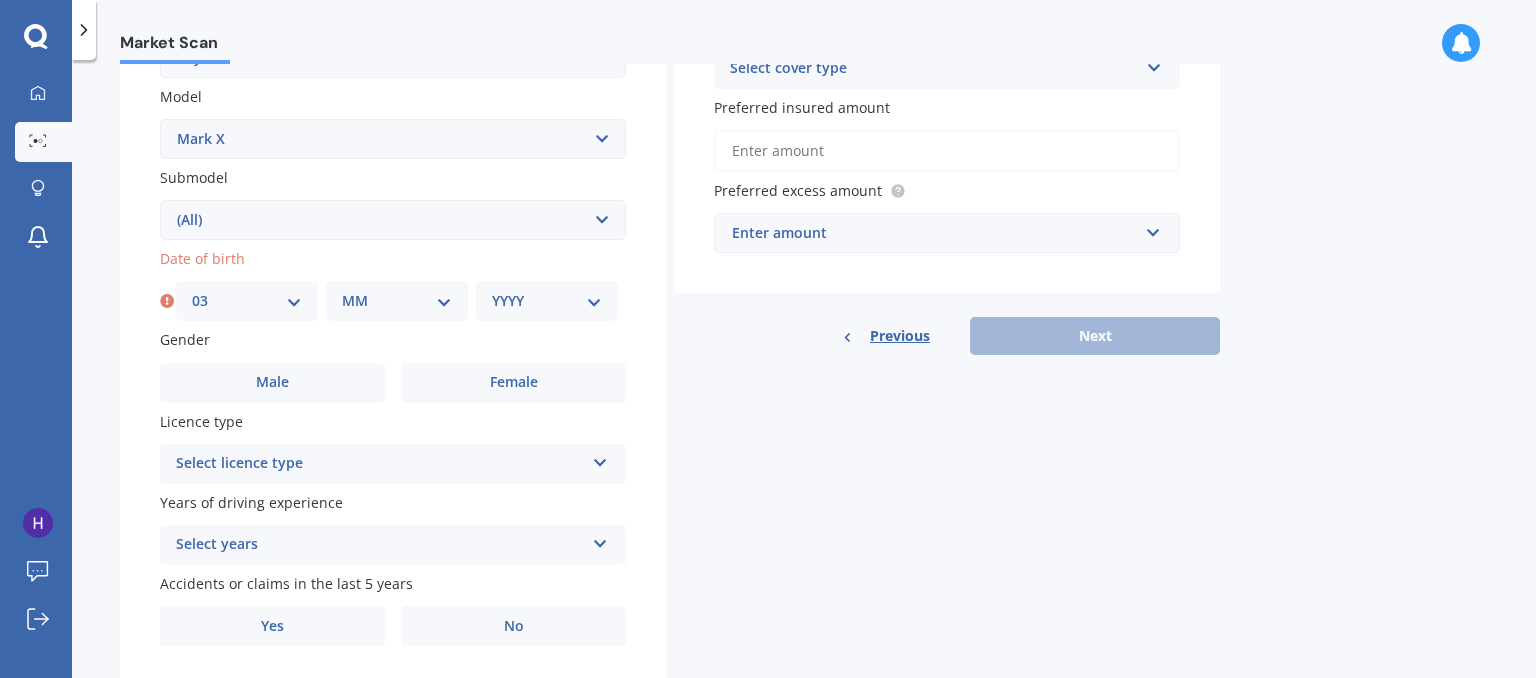 click on "MM 01 02 03 04 05 06 07 08 09 10 11 12" at bounding box center [397, 301] 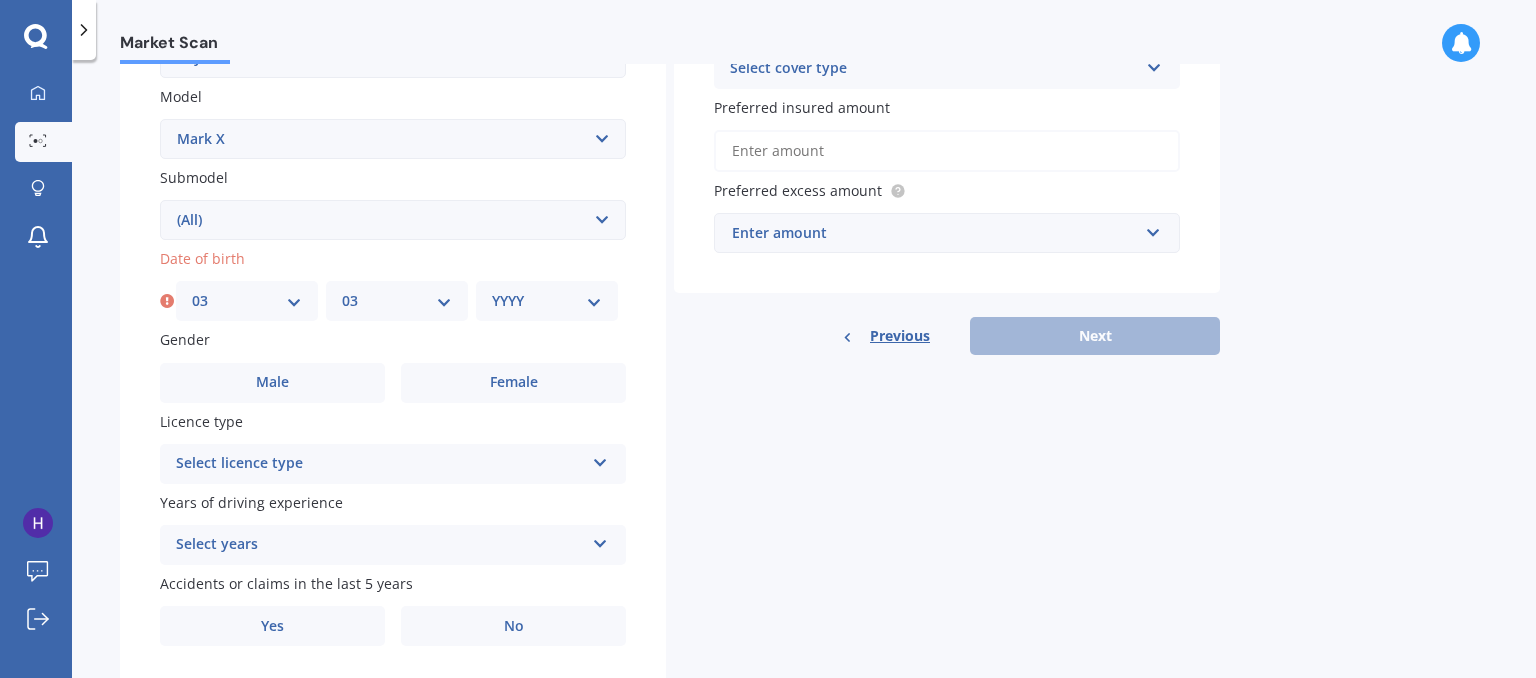 click on "MM 01 02 03 04 05 06 07 08 09 10 11 12" at bounding box center (397, 301) 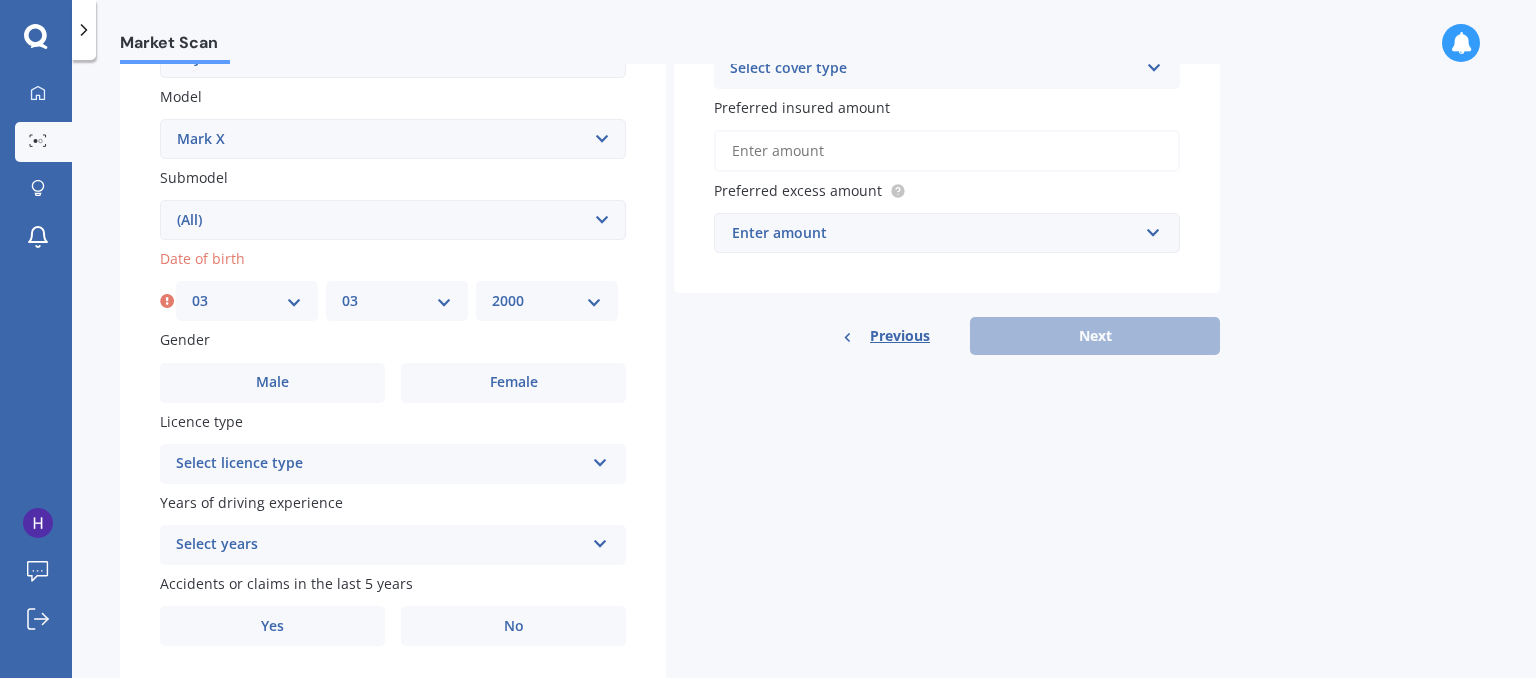click on "YYYY 2025 2024 2023 2022 2021 2020 2019 2018 2017 2016 2015 2014 2013 2012 2011 2010 2009 2008 2007 2006 2005 2004 2003 2002 2001 2000 1999 1998 1997 1996 1995 1994 1993 1992 1991 1990 1989 1988 1987 1986 1985 1984 1983 1982 1981 1980 1979 1978 1977 1976 1975 1974 1973 1972 1971 1970 1969 1968 1967 1966 1965 1964 1963 1962 1961 1960 1959 1958 1957 1956 1955 1954 1953 1952 1951 1950 1949 1948 1947 1946 1945 1944 1943 1942 1941 1940 1939 1938 1937 1936 1935 1934 1933 1932 1931 1930 1929 1928 1927 1926" at bounding box center (547, 301) 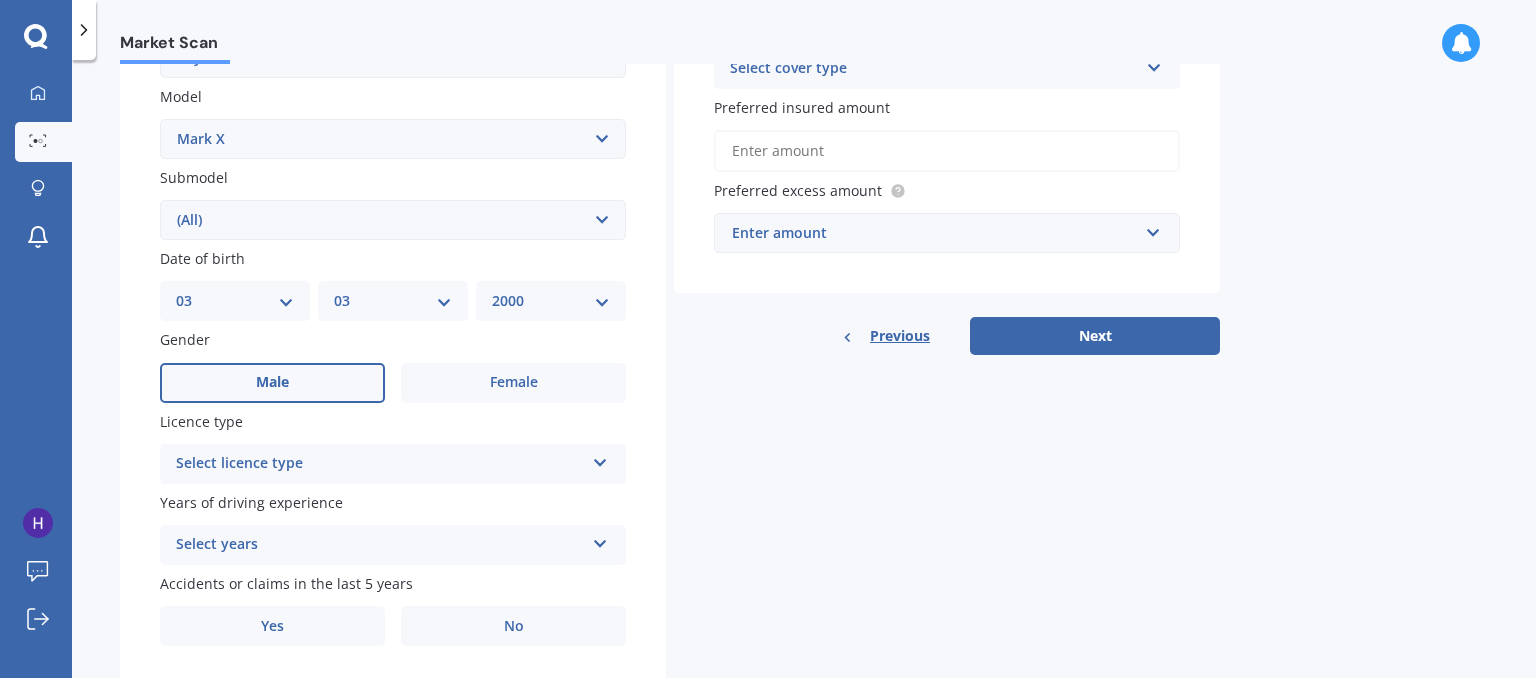 click on "Male" at bounding box center [272, 382] 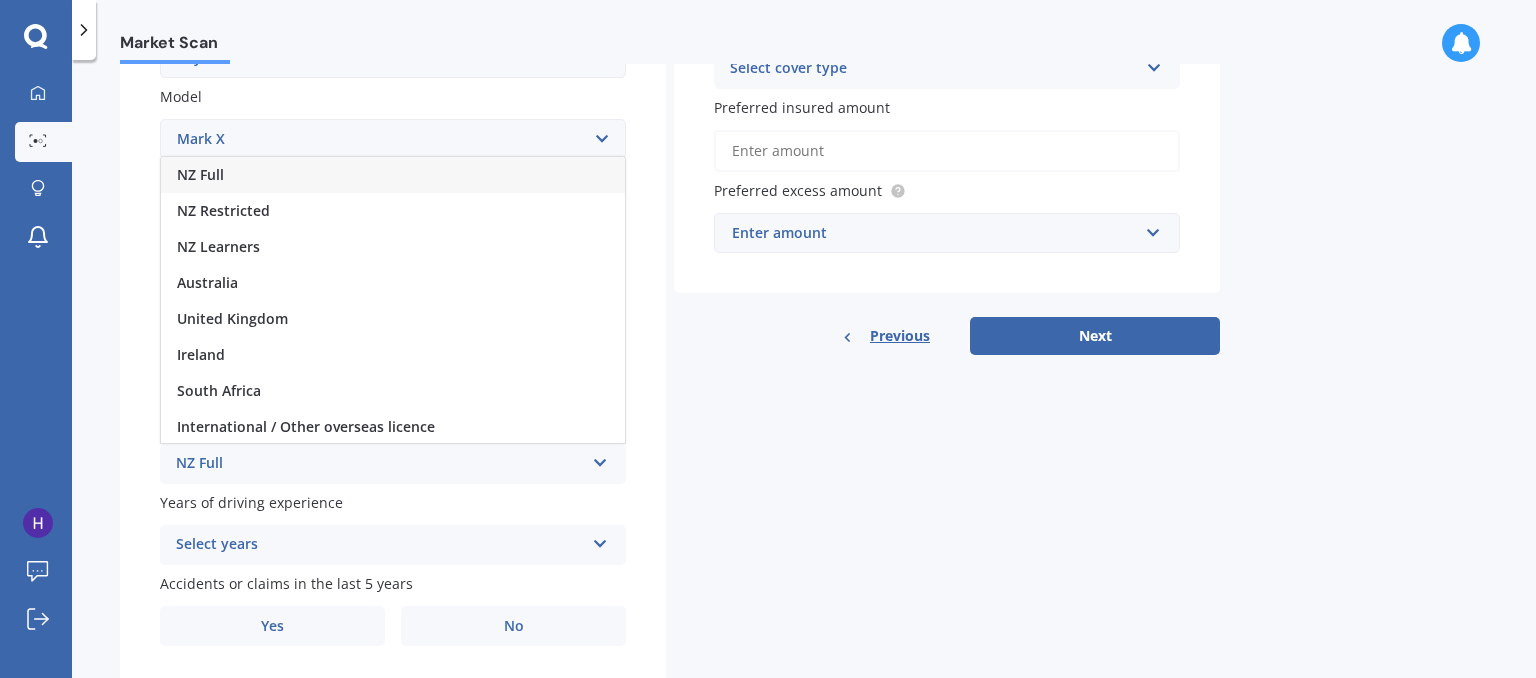 click on "NZ Full" at bounding box center (393, 175) 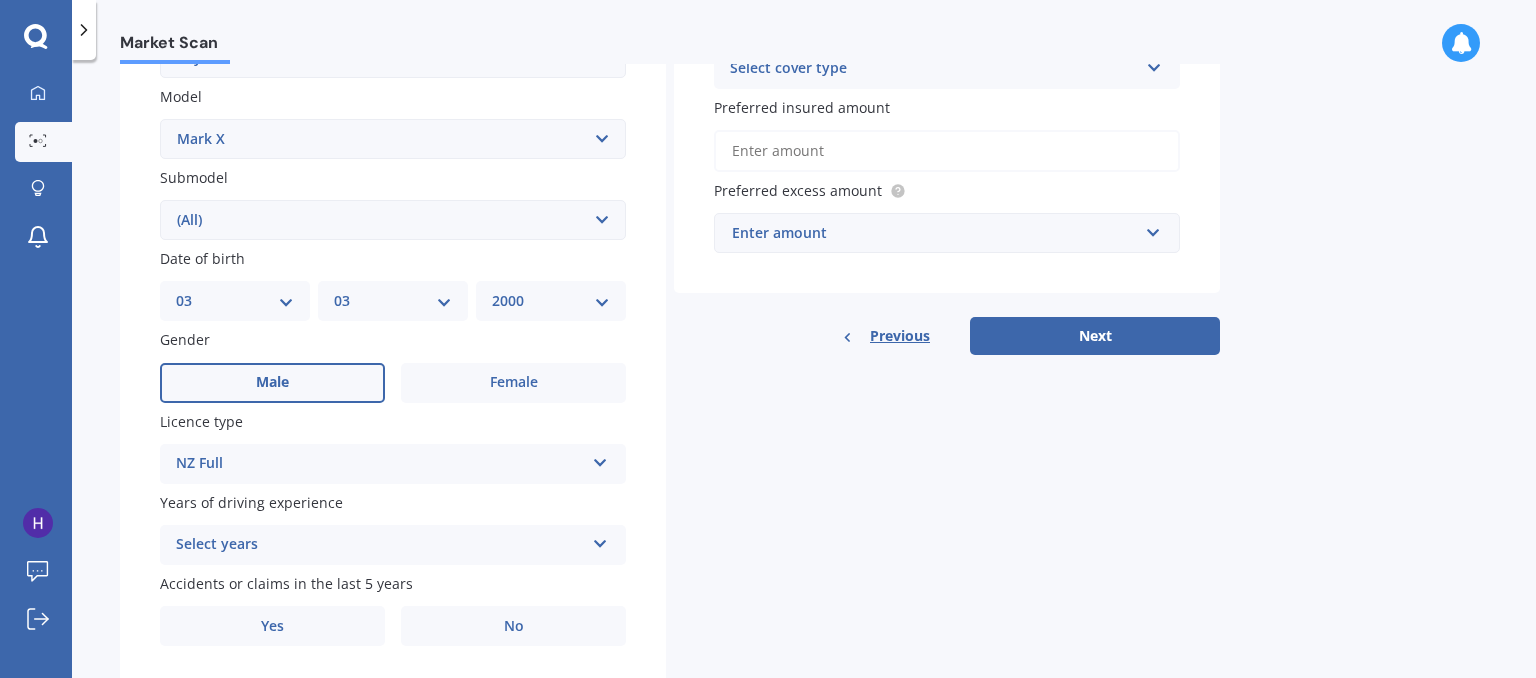 click on "Select years" at bounding box center (380, 545) 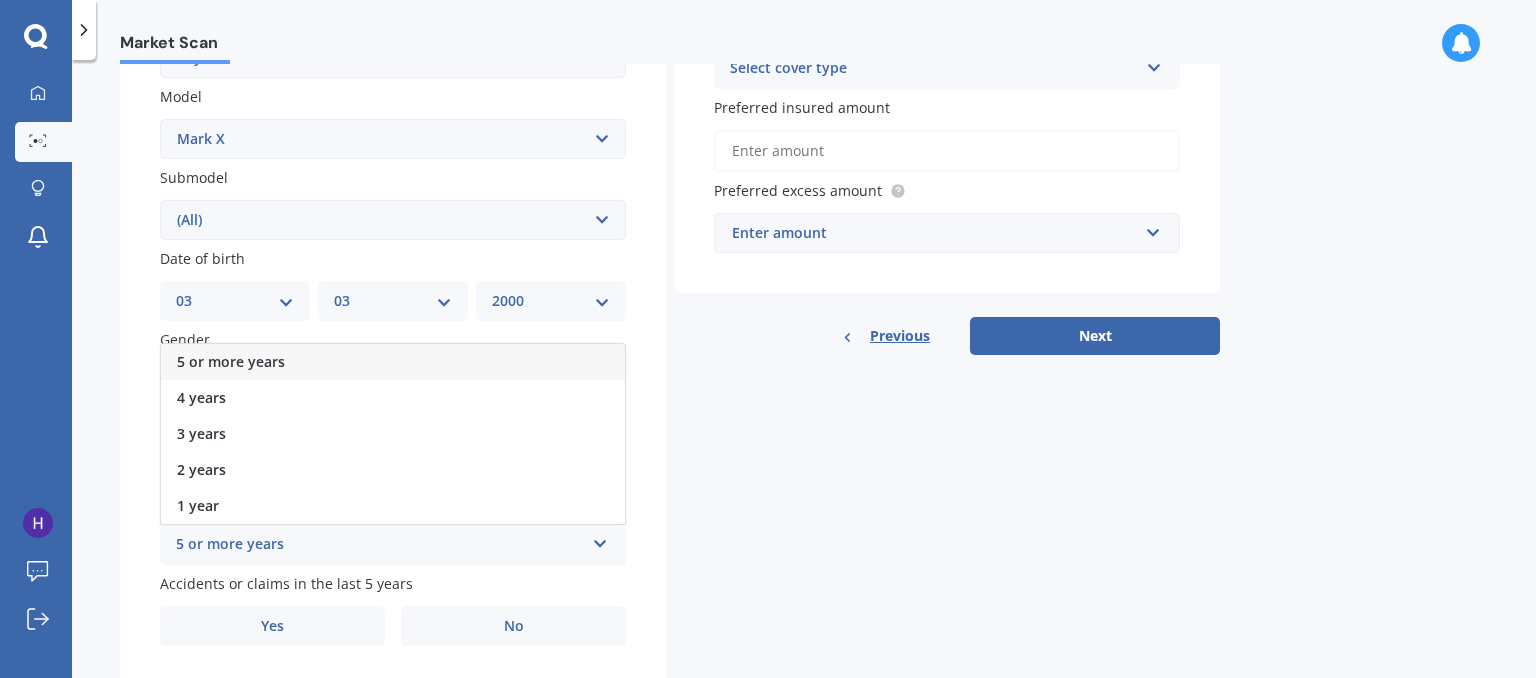 click on "5 or more years" at bounding box center (231, 361) 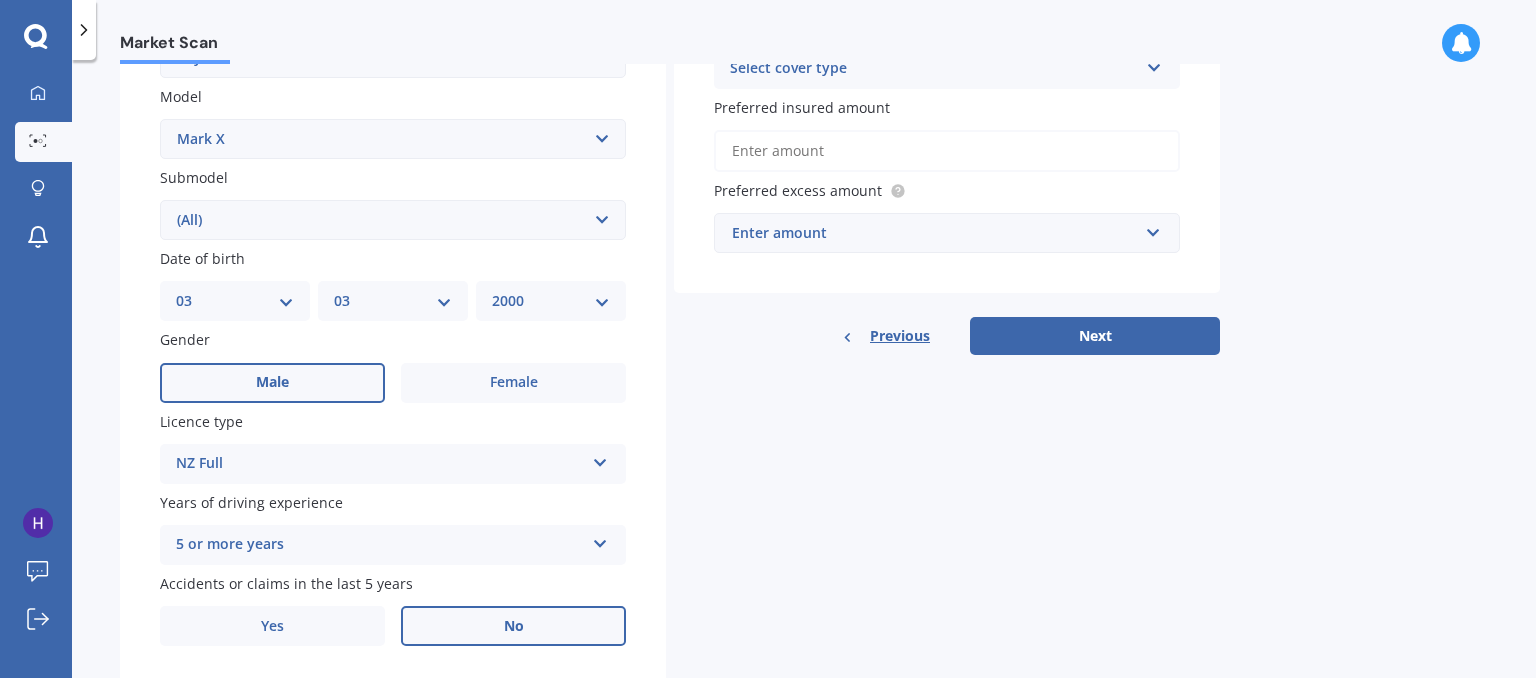 click on "No" at bounding box center [513, 383] 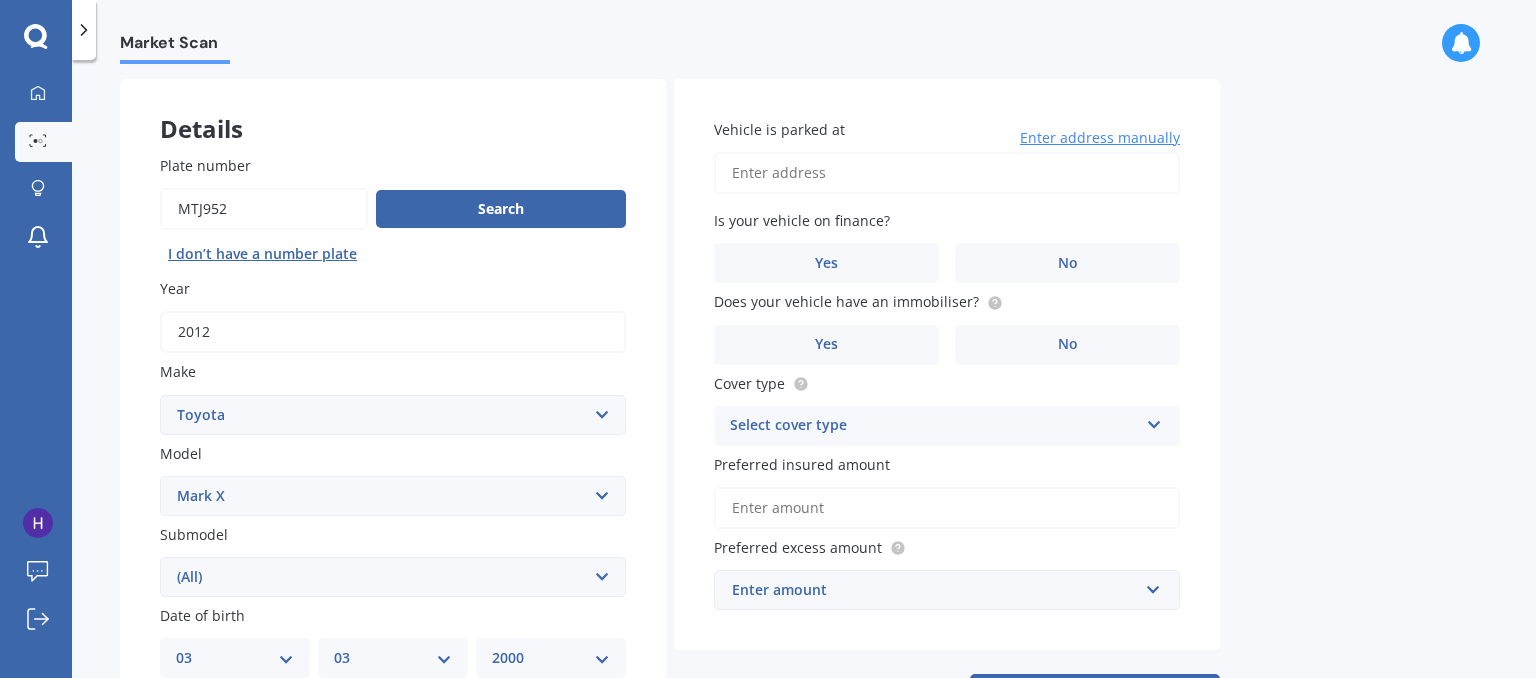 scroll, scrollTop: 76, scrollLeft: 0, axis: vertical 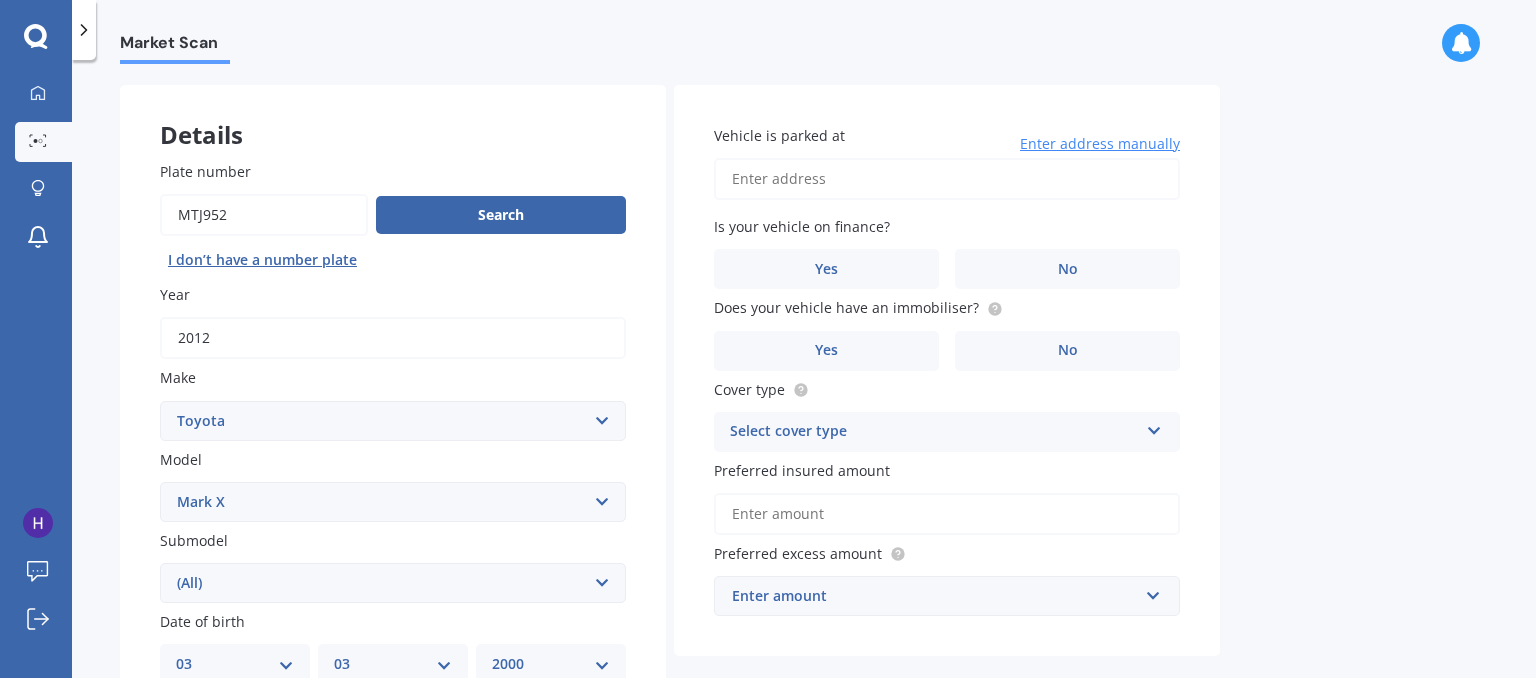 click on "Vehicle is parked at" at bounding box center (947, 179) 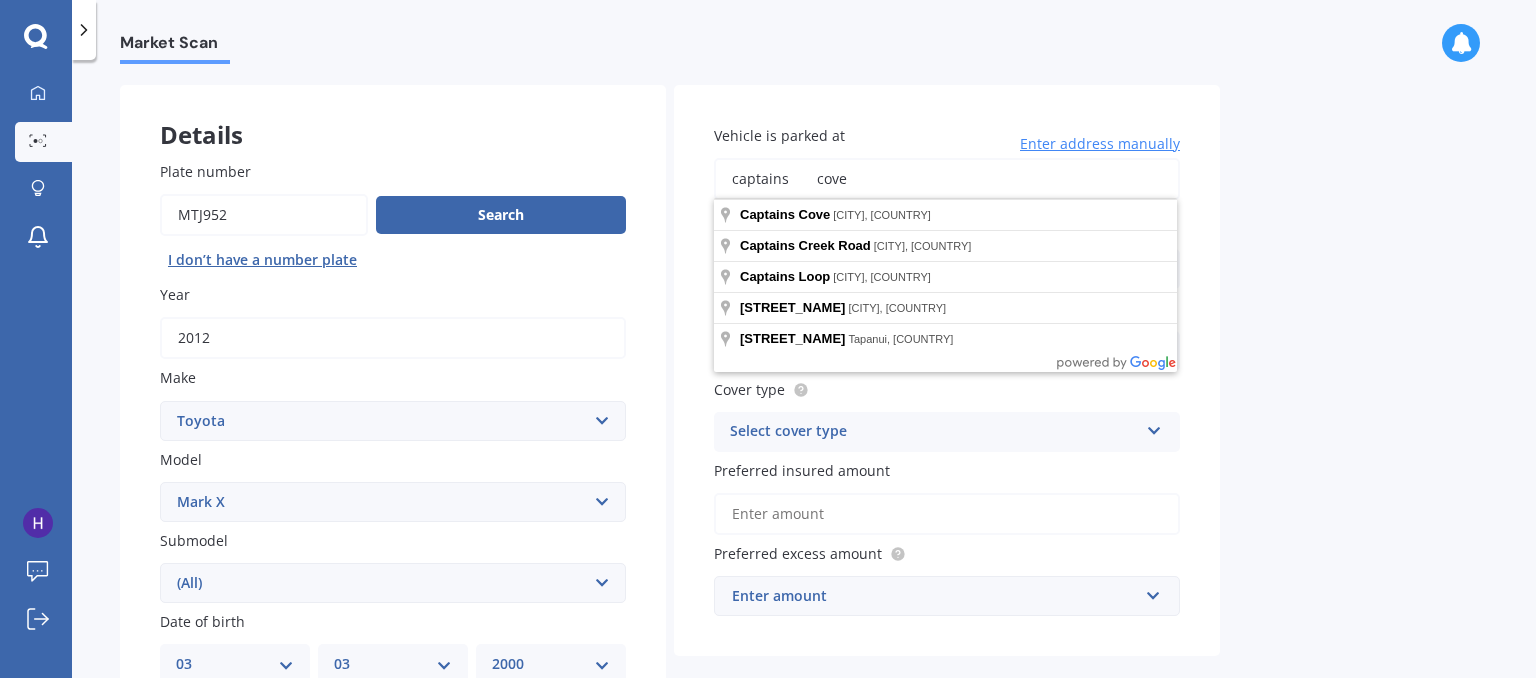 click on "captains       cove" at bounding box center (947, 179) 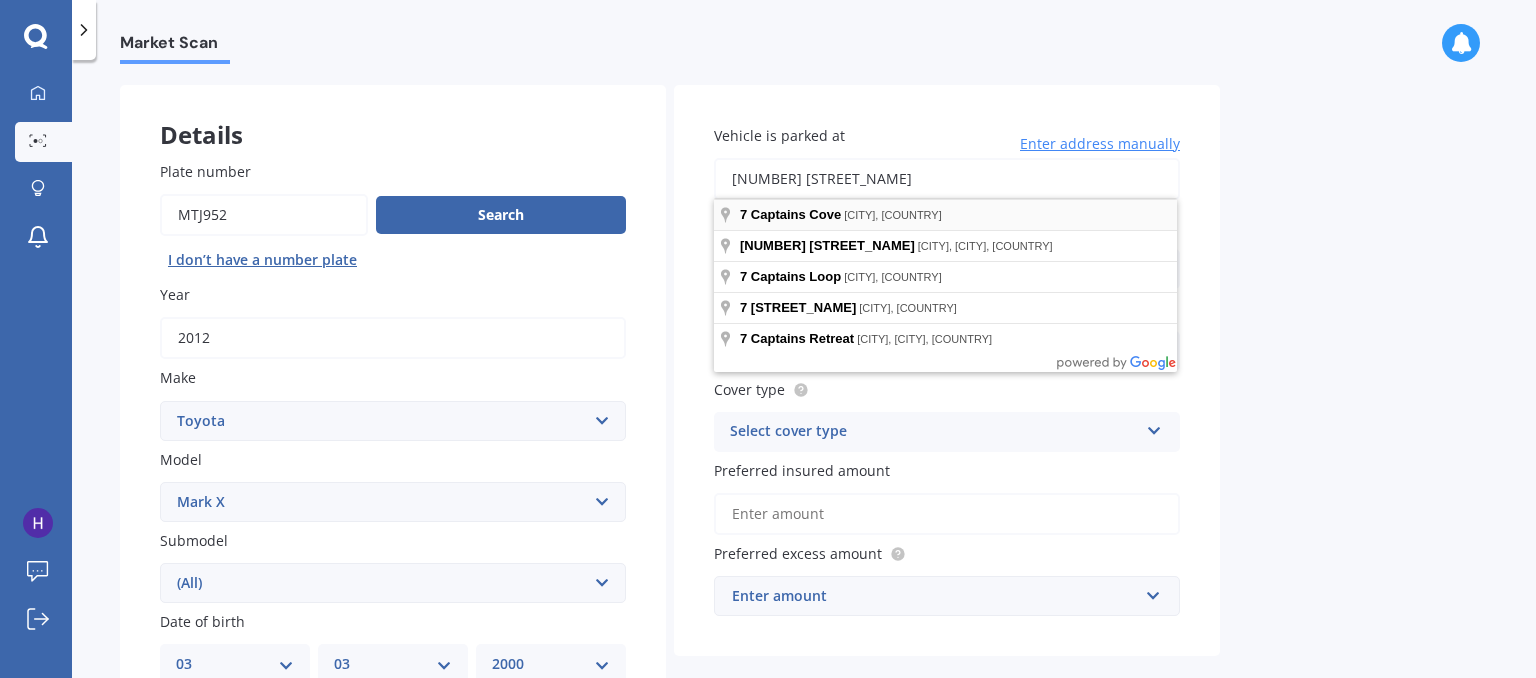 type on "[NUMBER] [STREET_NAME]" 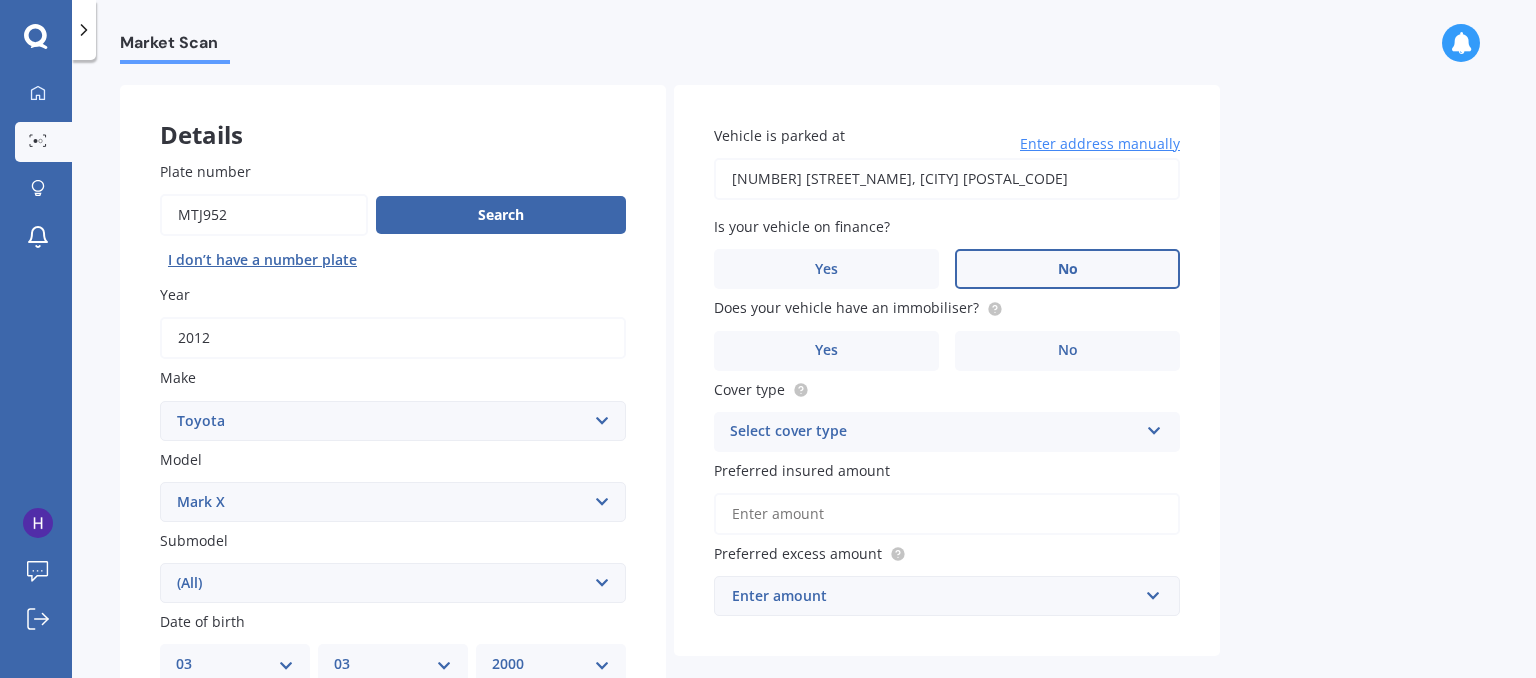 click on "No" at bounding box center [513, 746] 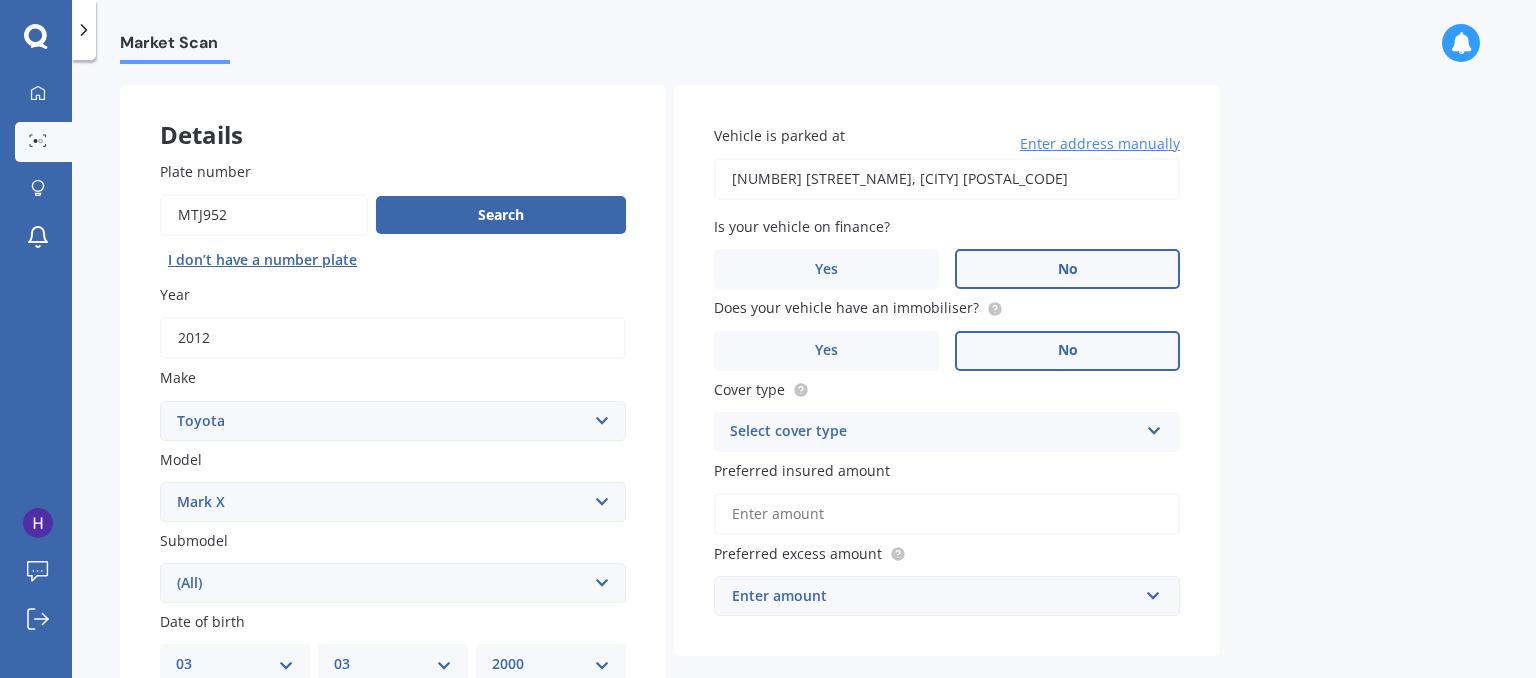 click on "No" at bounding box center (513, 746) 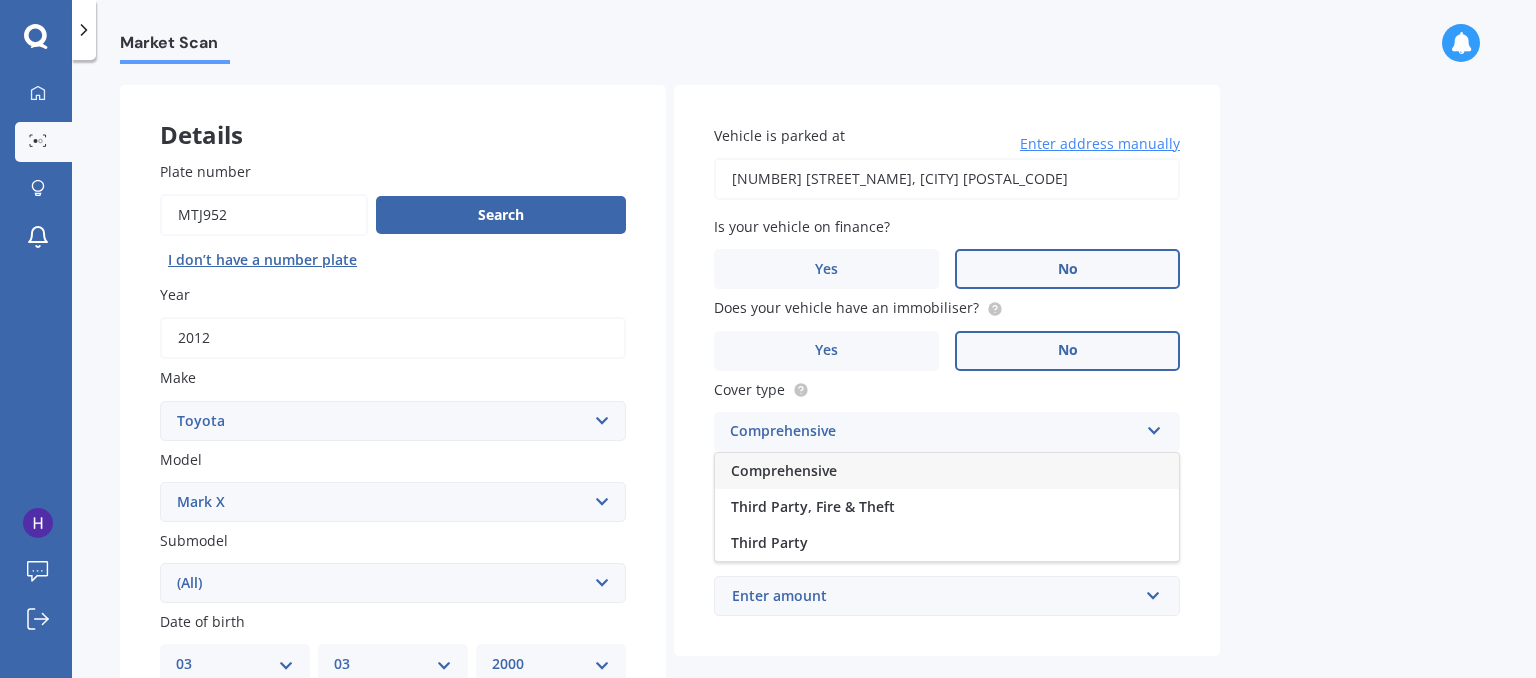click on "Comprehensive" at bounding box center [784, 470] 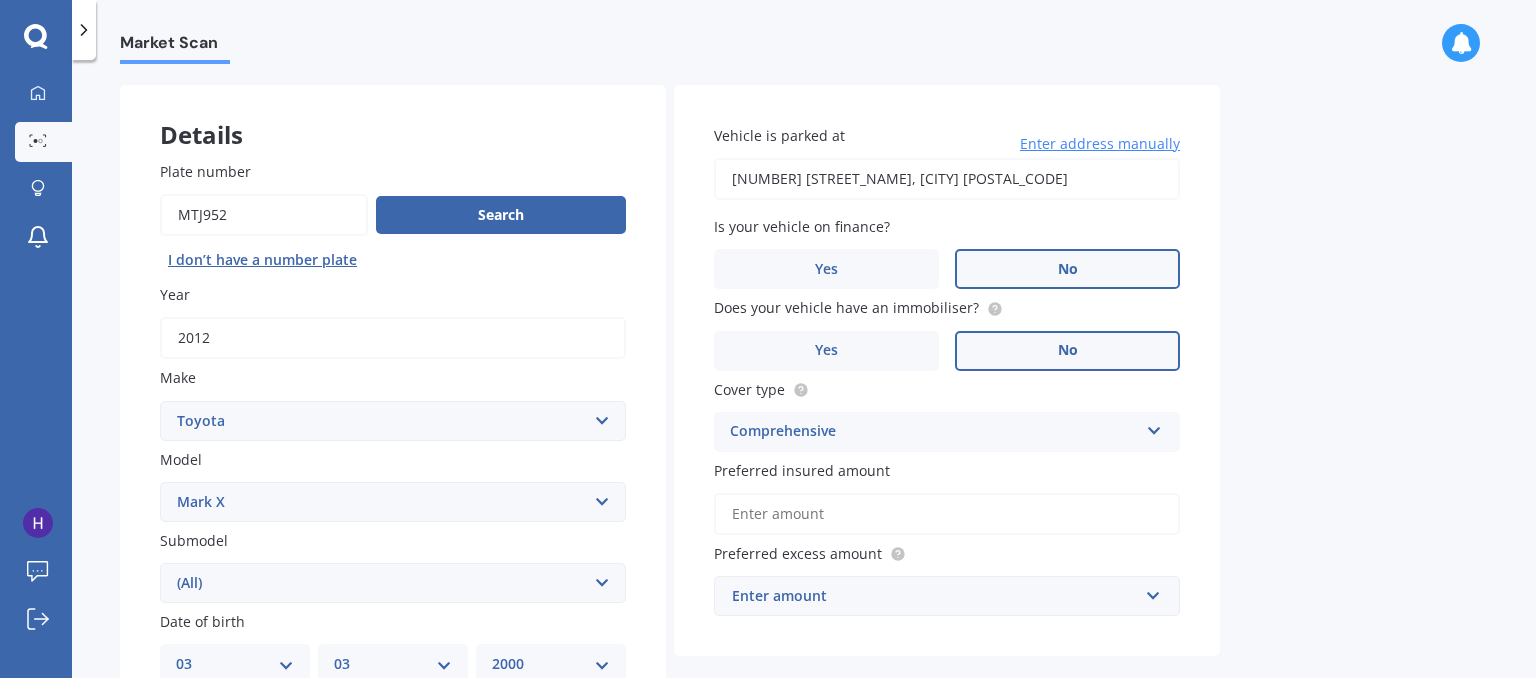 click on "Preferred insured amount" at bounding box center [947, 514] 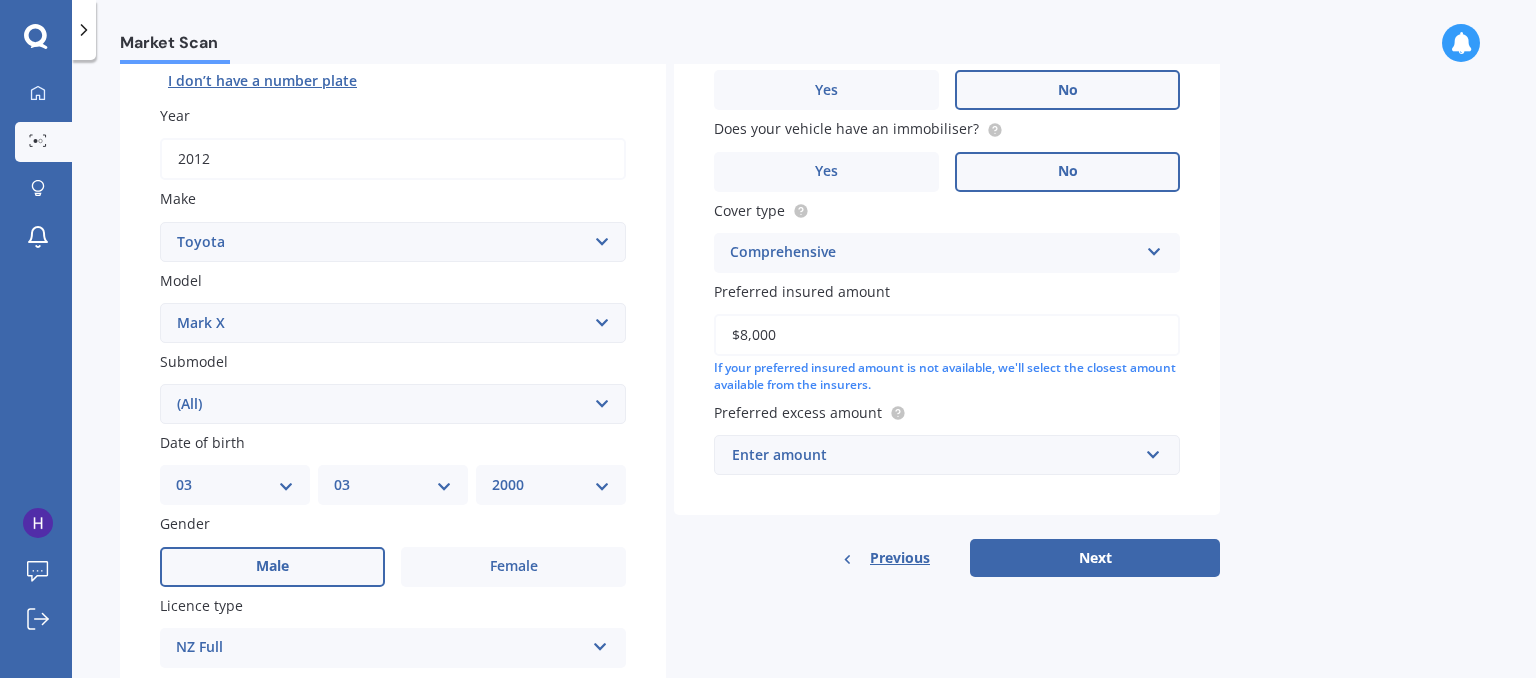 scroll, scrollTop: 260, scrollLeft: 0, axis: vertical 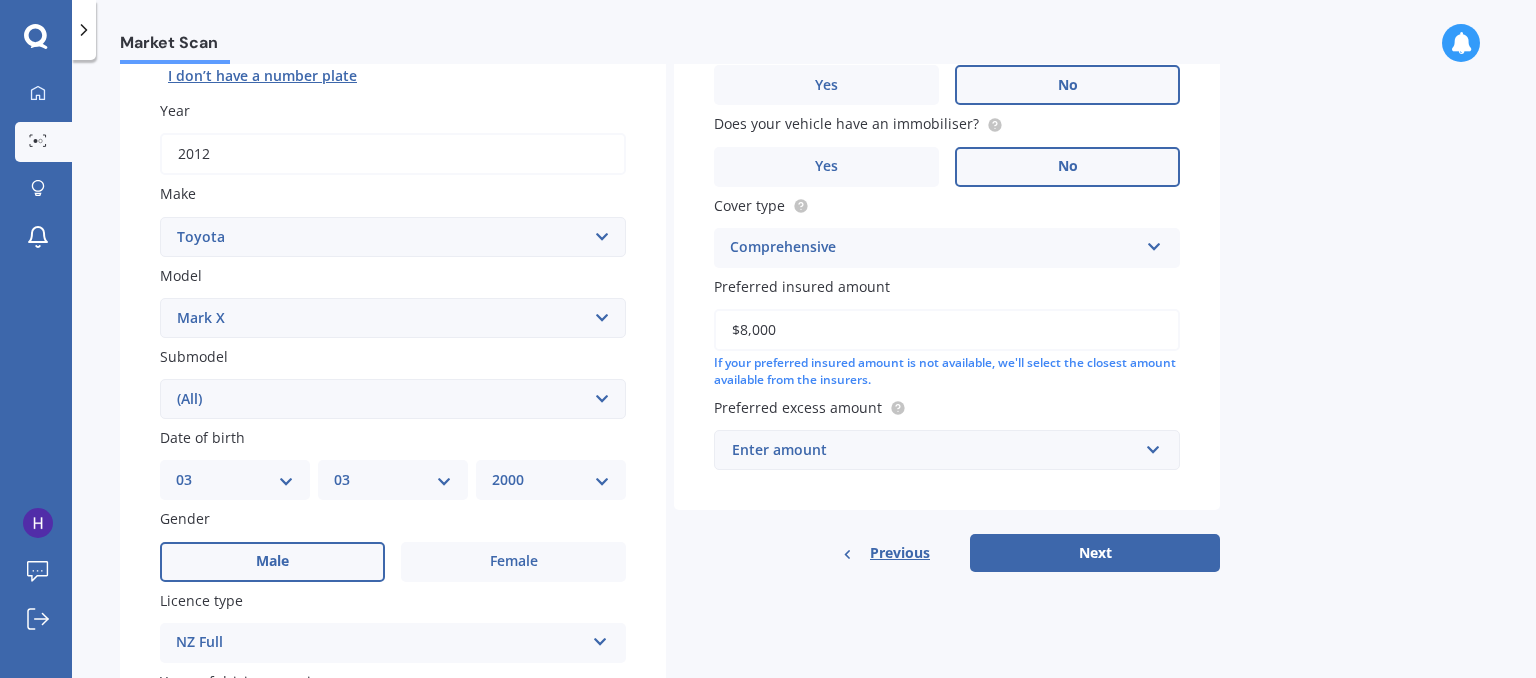 type on "$8,000" 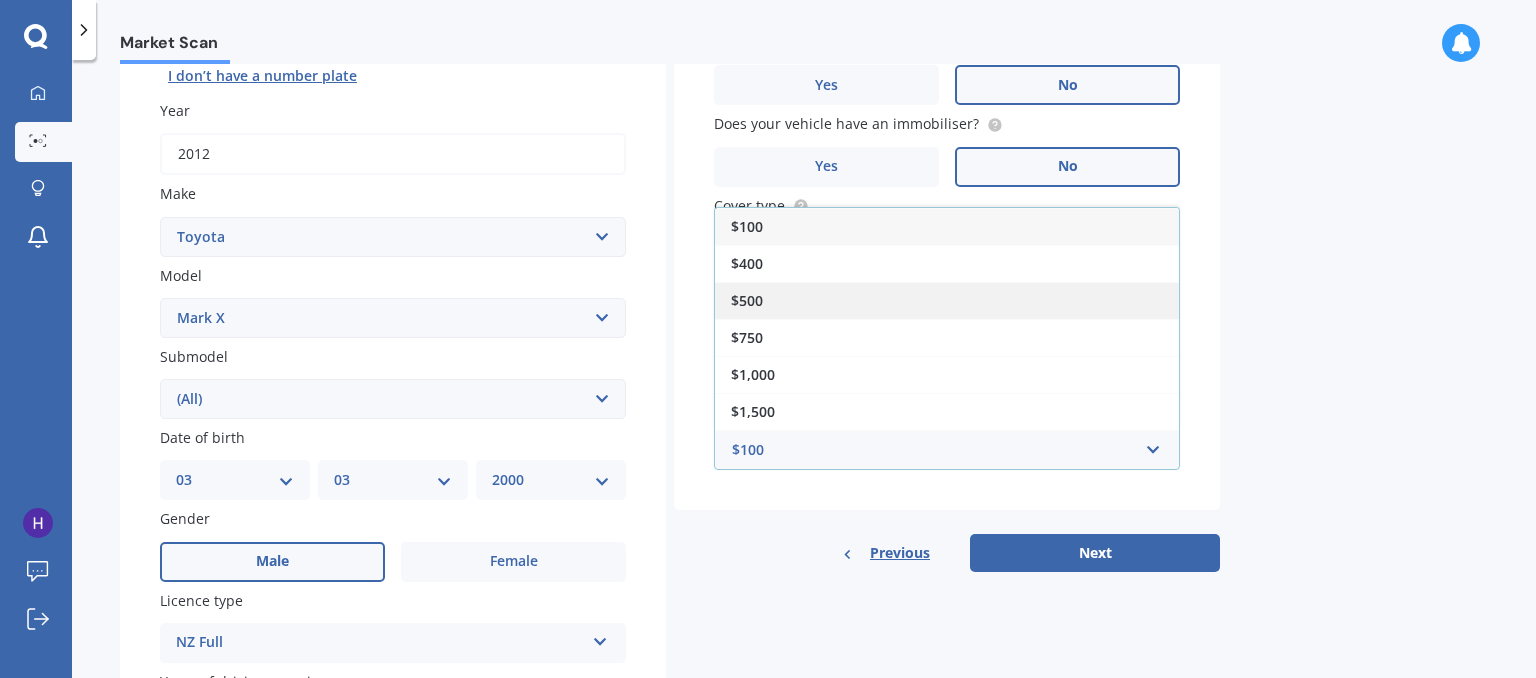 click on "$500" at bounding box center (947, 300) 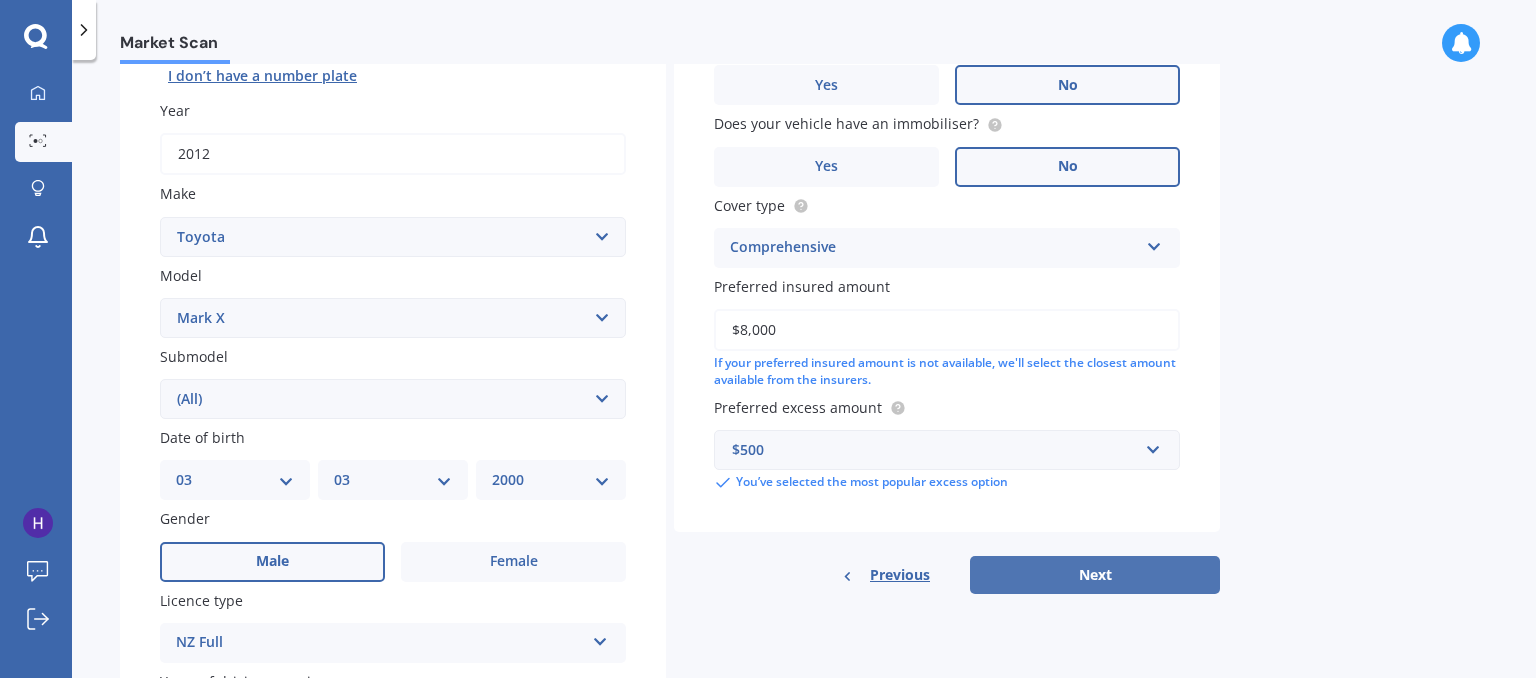 click on "Next" at bounding box center [1095, 575] 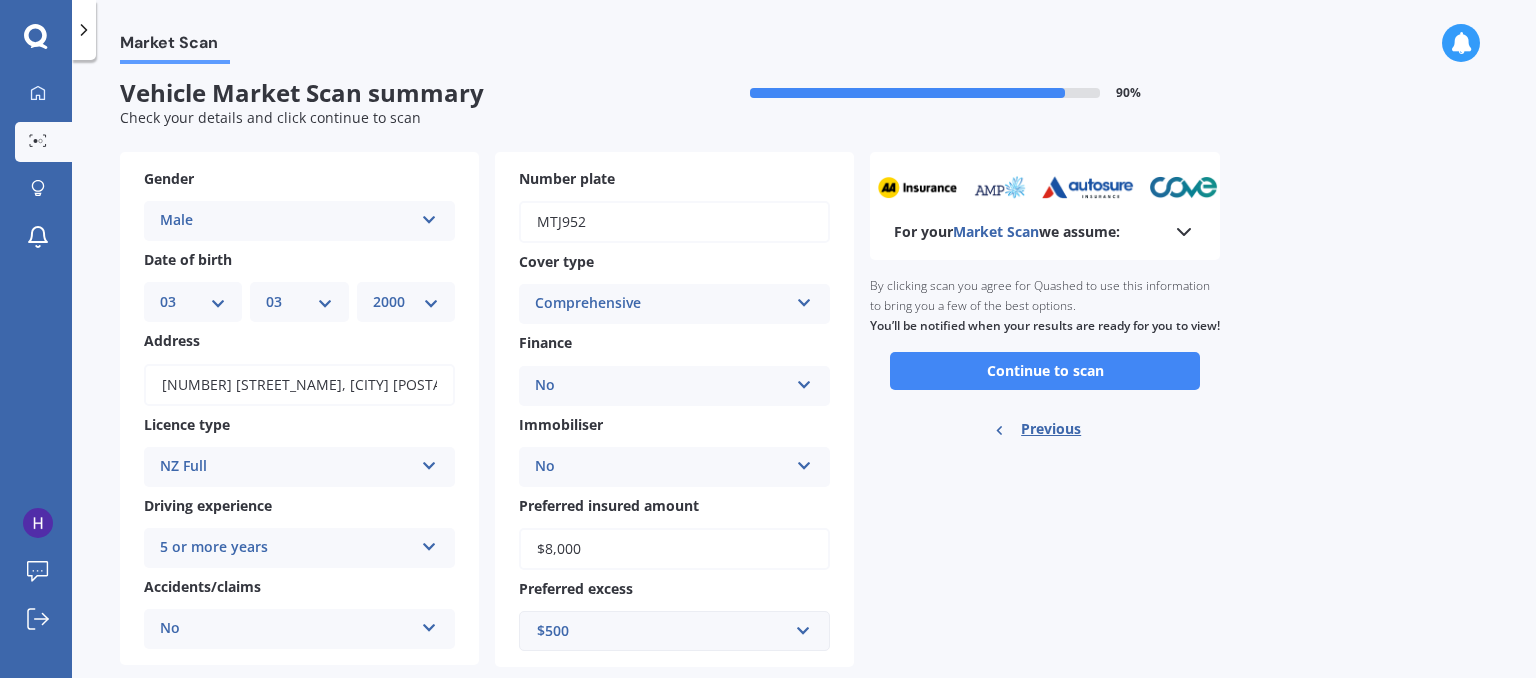 scroll, scrollTop: 0, scrollLeft: 0, axis: both 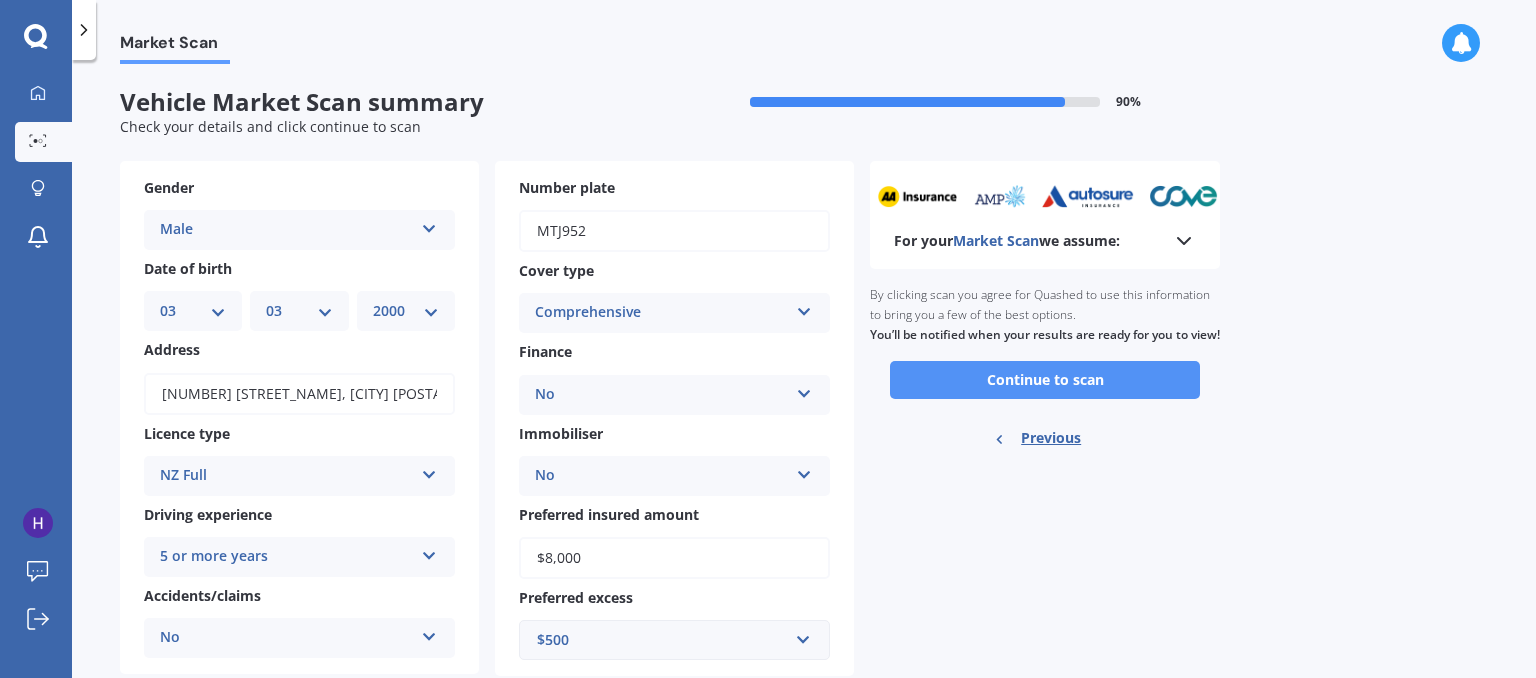 click on "Continue to scan" at bounding box center (1045, 380) 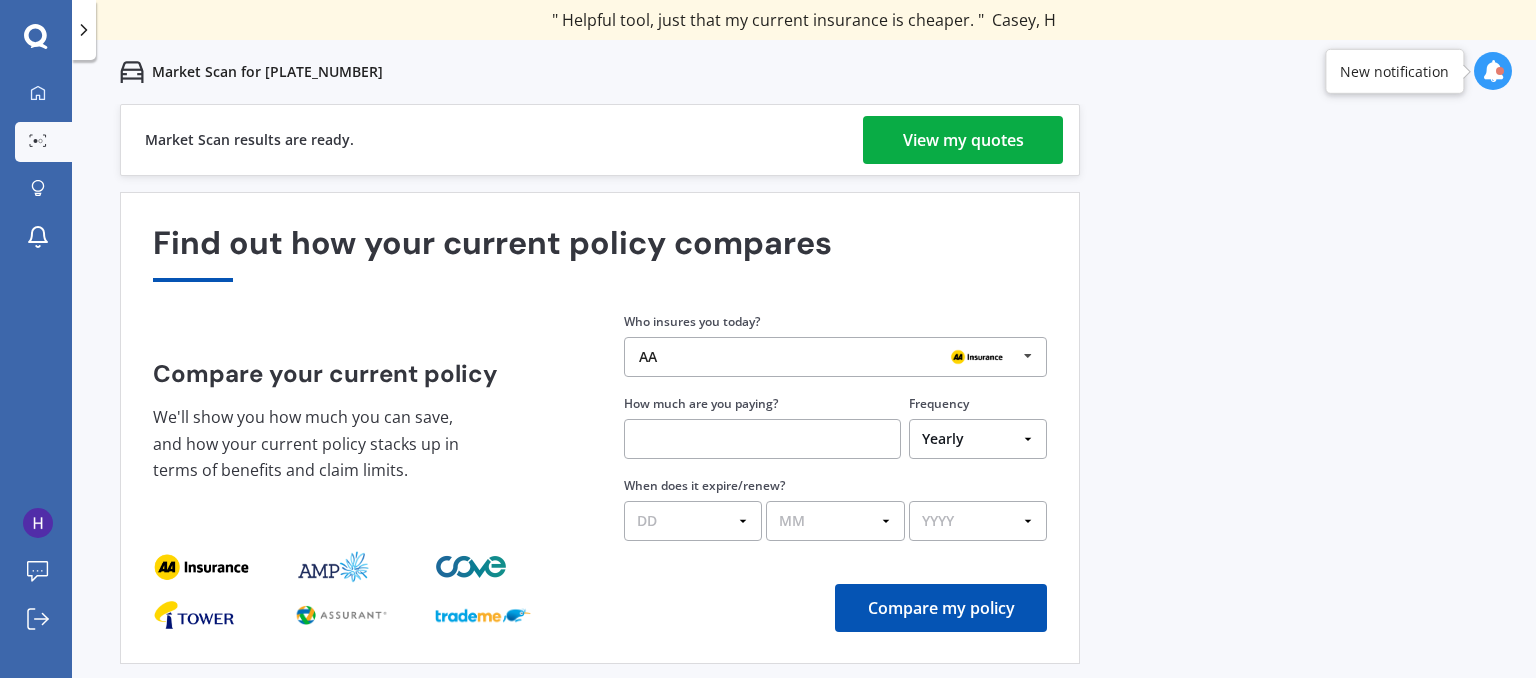 click on "View my quotes" at bounding box center [963, 140] 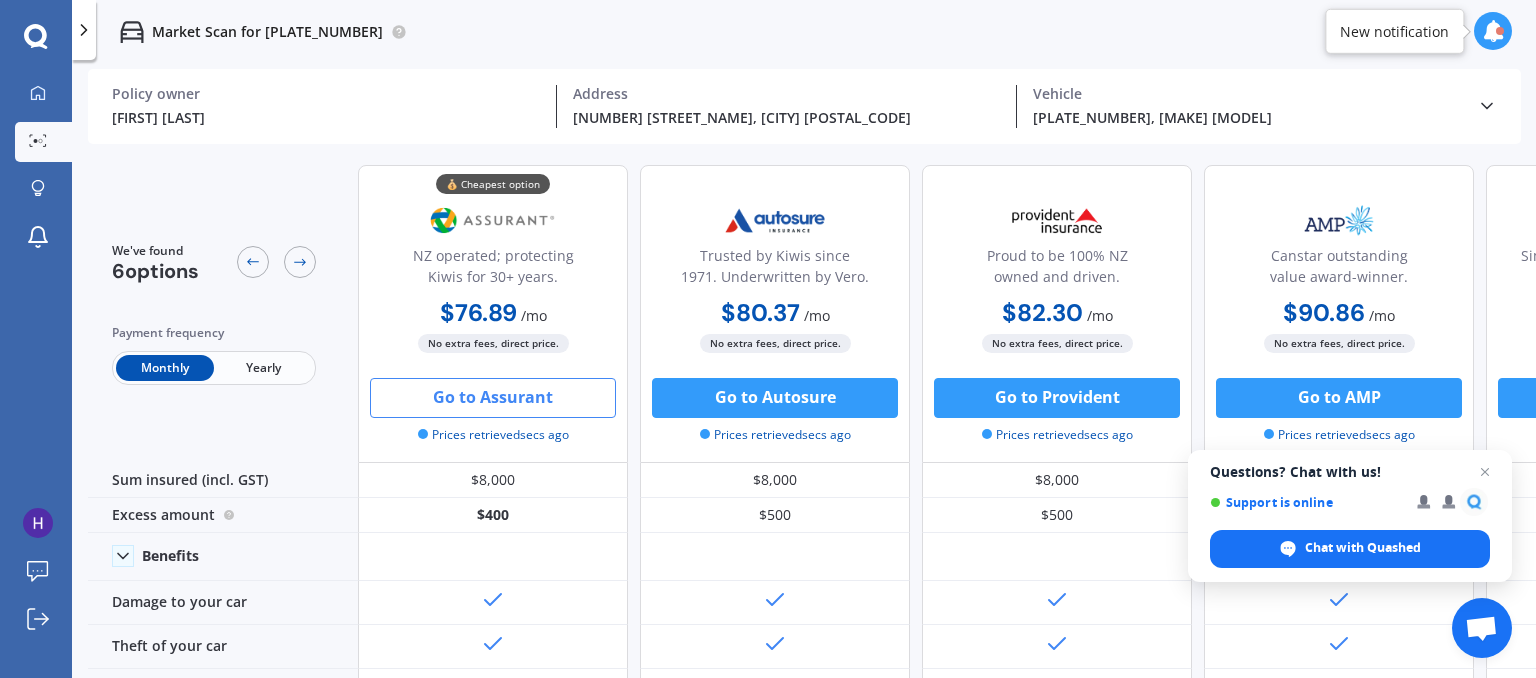 click on "Go to Assurant" at bounding box center [493, 398] 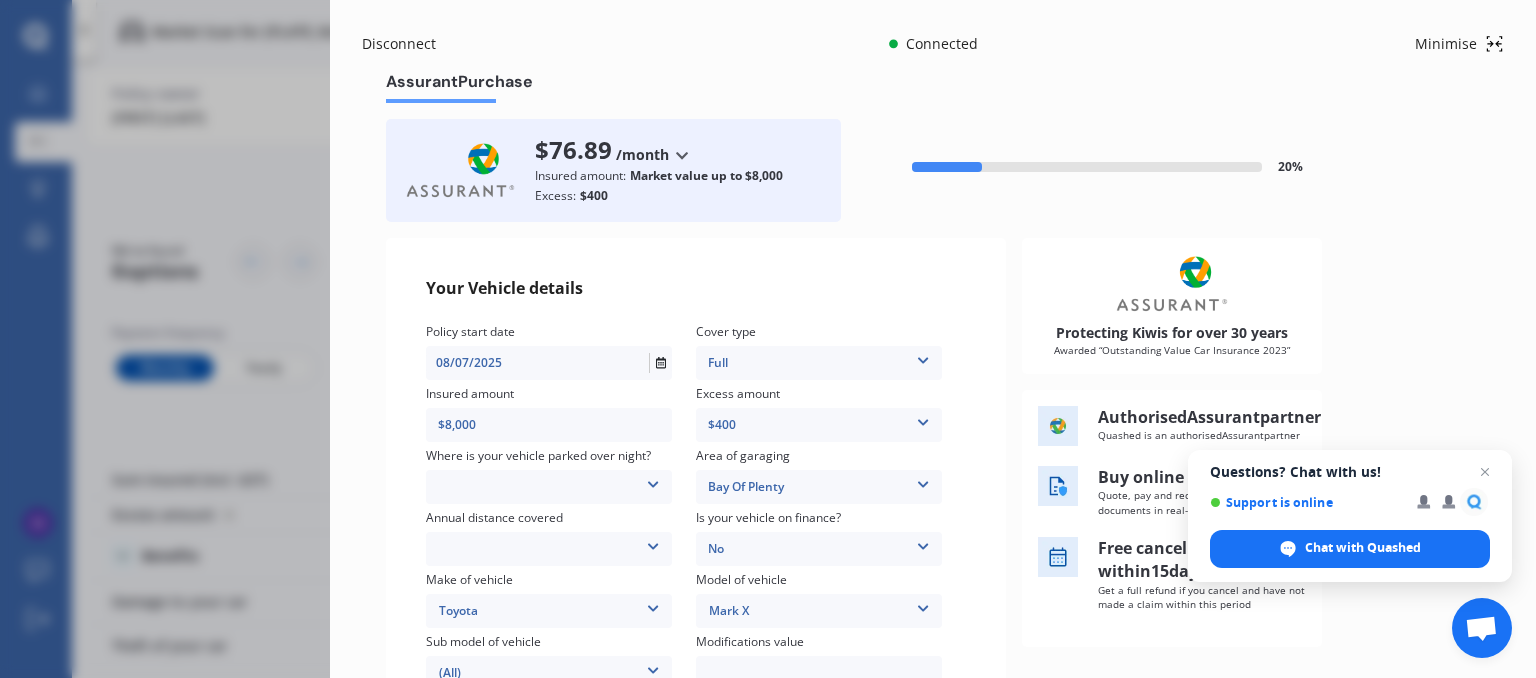 click on "In a garage On own property On street or road" at bounding box center (819, 363) 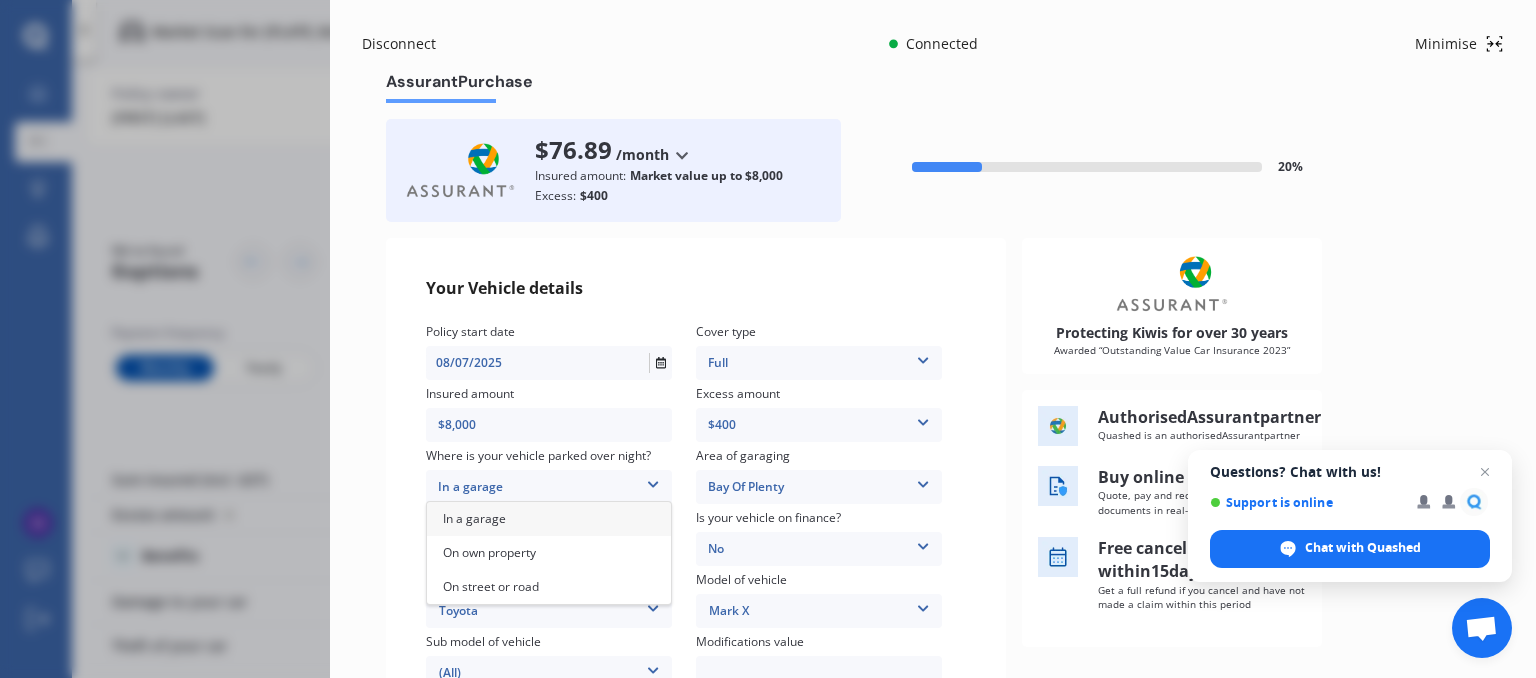 click on "In a garage" at bounding box center [549, 519] 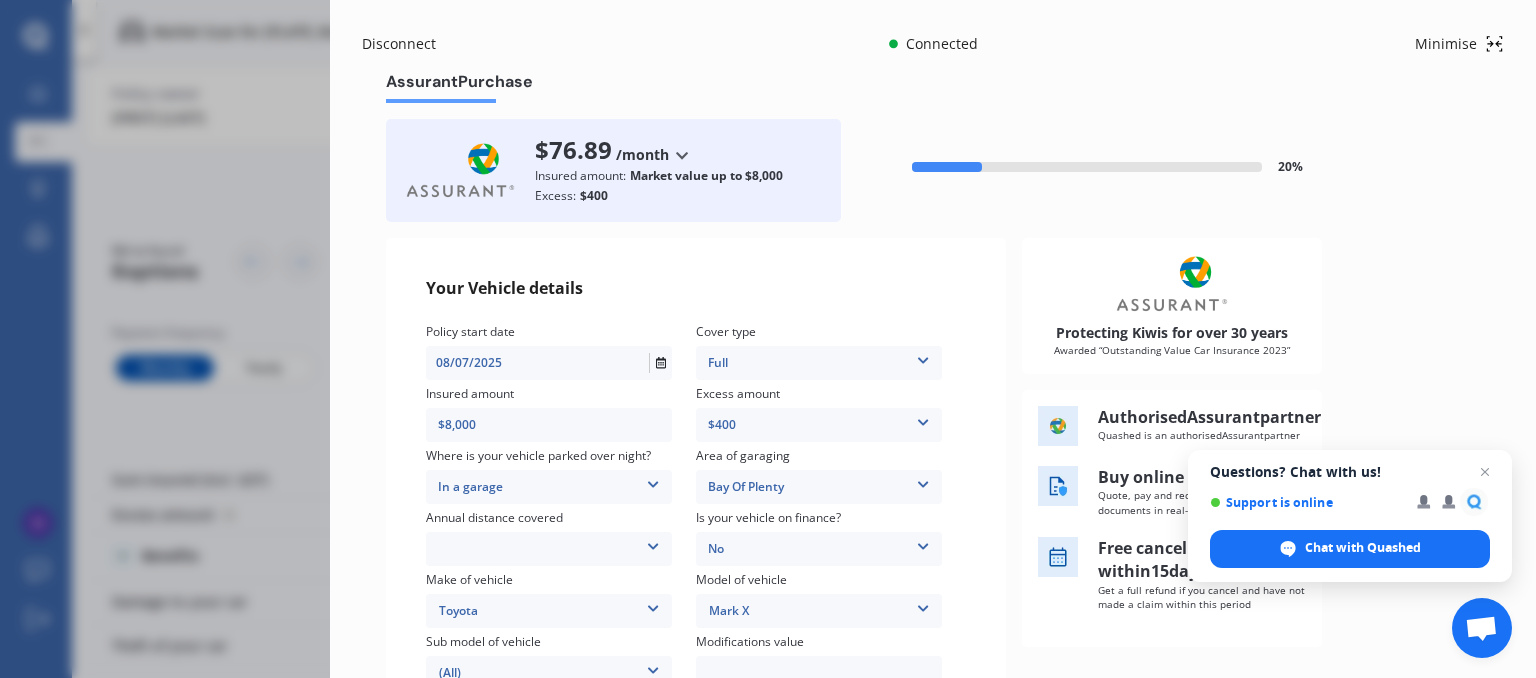 click on "Low (less than 15,000km per year) Average (15,000-30,000km per year) High (30,000+km per year)" at bounding box center [819, 363] 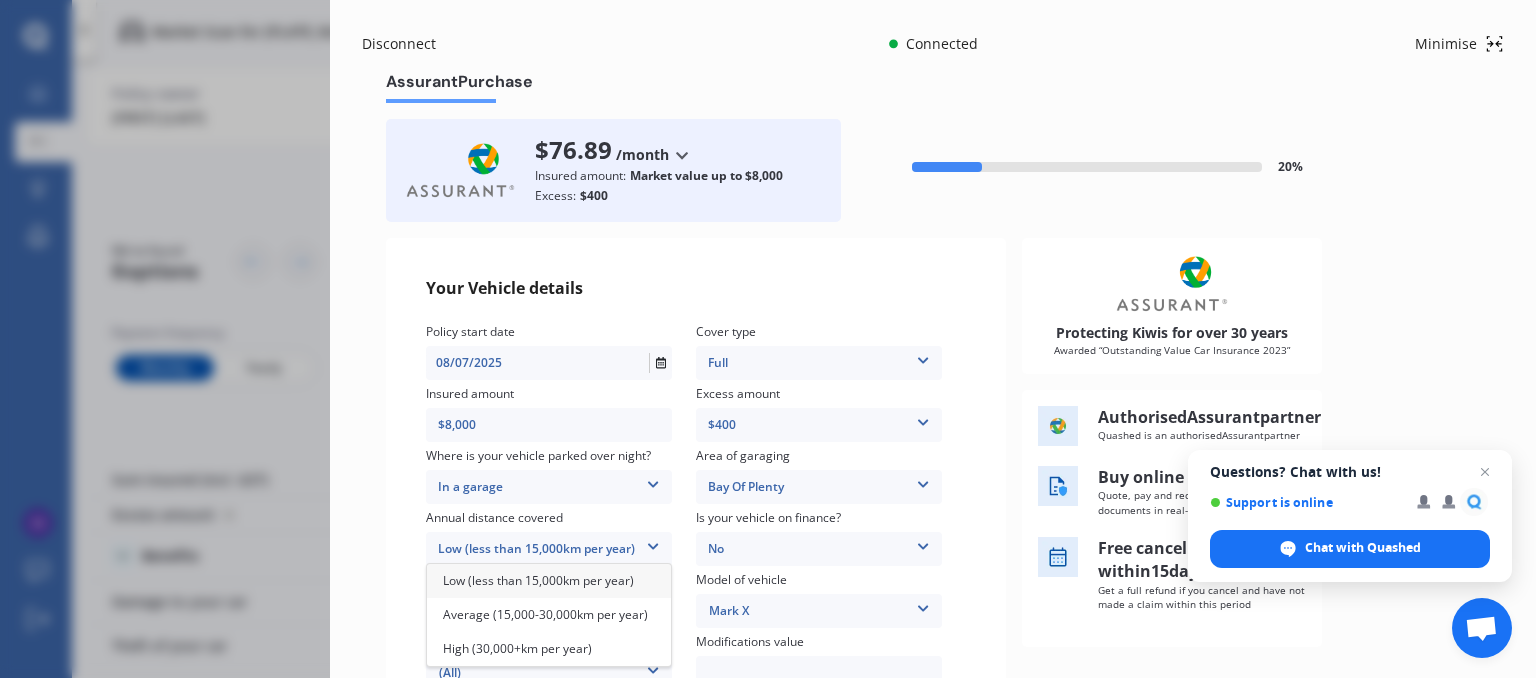 click on "Low (less than 15,000km per year)" at bounding box center [549, 549] 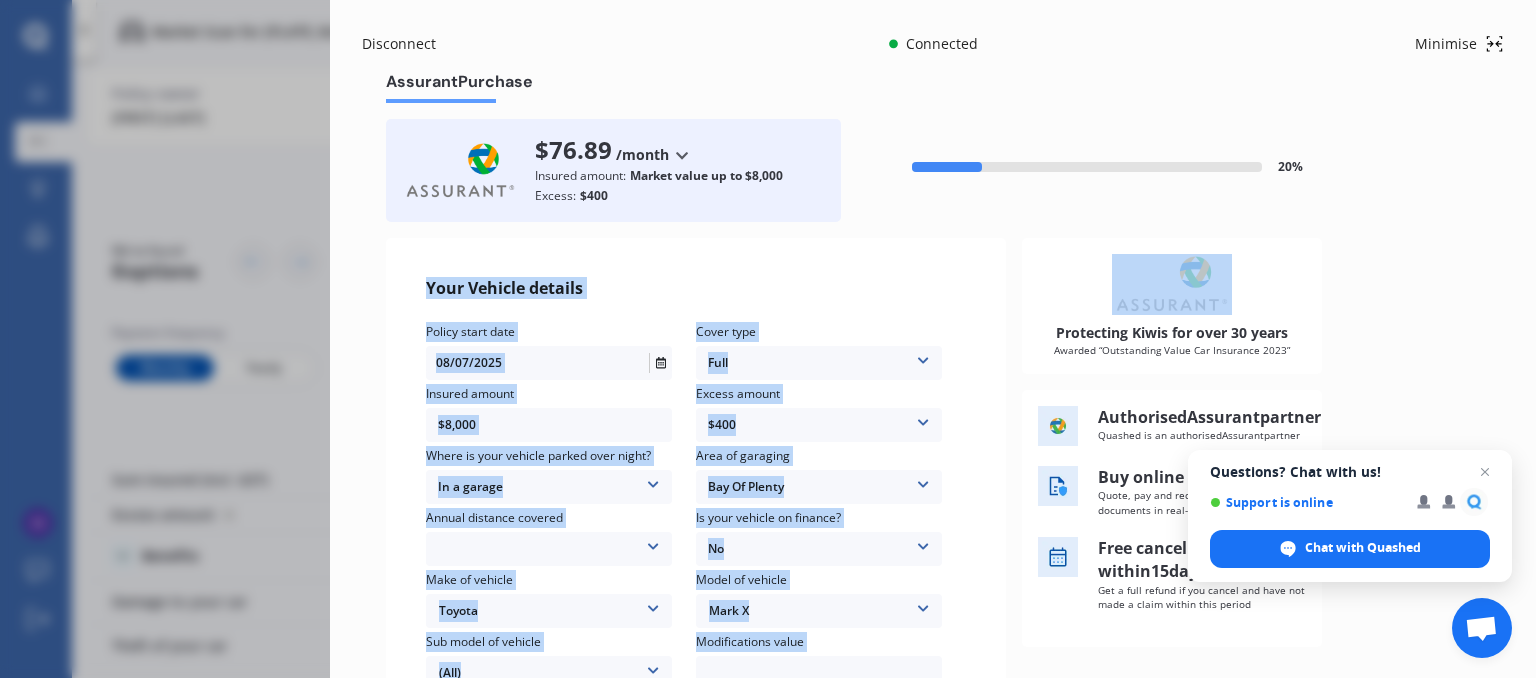 drag, startPoint x: 1535, startPoint y: 197, endPoint x: 1524, endPoint y: 234, distance: 38.600517 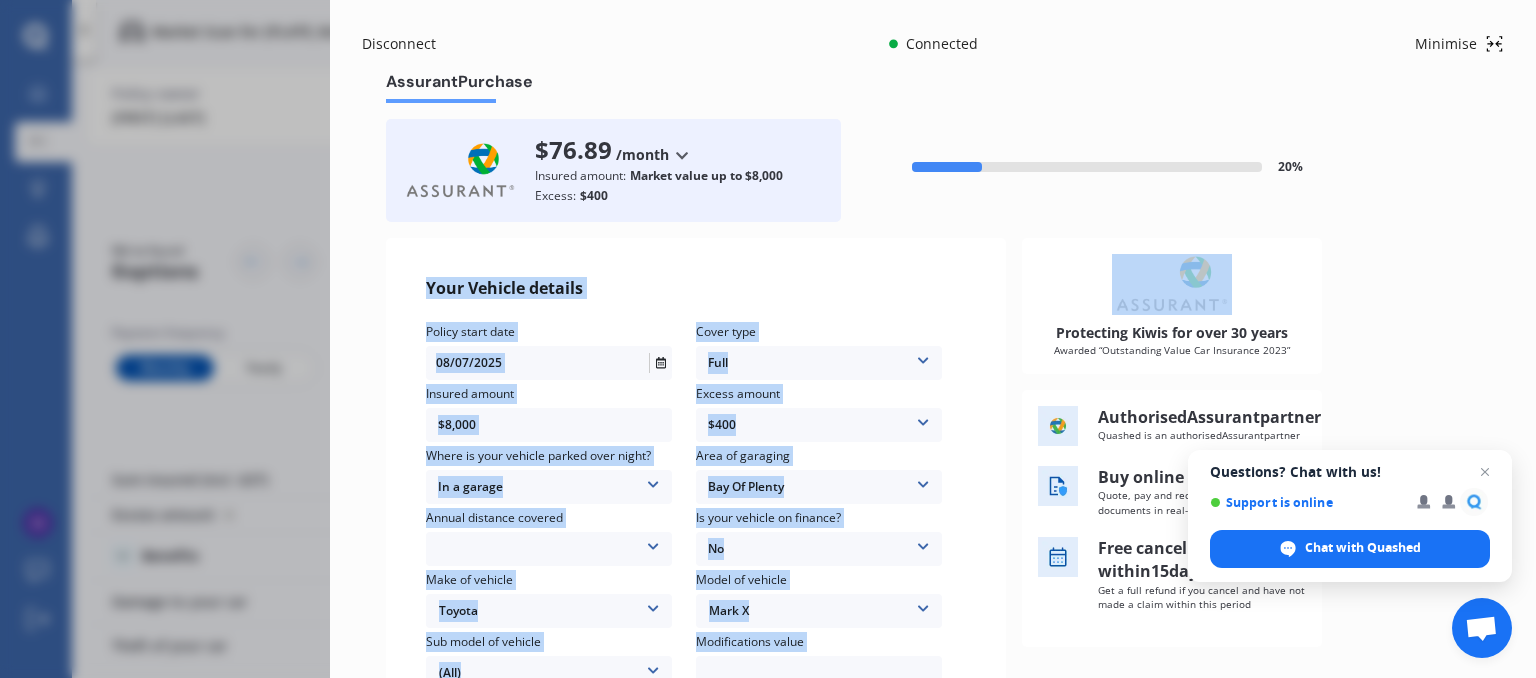 click on "Disconnect Connected Minimise Yearly Monthly $76.89 / mo Assurant  Purchase $76.89 /month /year /month Insured amount: Market value up to $8,000 Excess: $400 20 % Your Vehicle details Policy start date 08/07/2025 Cover type Full 3rd Party 3rd Party Fire & Theft Full Insured amount $8,000 Excess amount $400 $400 $900 $1,400 Where is your vehicle parked over night? In a garage In a garage On own property On street or road Area of garaging Bay Of Plenty Auckland City Auckland West Country / Rodney / Gulf Islands Bay Of Plenty Canterbury Hawkes Bay Howick / Pakuranga / Beachlands Manawatu / Wanganui Manukau City Marlborough Nelson North Shore Northland Otago Poverty Bay Pukekohe / Franklin Southland Taranaki Waikato Wairarapa Waitakere Wellington West Coast Annual distance covered Low (less than 15,000km per year) Average (15,000-30,000km per year) High (30,000+km per year) Is your vehicle on finance? No No Yes Make of vehicle Toyota AC ALFA ROMEO ASTON MARTIN AUDI AUSTIN BEDFORD Bentley BMW BYD CADILLAC CAN-AM" at bounding box center [933, 339] 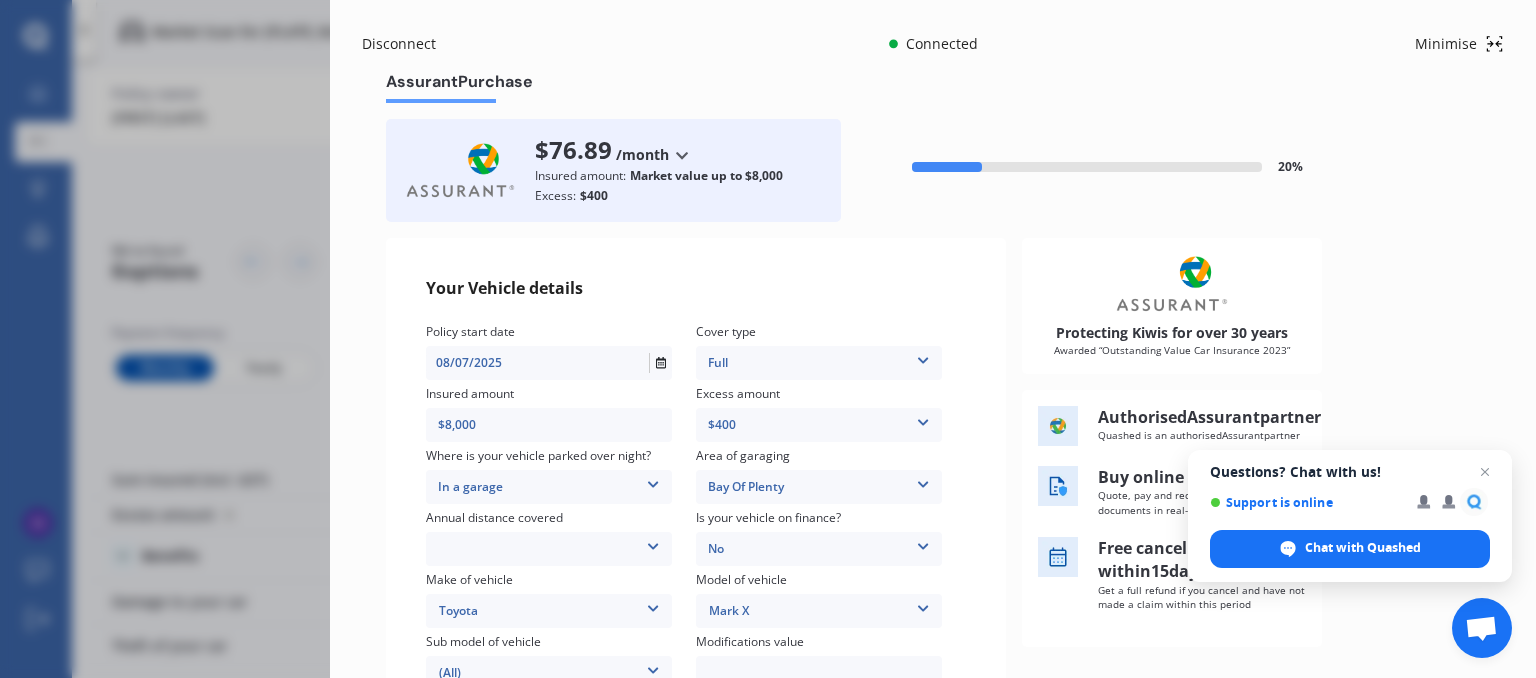 drag, startPoint x: 1535, startPoint y: 378, endPoint x: 1527, endPoint y: 413, distance: 35.902645 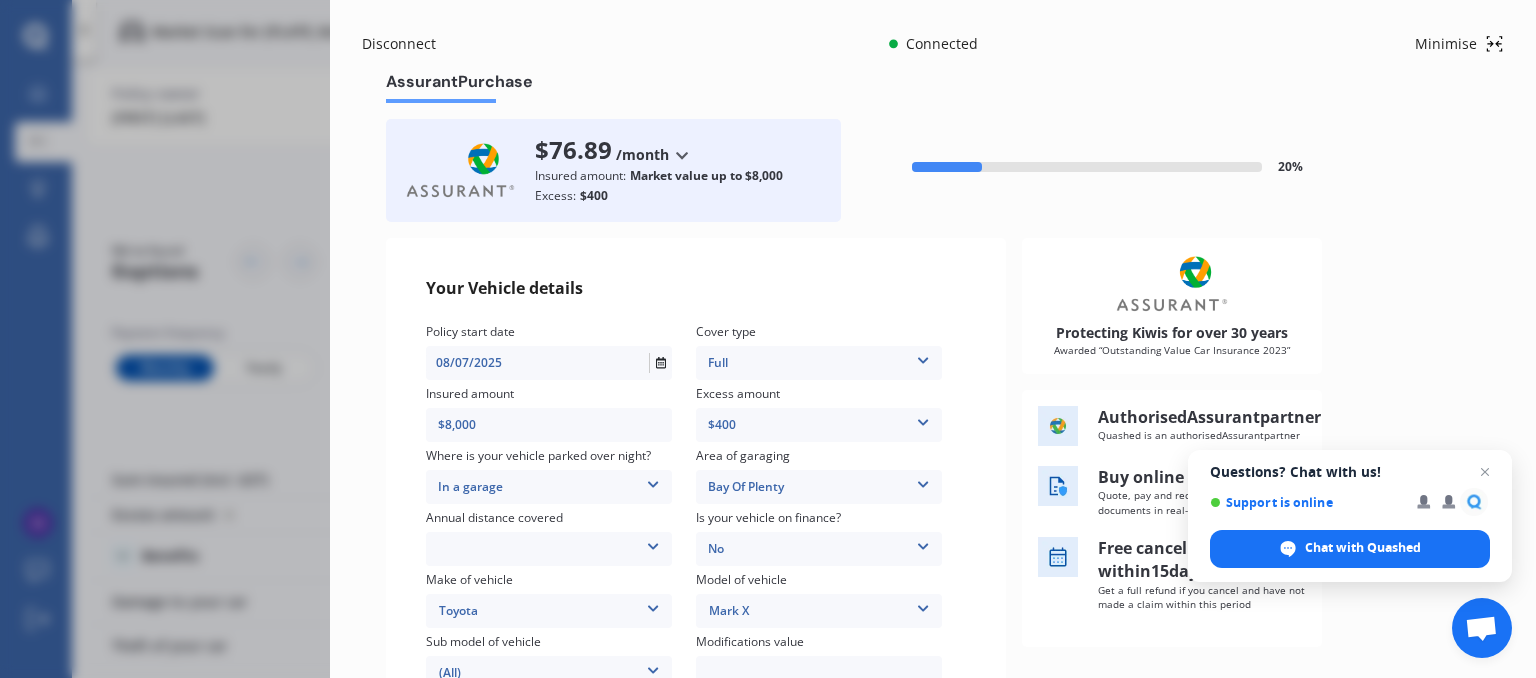 click on "Disconnect Connected Minimise Yearly Monthly $76.89 / mo Assurant  Purchase $76.89 /month /year /month Insured amount: Market value up to $8,000 Excess: $400 20 % Your Vehicle details Policy start date 08/07/2025 Cover type Full 3rd Party 3rd Party Fire & Theft Full Insured amount $8,000 Excess amount $400 $400 $900 $1,400 Where is your vehicle parked over night? In a garage In a garage On own property On street or road Area of garaging Bay Of Plenty Auckland City Auckland West Country / Rodney / Gulf Islands Bay Of Plenty Canterbury Hawkes Bay Howick / Pakuranga / Beachlands Manawatu / Wanganui Manukau City Marlborough Nelson North Shore Northland Otago Poverty Bay Pukekohe / Franklin Southland Taranaki Waikato Wairarapa Waitakere Wellington West Coast Annual distance covered Low (less than 15,000km per year) Average (15,000-30,000km per year) High (30,000+km per year) Is your vehicle on finance? No No Yes Make of vehicle Toyota AC ALFA ROMEO ASTON MARTIN AUDI AUSTIN BEDFORD Bentley BMW BYD CADILLAC CAN-AM" at bounding box center (933, 339) 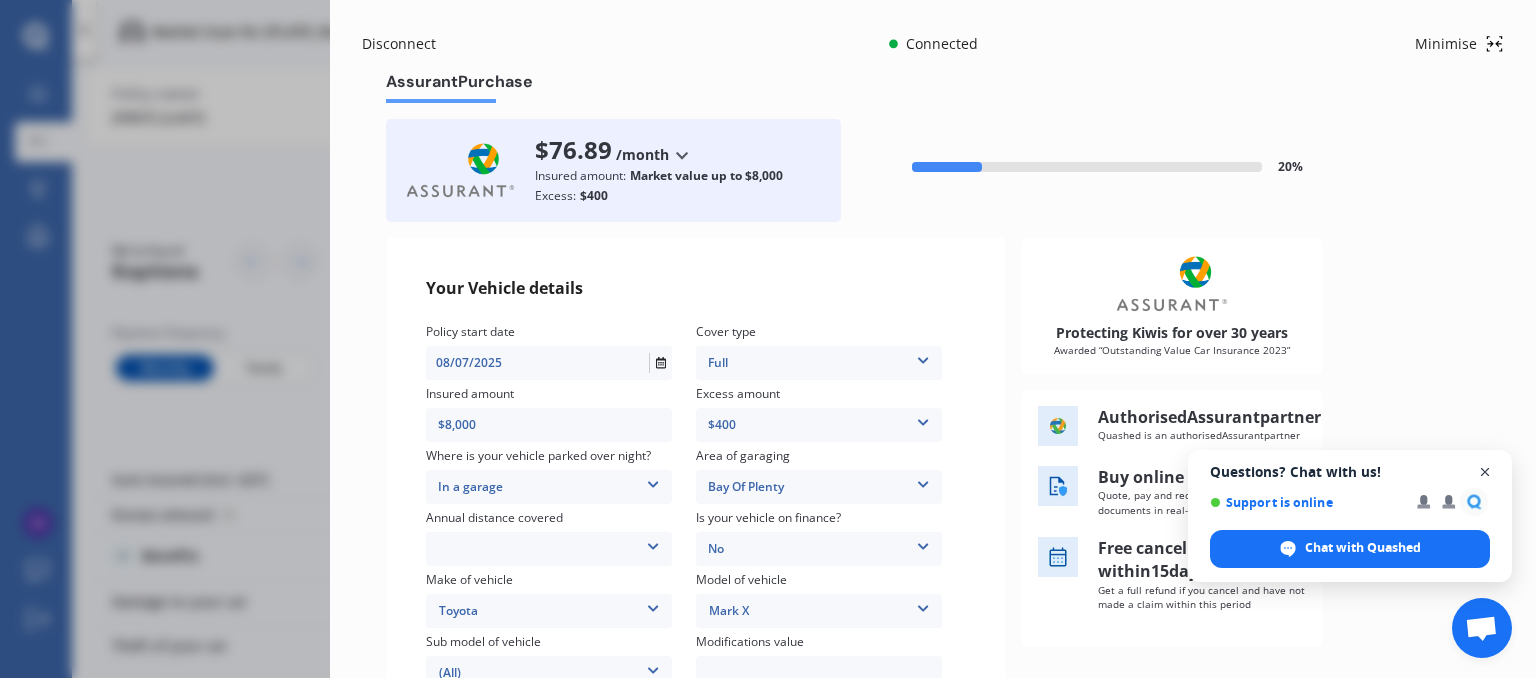 click at bounding box center (1485, 472) 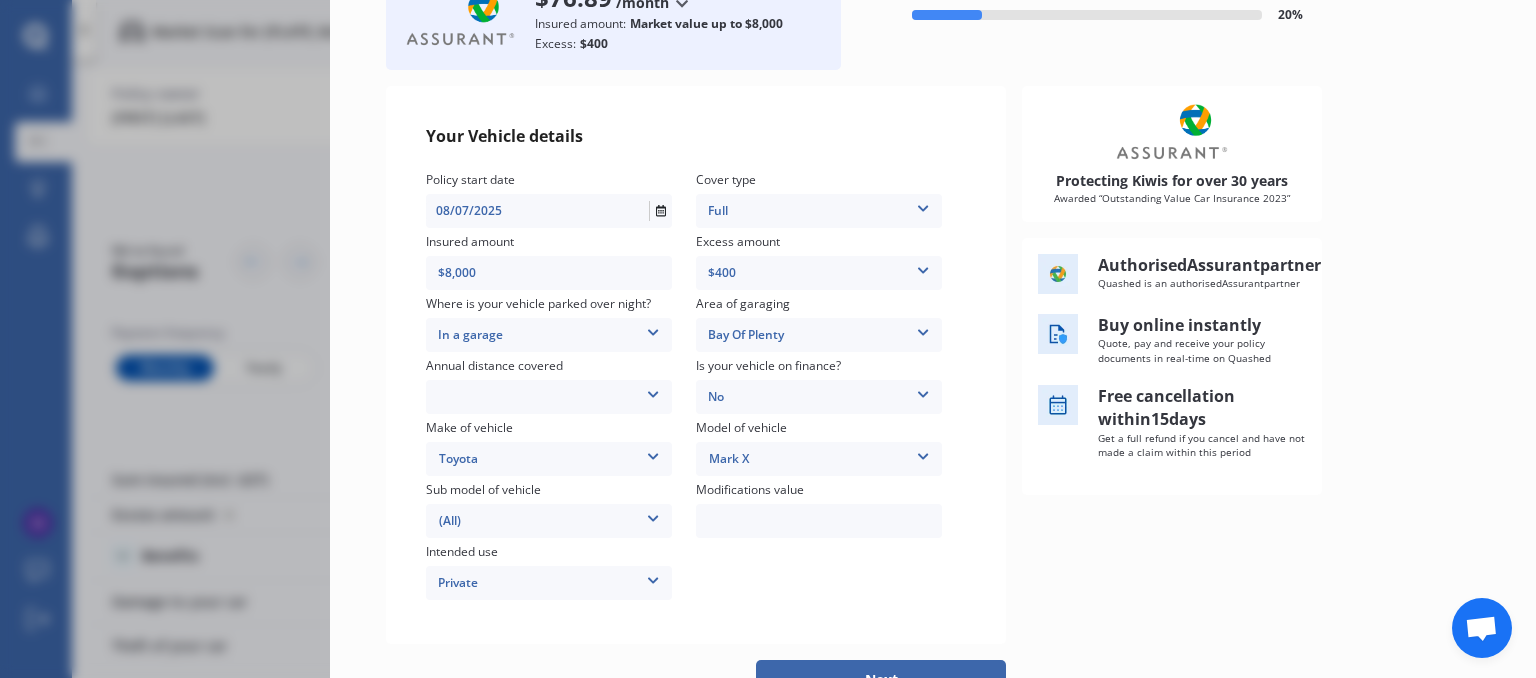 scroll, scrollTop: 155, scrollLeft: 0, axis: vertical 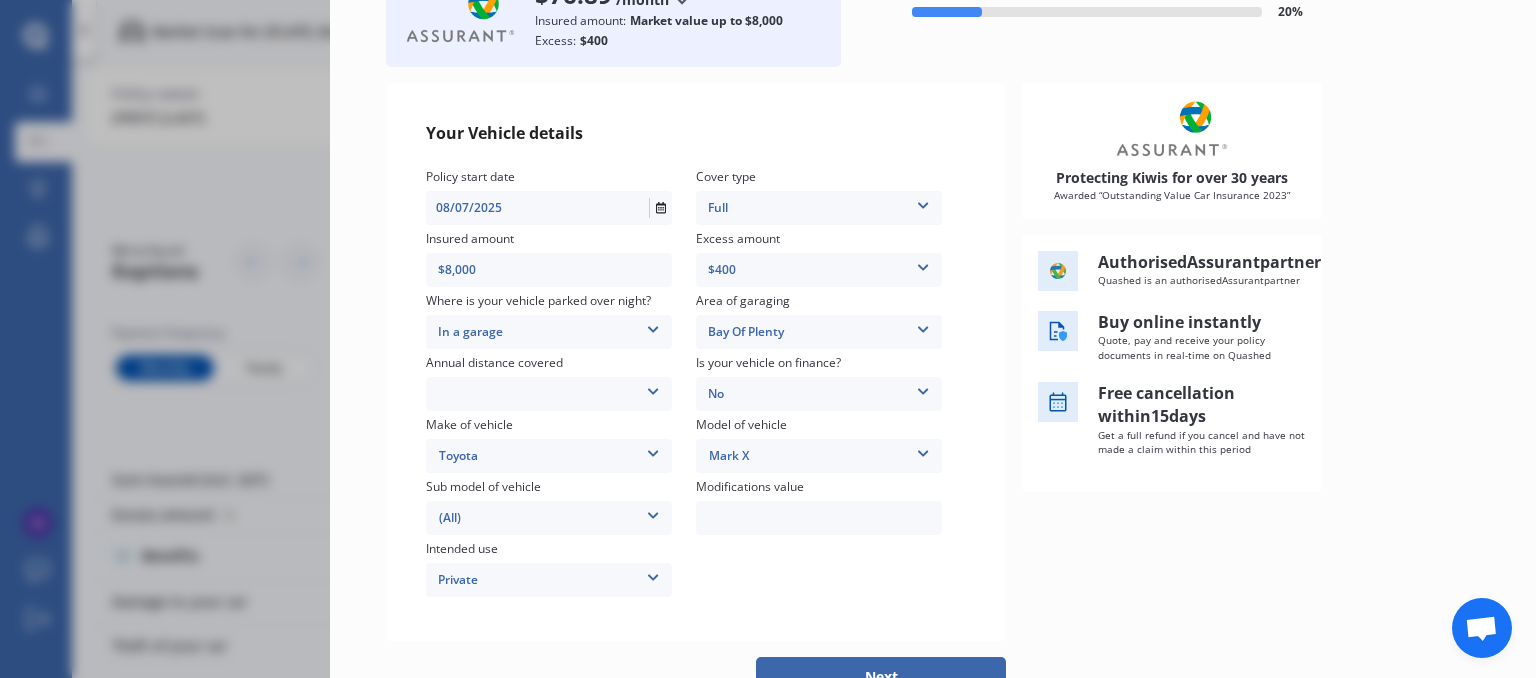 click at bounding box center (549, 270) 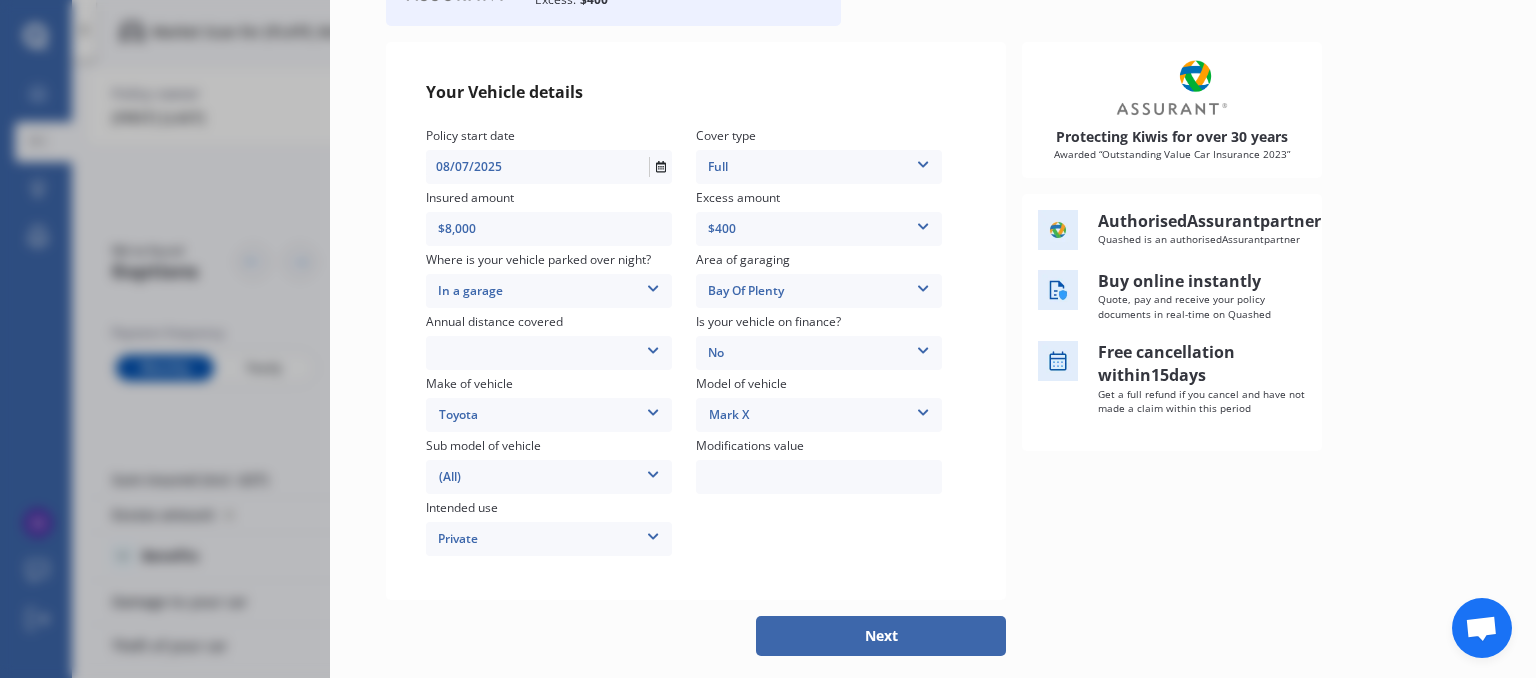 scroll, scrollTop: 210, scrollLeft: 0, axis: vertical 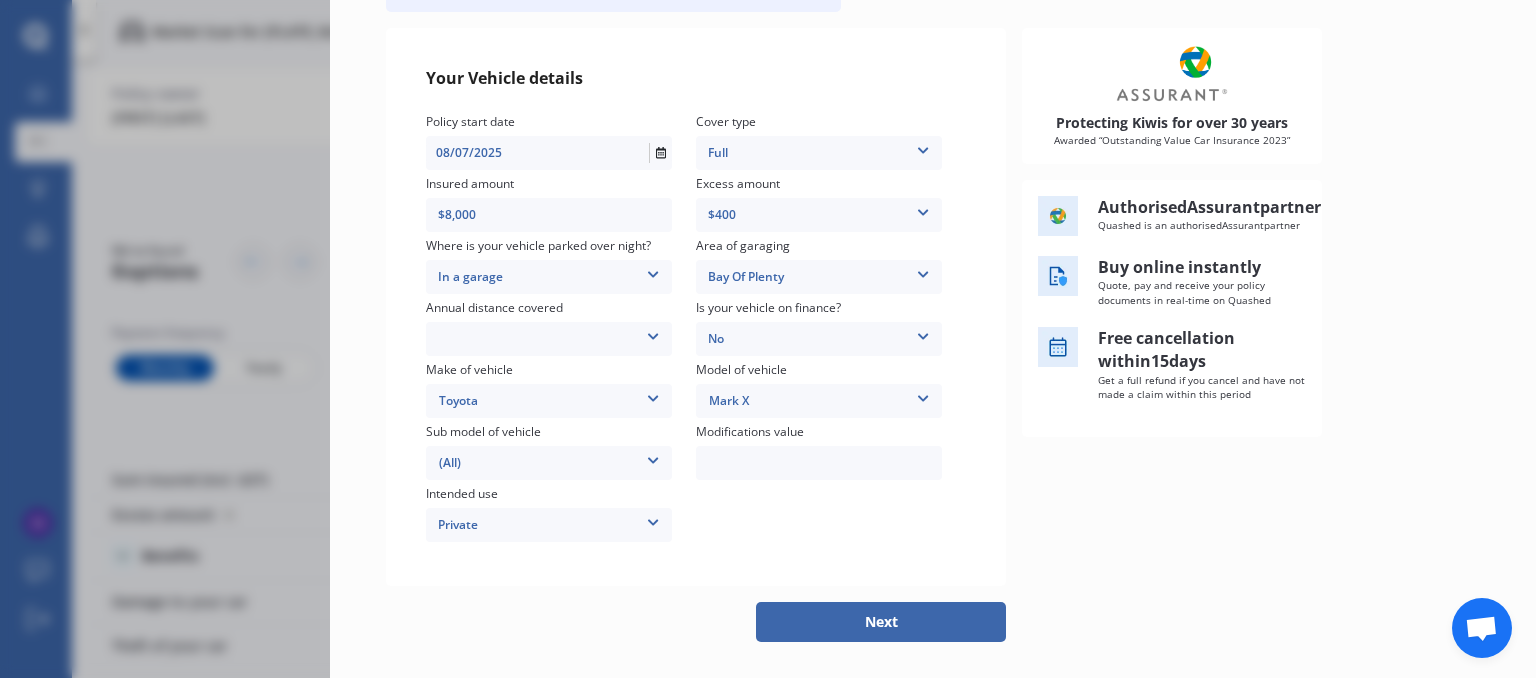 click on "Next" at bounding box center (881, 622) 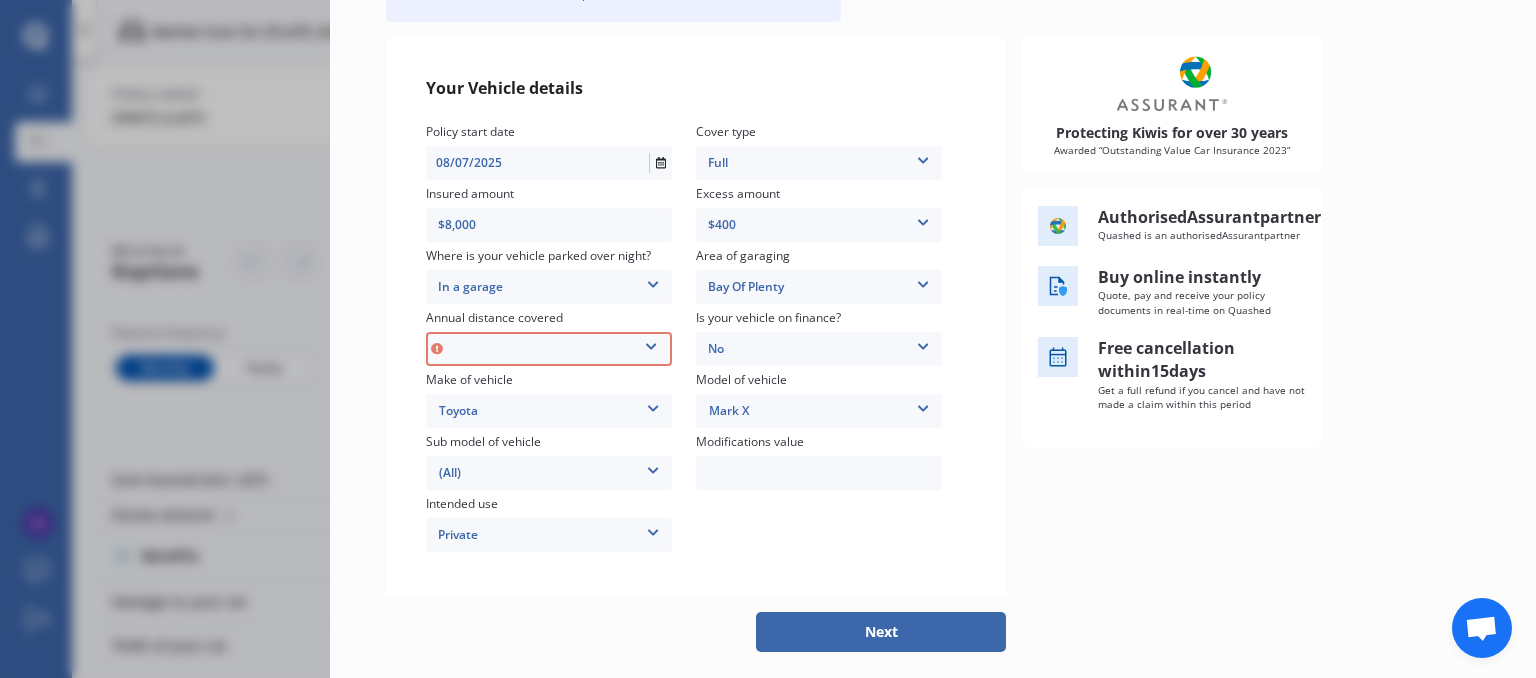 click on "Low (less than 15,000km per year) Average (15,000-30,000km per year) High (30,000+km per year)" at bounding box center (549, 349) 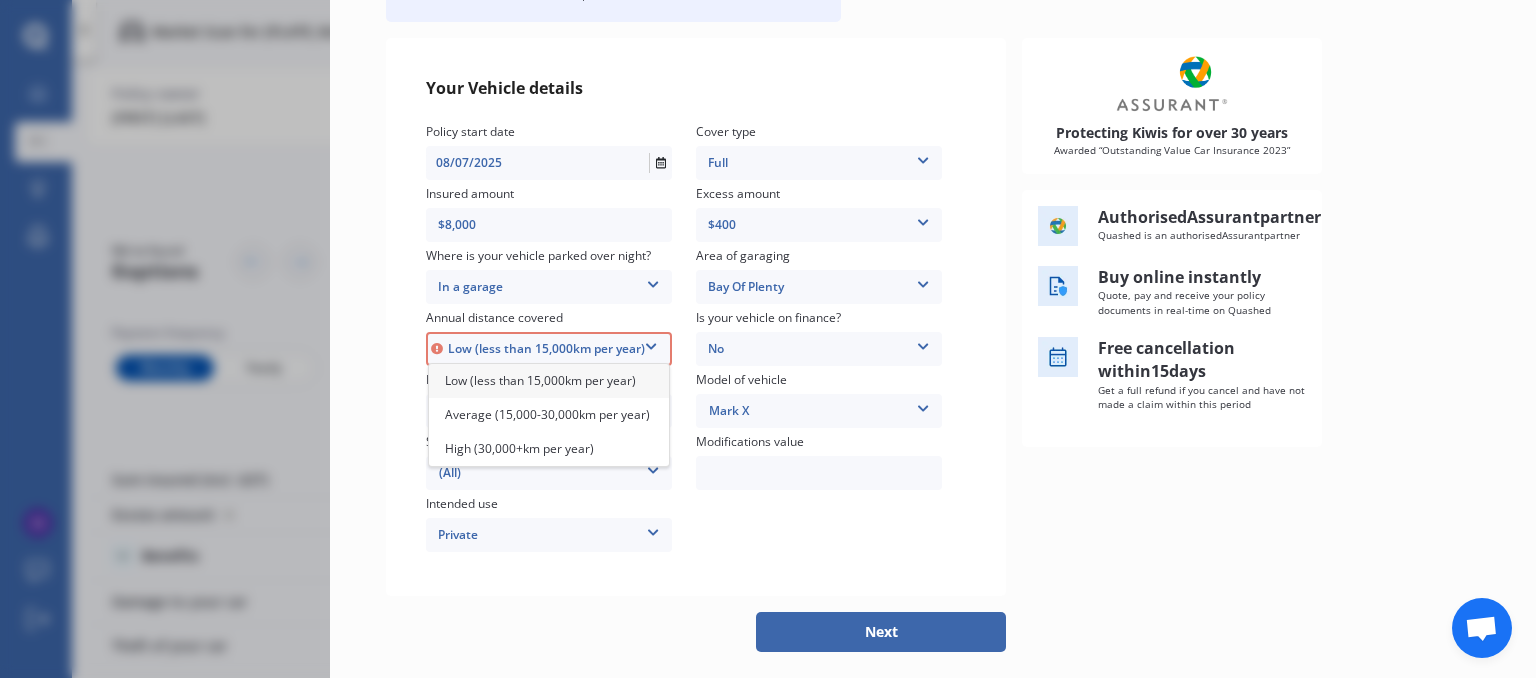 click on "Low (less than 15,000km per year)" at bounding box center (540, 380) 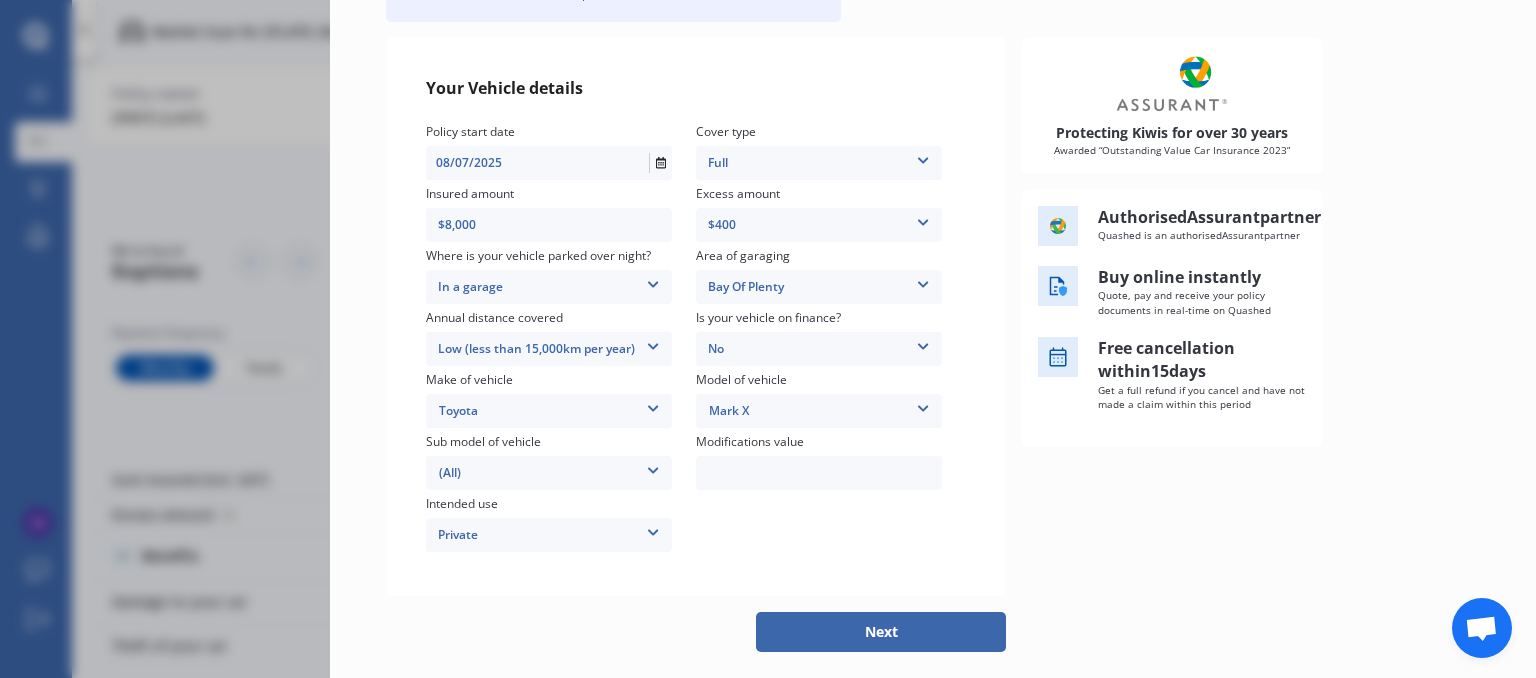 click on "Next" at bounding box center (881, 632) 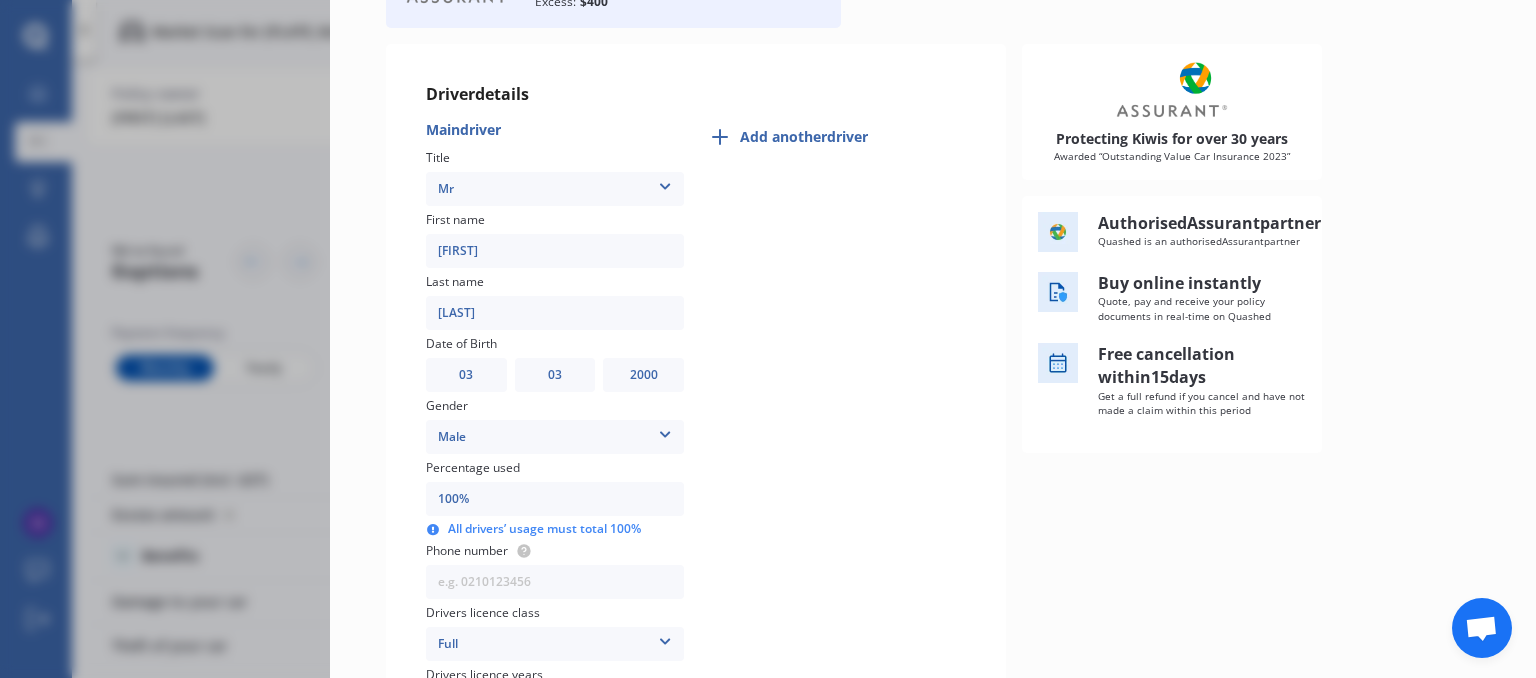 scroll, scrollTop: 0, scrollLeft: 0, axis: both 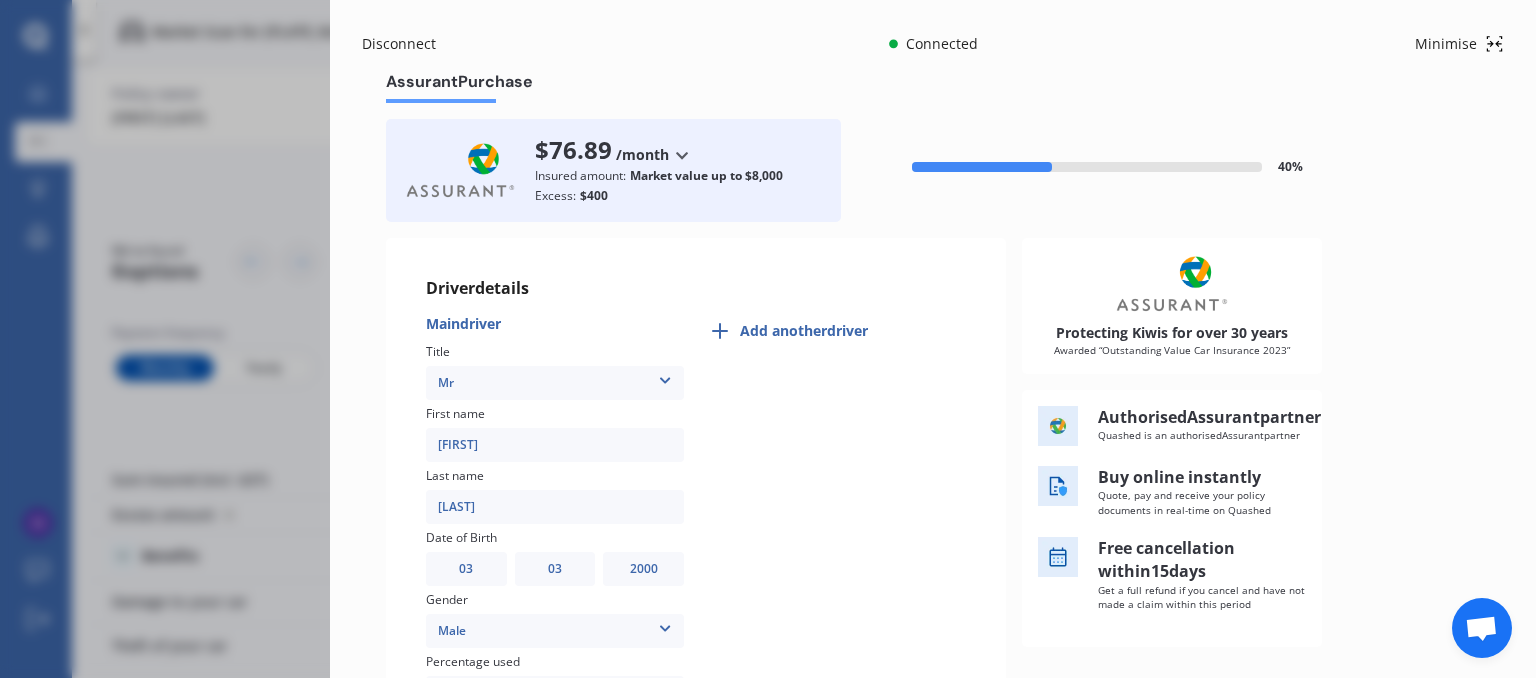 drag, startPoint x: 1535, startPoint y: 177, endPoint x: 1528, endPoint y: 209, distance: 32.75668 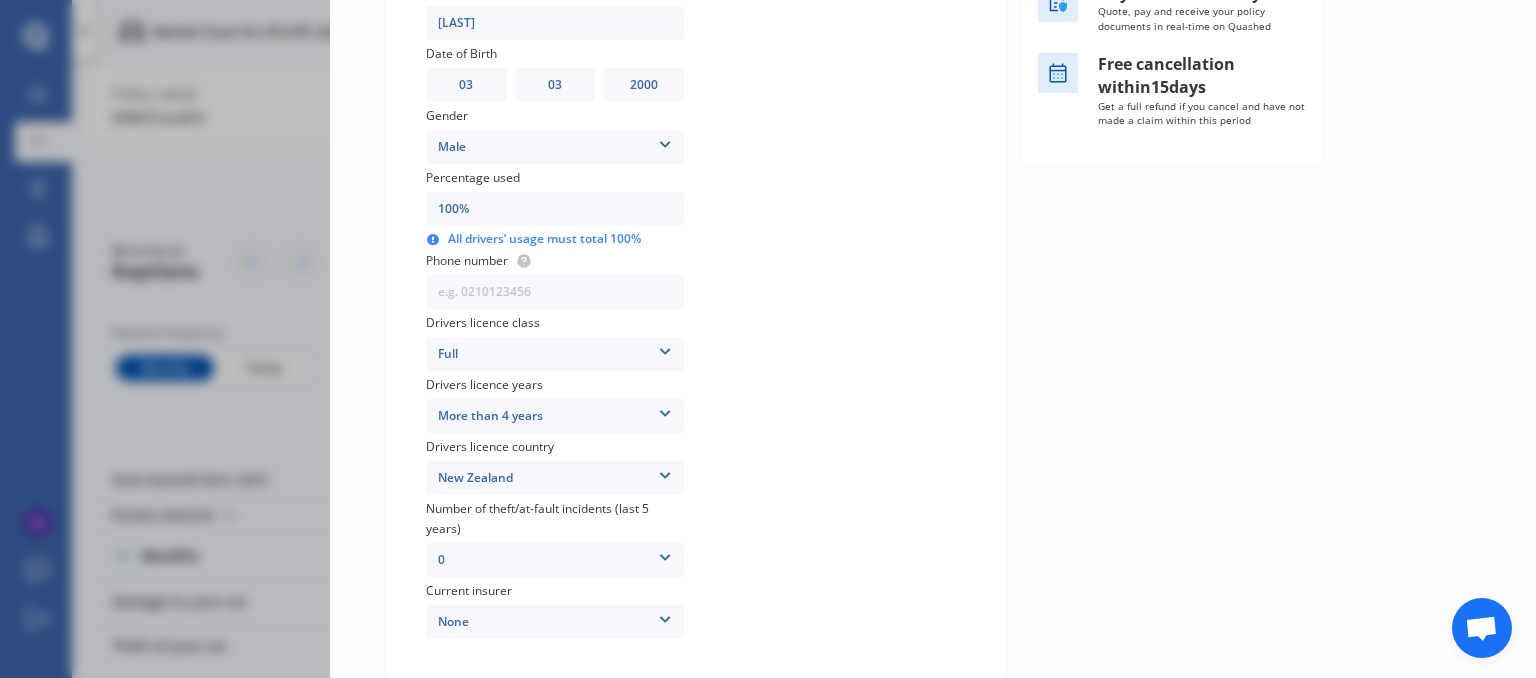 scroll, scrollTop: 487, scrollLeft: 0, axis: vertical 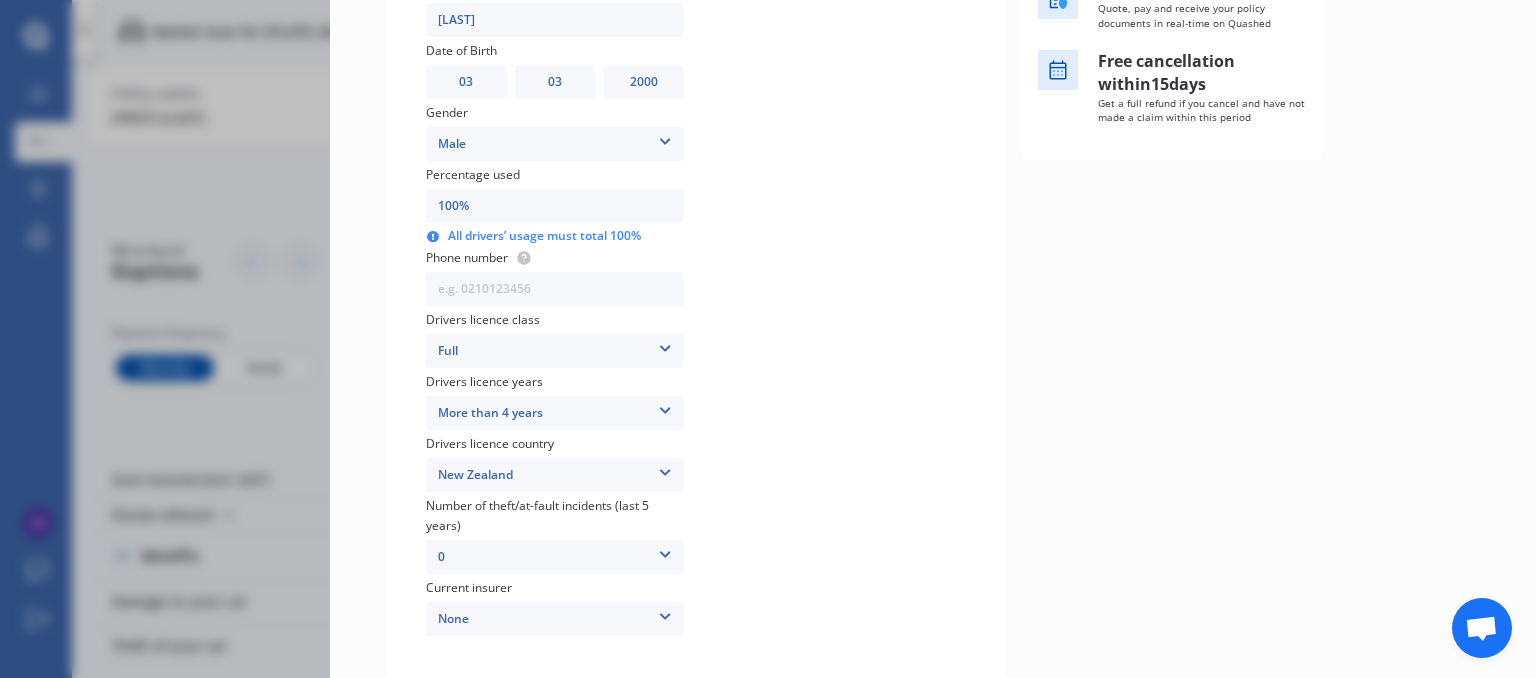 click on "100%" at bounding box center [555, 206] 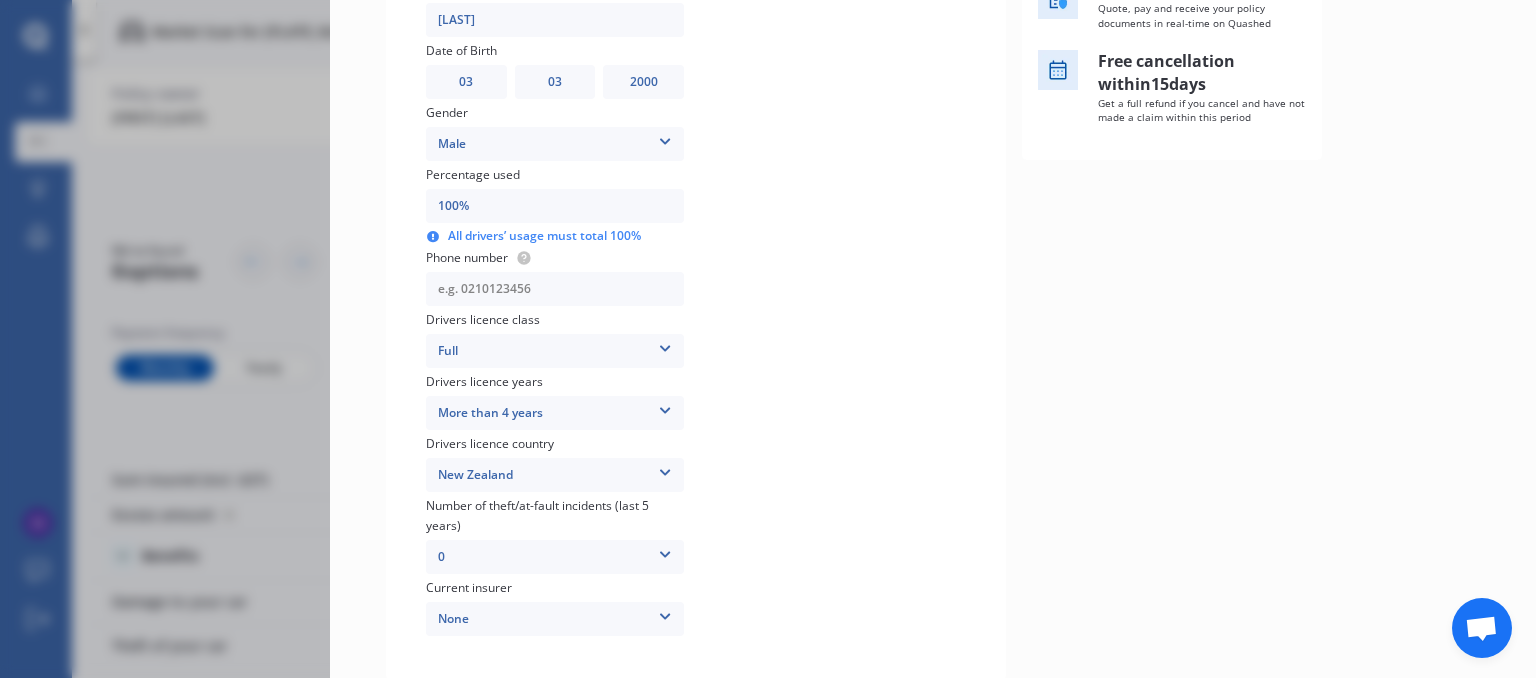 click at bounding box center [555, 289] 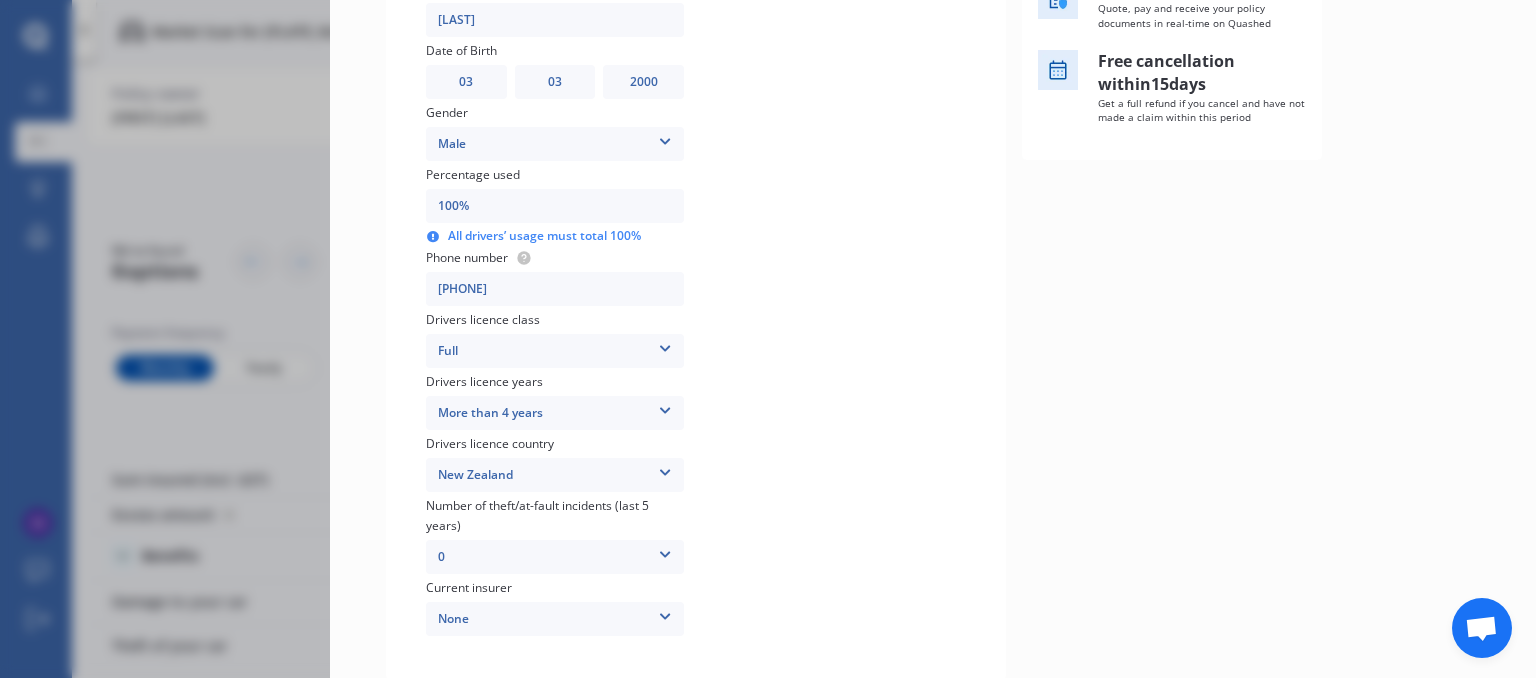 drag, startPoint x: 1535, startPoint y: 325, endPoint x: 1515, endPoint y: 393, distance: 70.88018 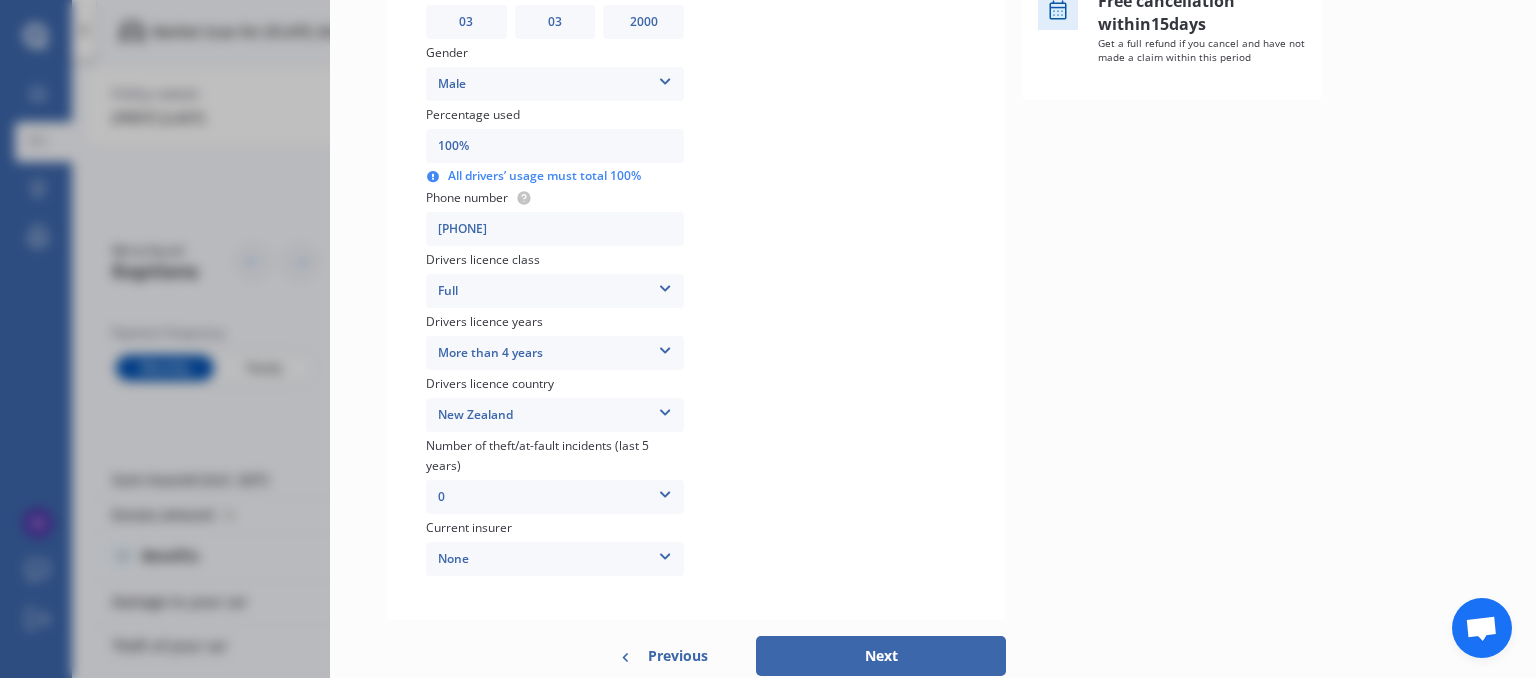 scroll, scrollTop: 572, scrollLeft: 0, axis: vertical 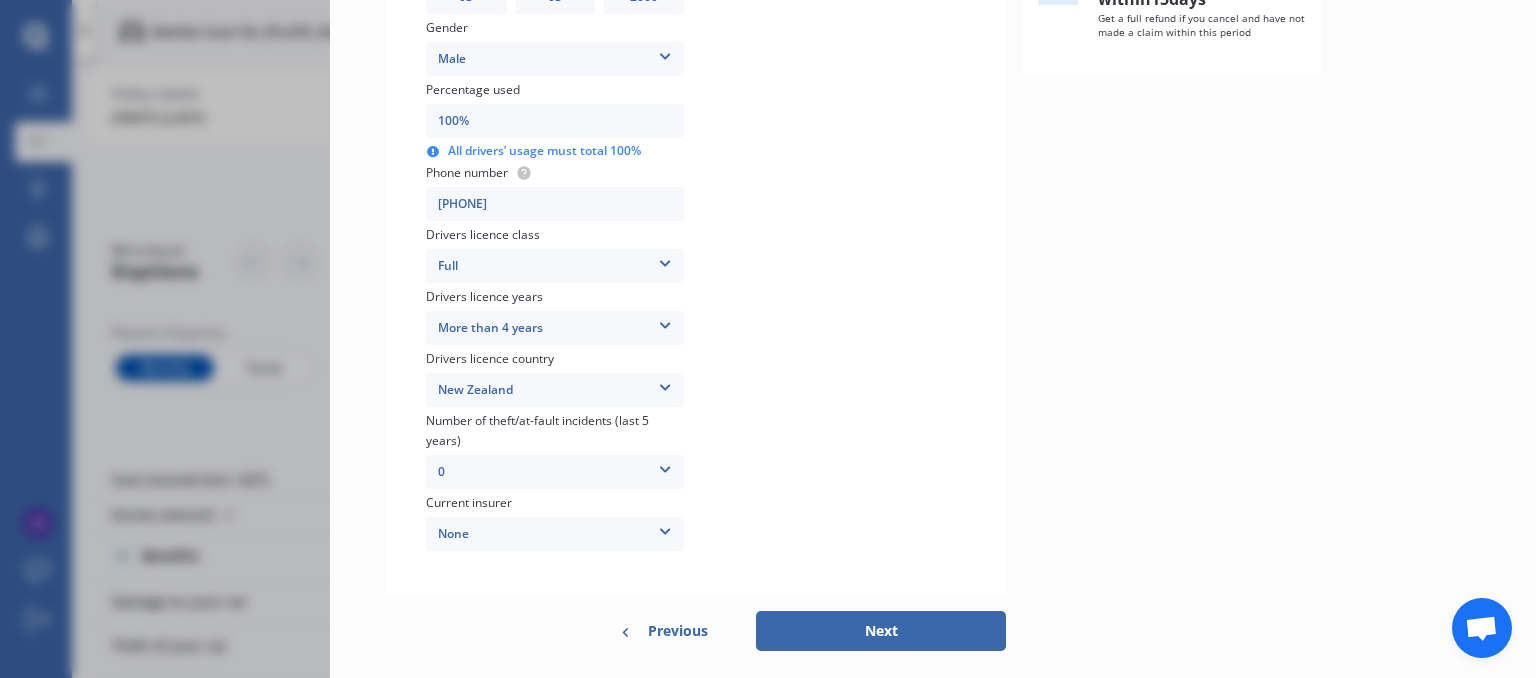 click on "Next" at bounding box center [881, 631] 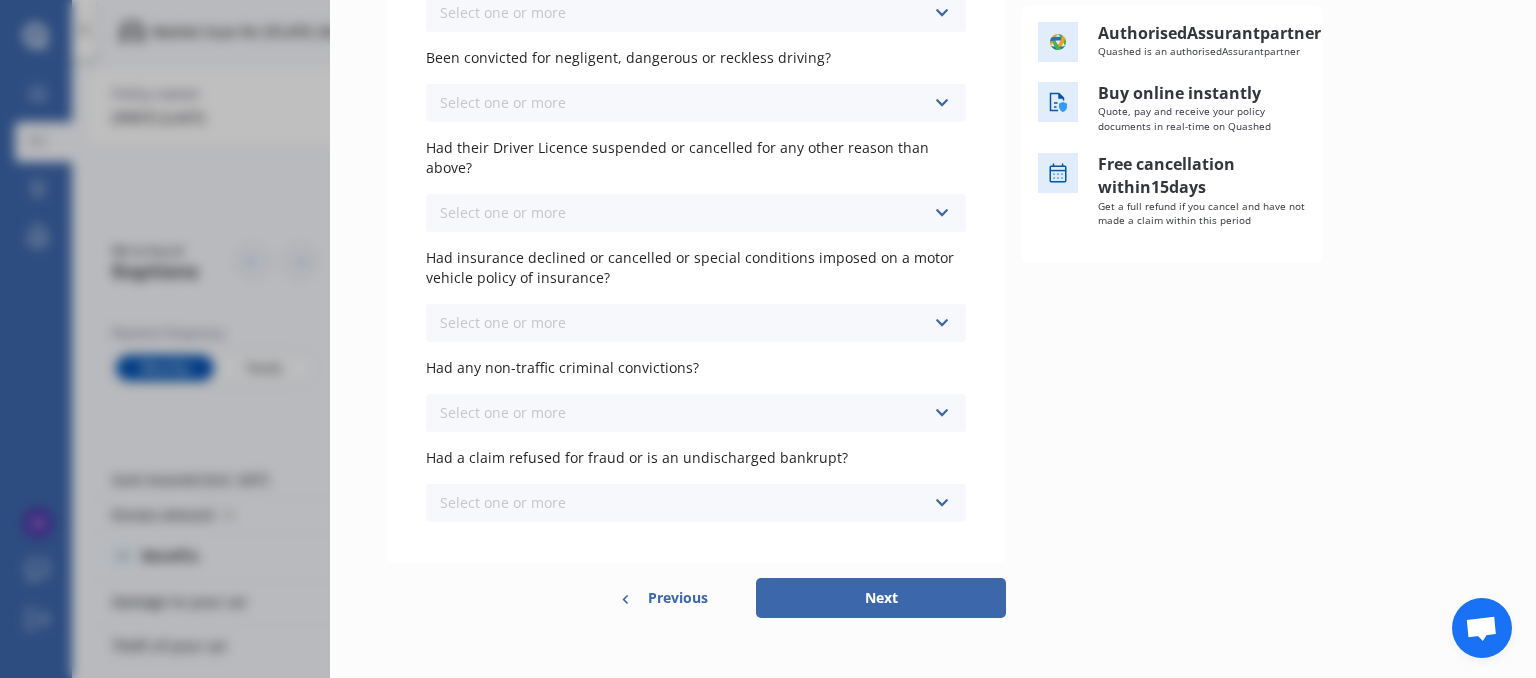 scroll, scrollTop: 0, scrollLeft: 0, axis: both 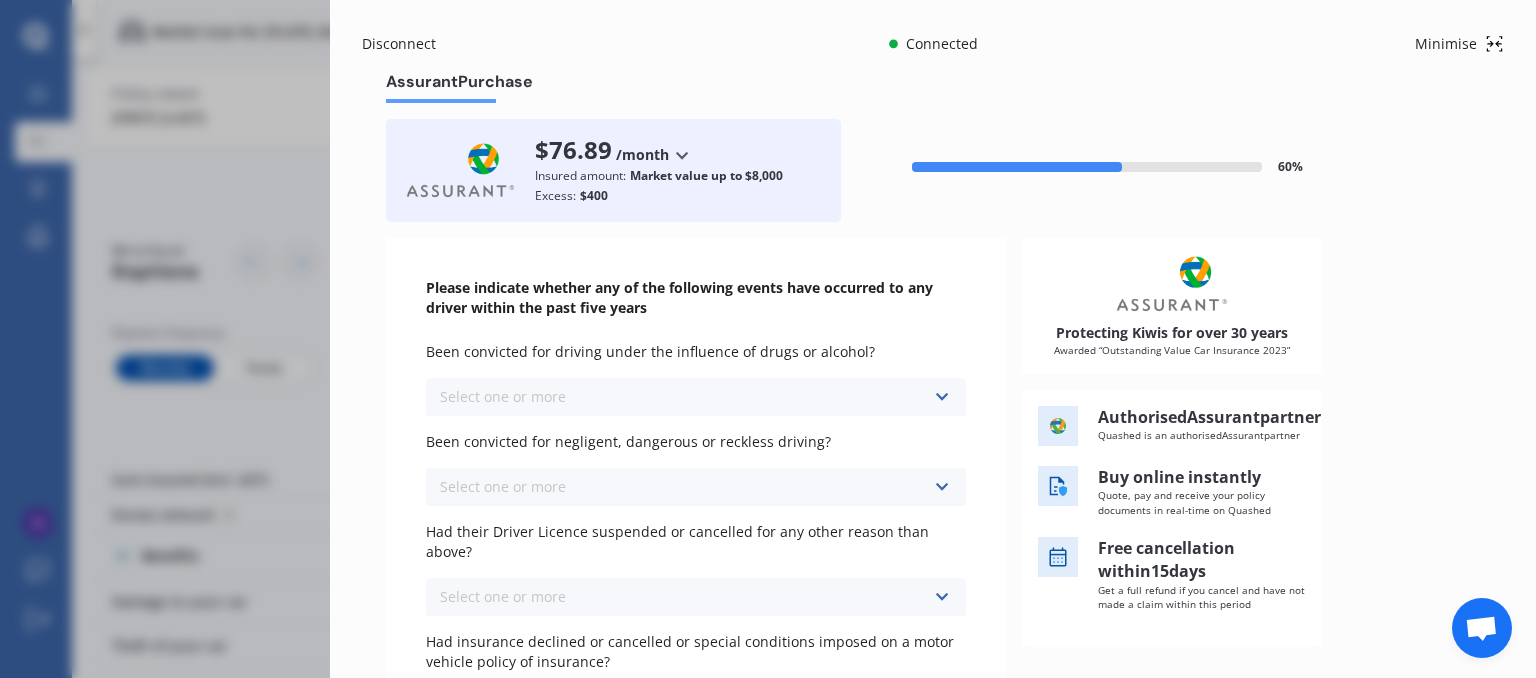 click on "Select one or more" at bounding box center (503, 396) 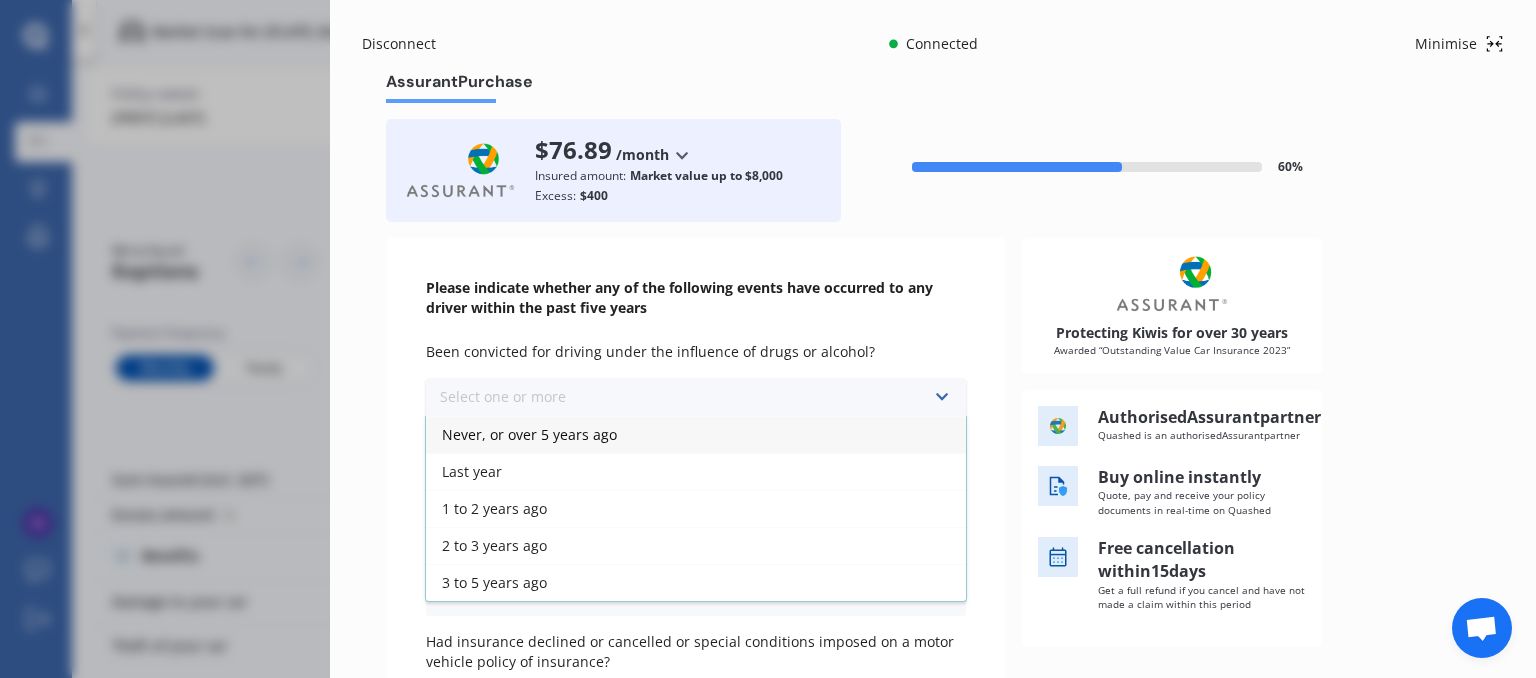 click on "Never, or over 5 years ago" at bounding box center [529, 434] 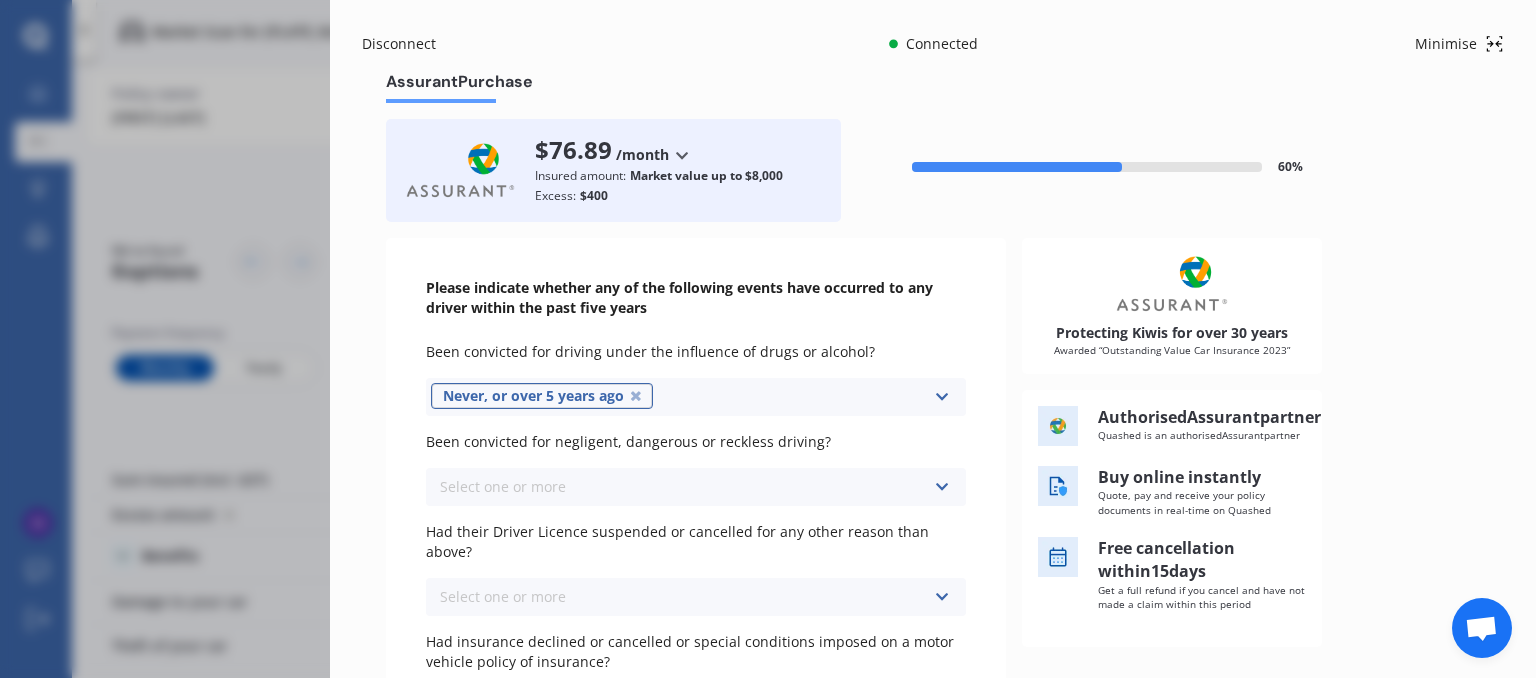 click on "Select one or more" at bounding box center (503, 486) 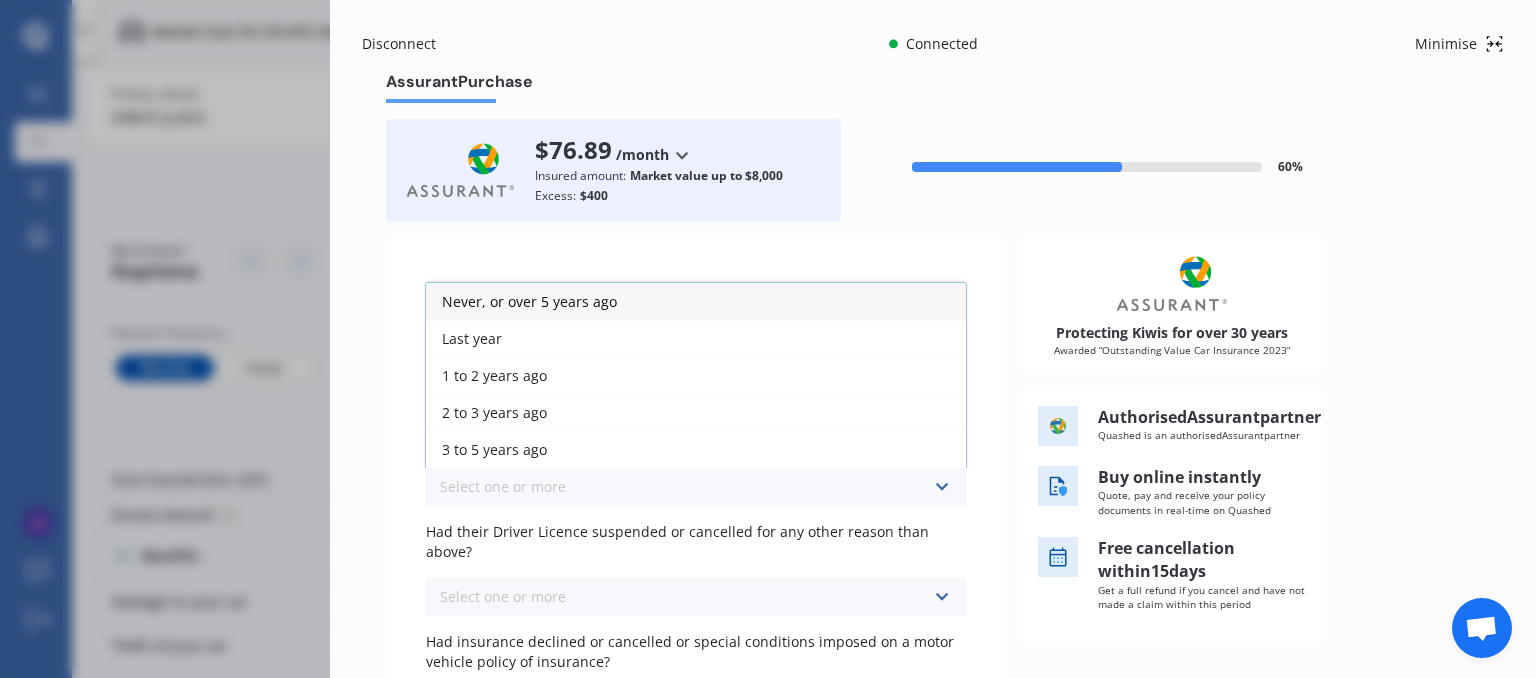 click on "Never, or over 5 years ago" at bounding box center (529, 301) 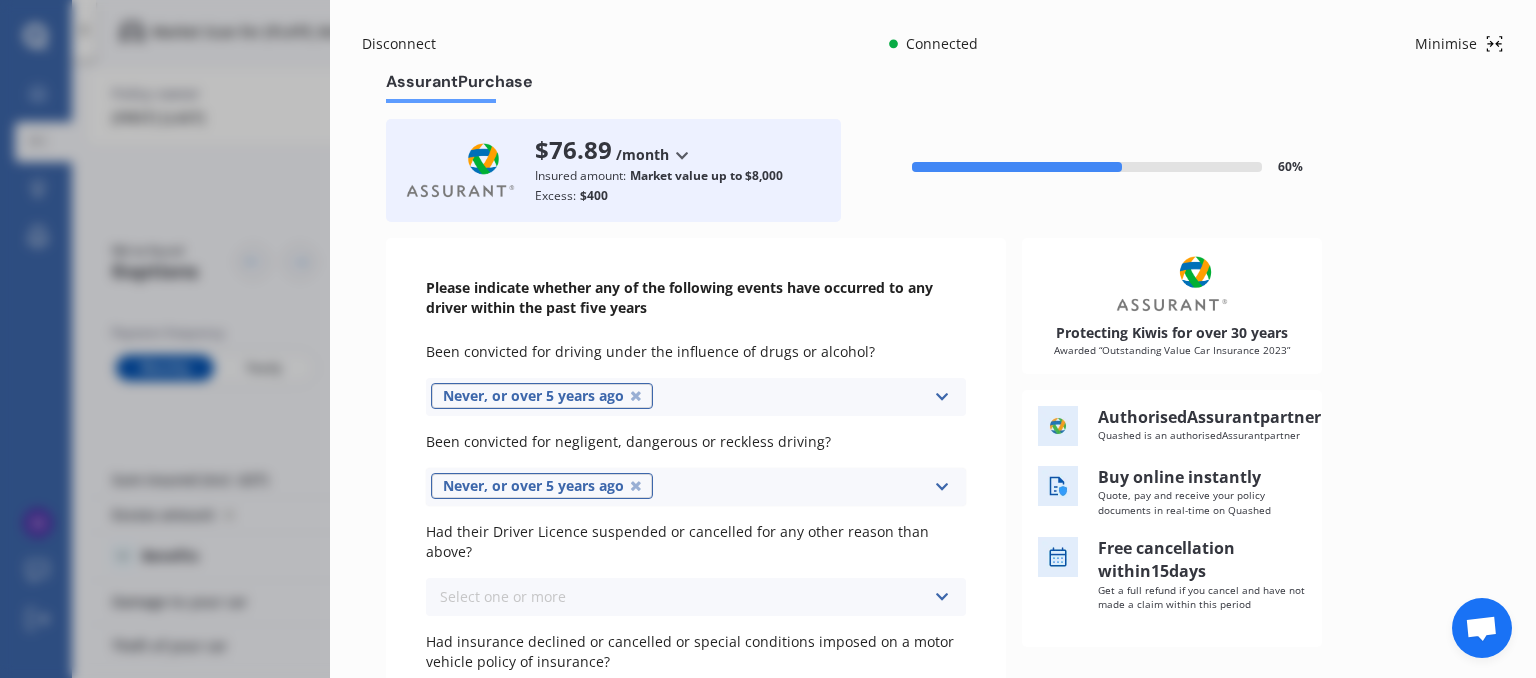 click on "Select one or more" at bounding box center [503, 596] 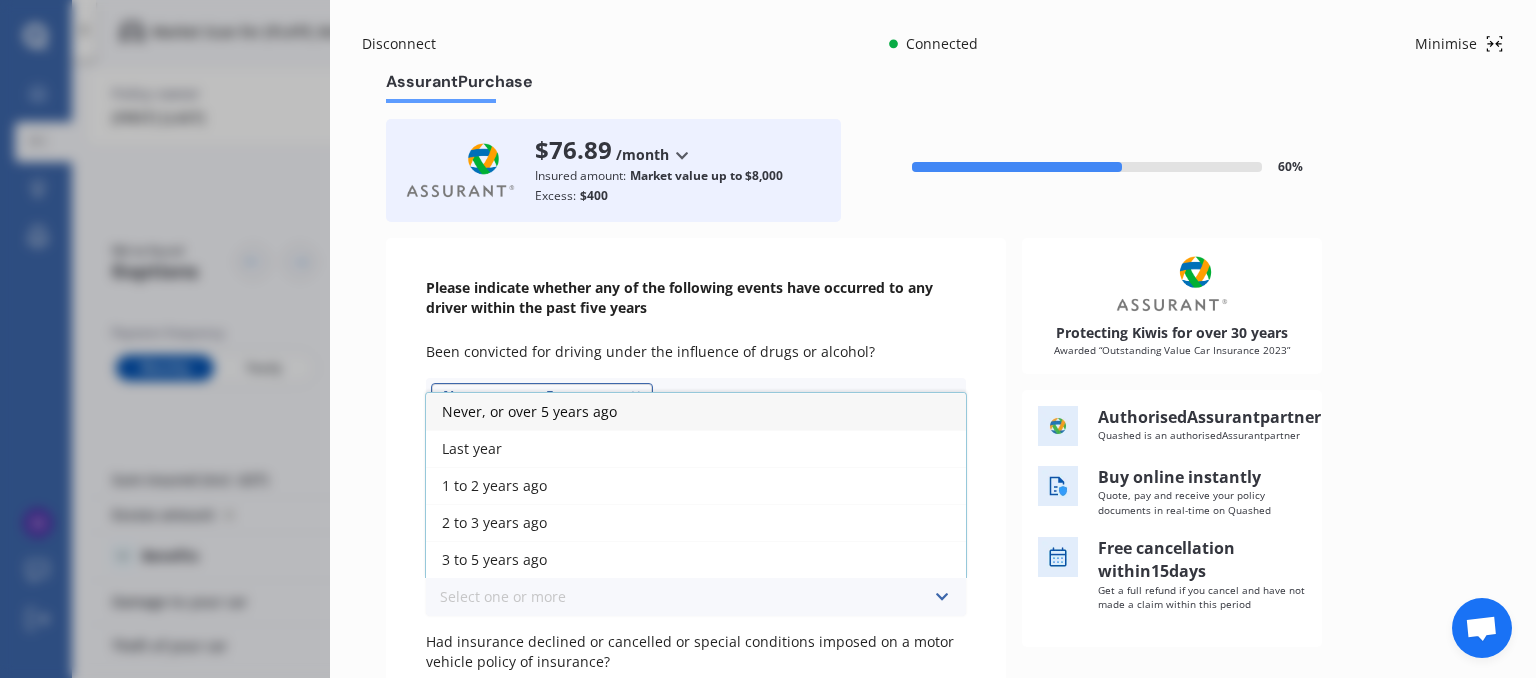 click on "Never, or over 5 years ago" at bounding box center (529, 411) 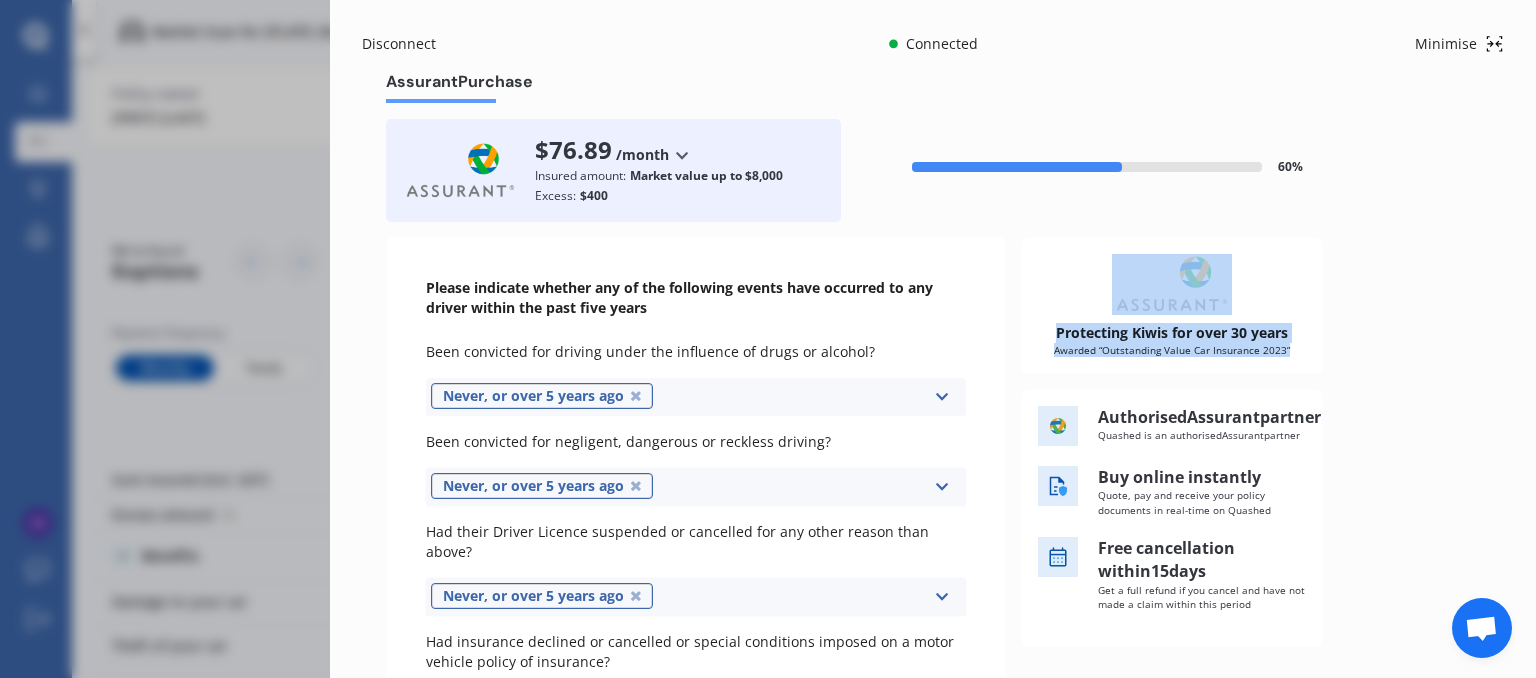 drag, startPoint x: 1535, startPoint y: 284, endPoint x: 1535, endPoint y: 373, distance: 89 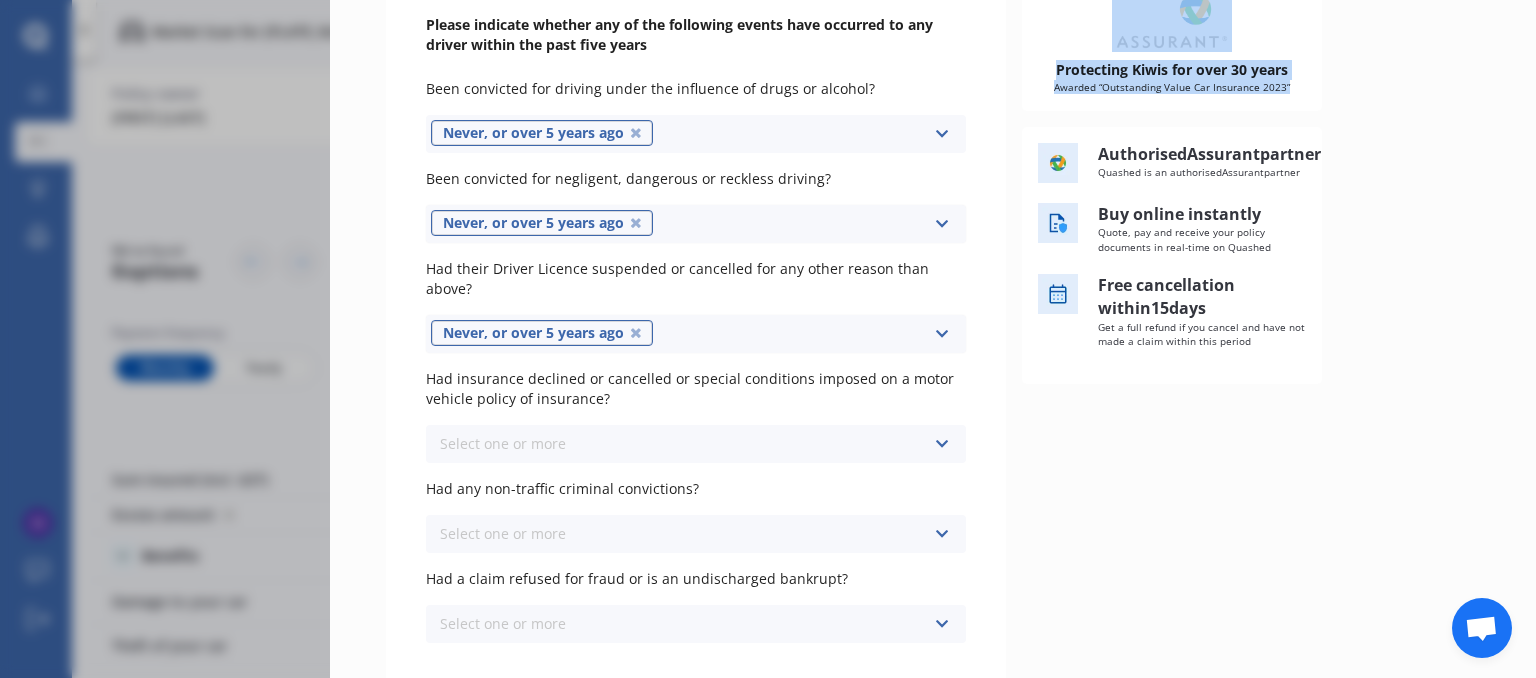 scroll, scrollTop: 267, scrollLeft: 0, axis: vertical 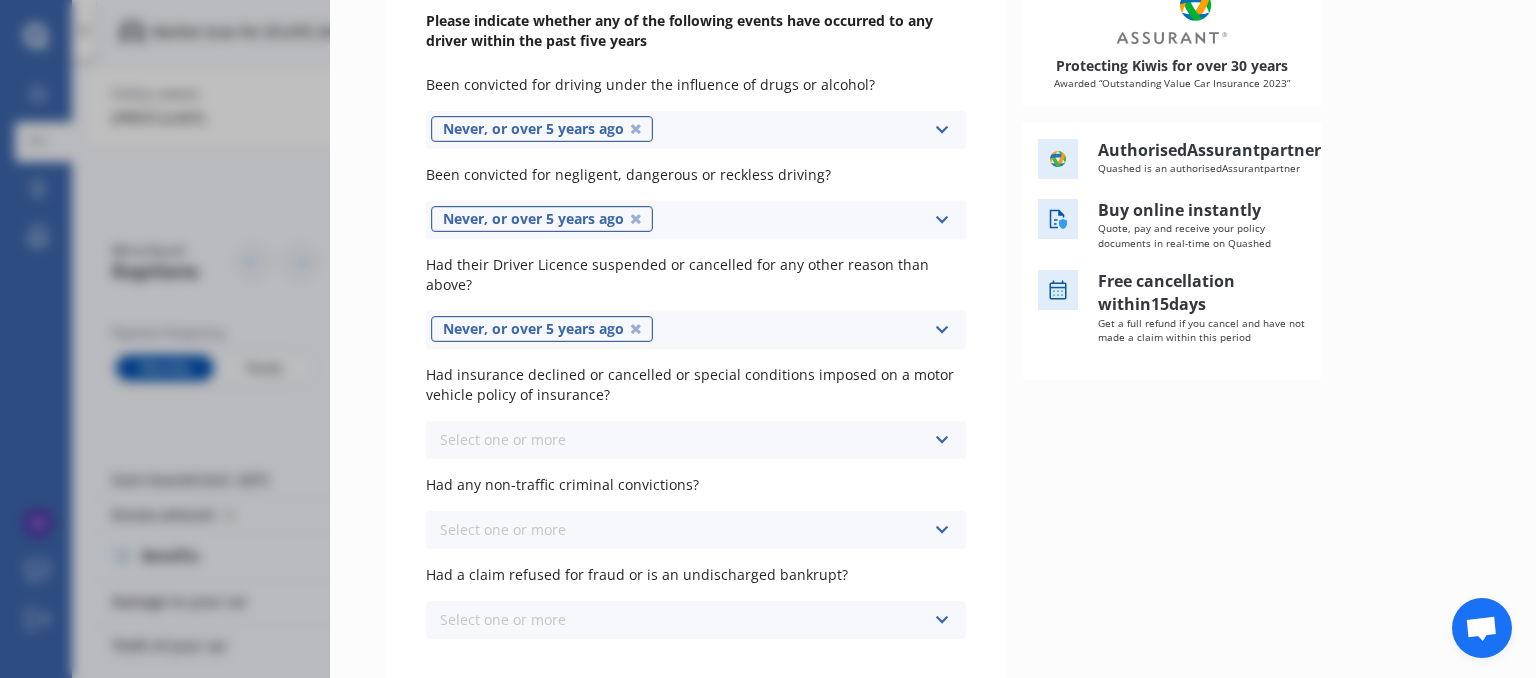 click on "Select one or more Never, or over 5 years ago Last year 1 to 2 years ago 2 to 3 years ago 3 to 5 years ago" at bounding box center [696, 130] 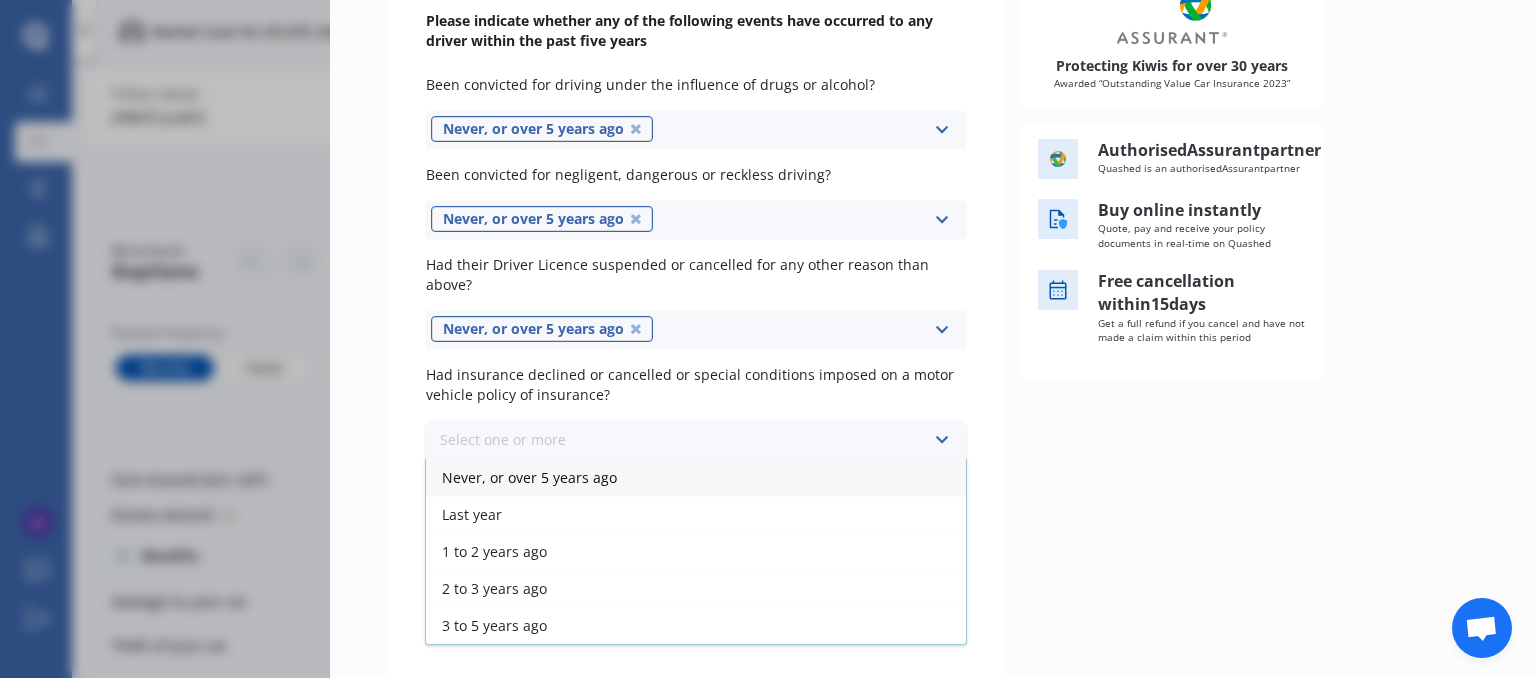 click on "Never, or over 5 years ago" at bounding box center [529, 477] 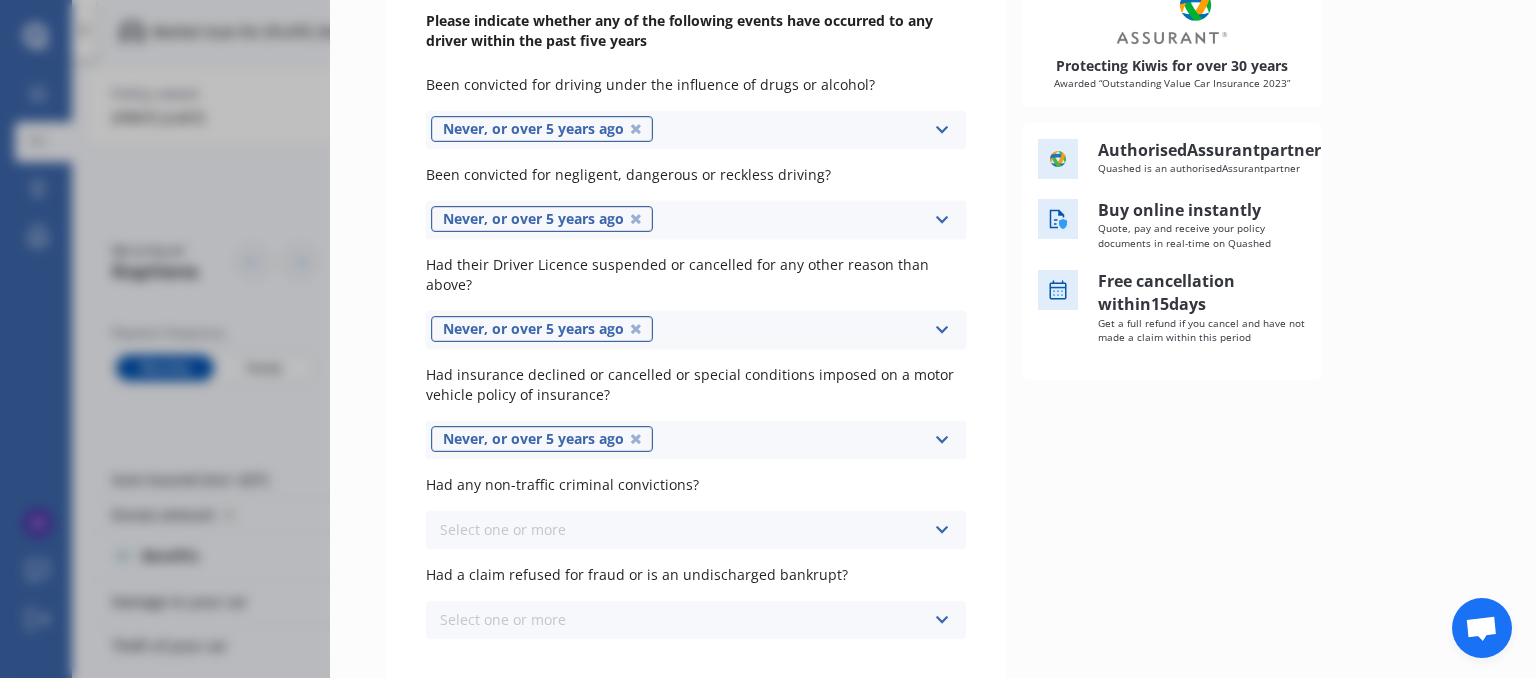 click on "Select one or more" at bounding box center (503, 529) 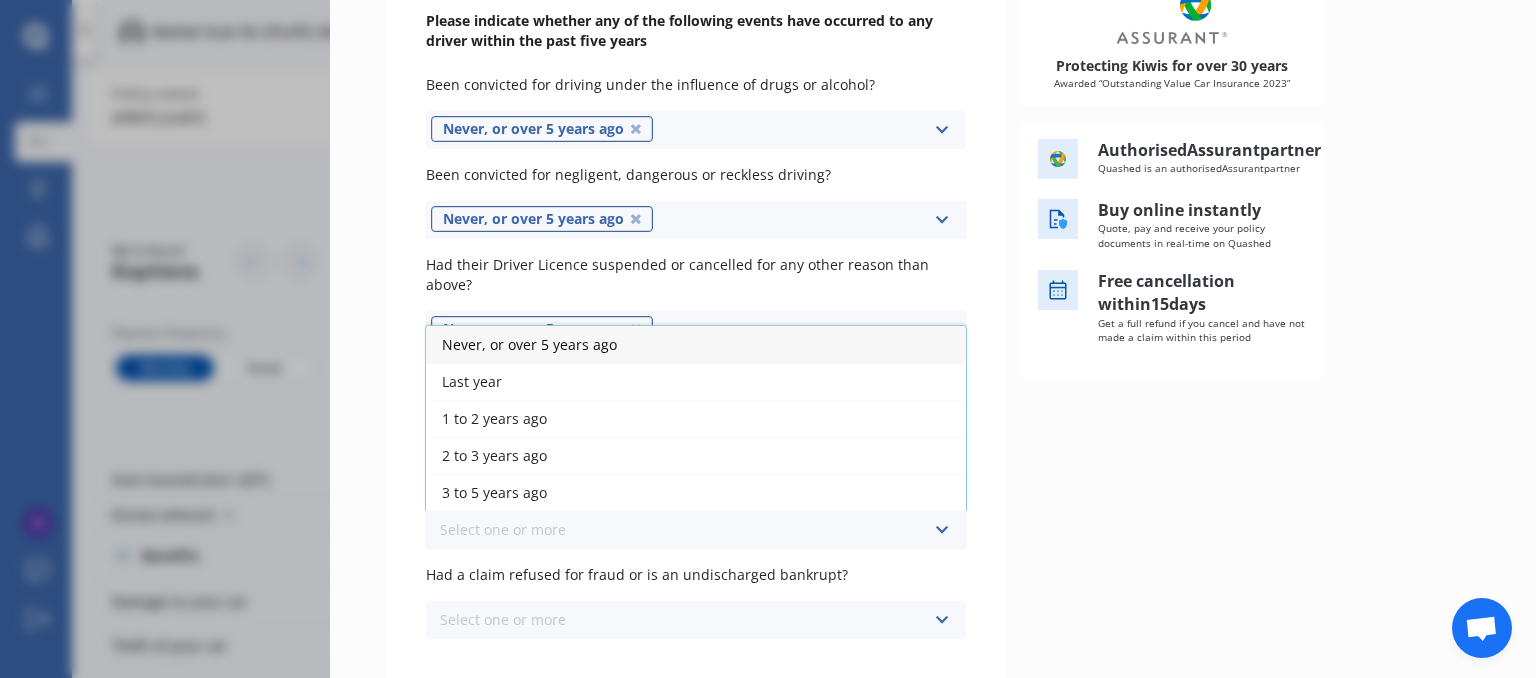 click on "Never, or over 5 years ago" at bounding box center [529, 344] 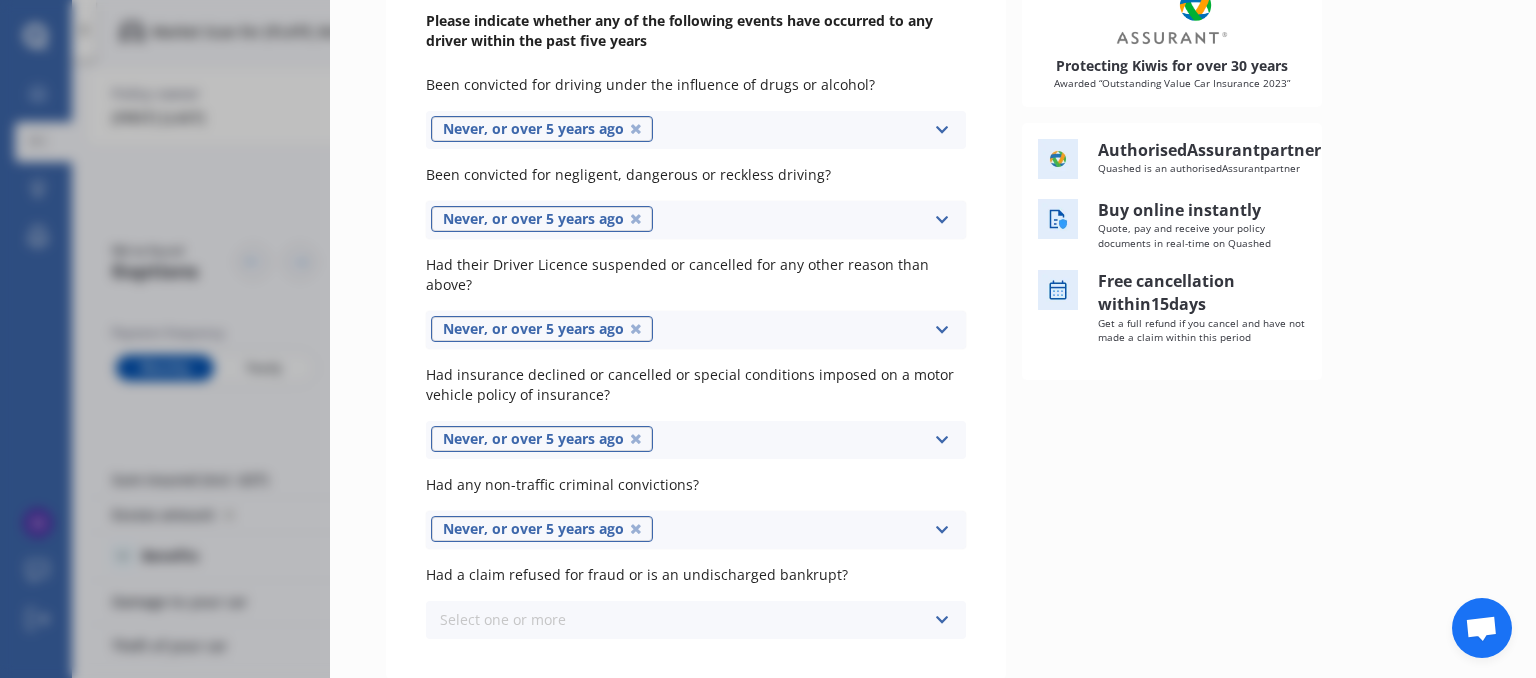 drag, startPoint x: 578, startPoint y: 597, endPoint x: 564, endPoint y: 614, distance: 22.022715 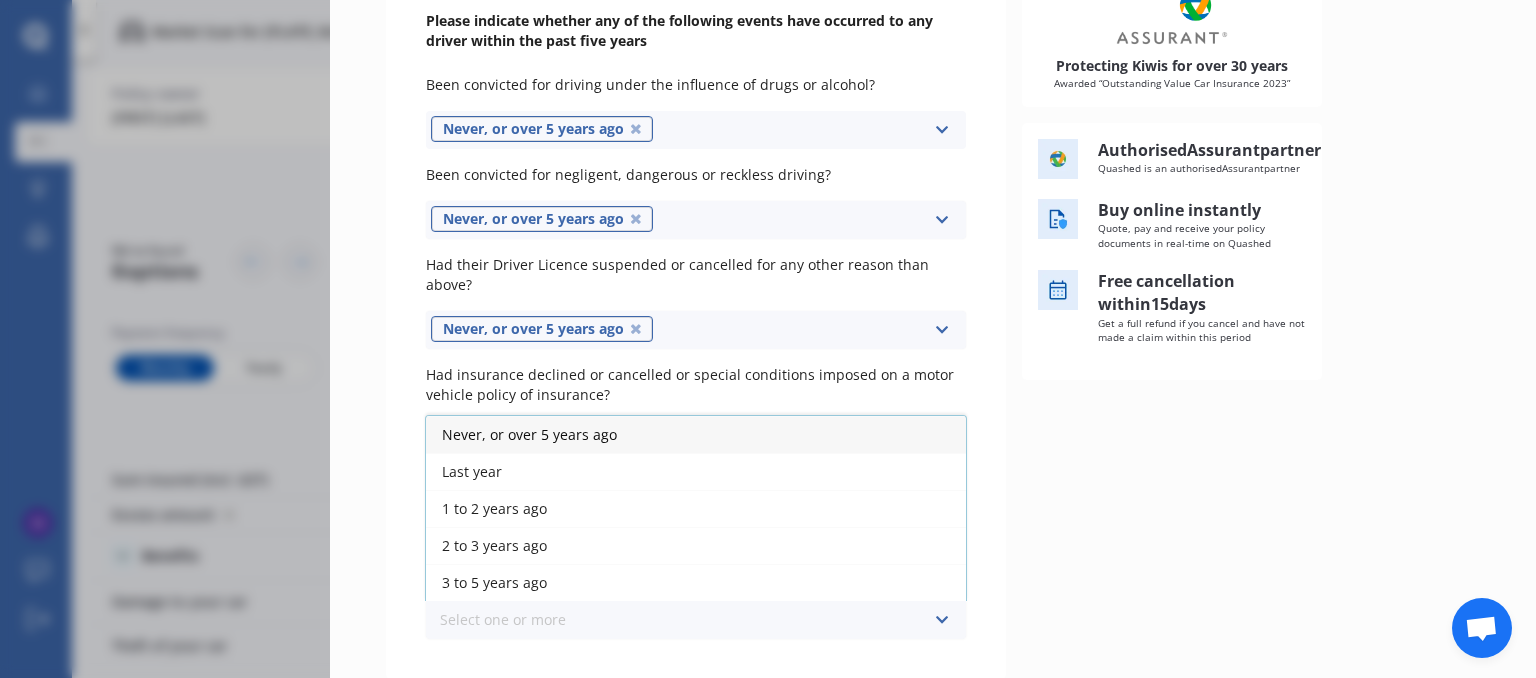 click on "Select one or more Never, or over 5 years ago Last year 1 to 2 years ago 2 to 3 years ago 3 to 5 years ago" at bounding box center [696, 620] 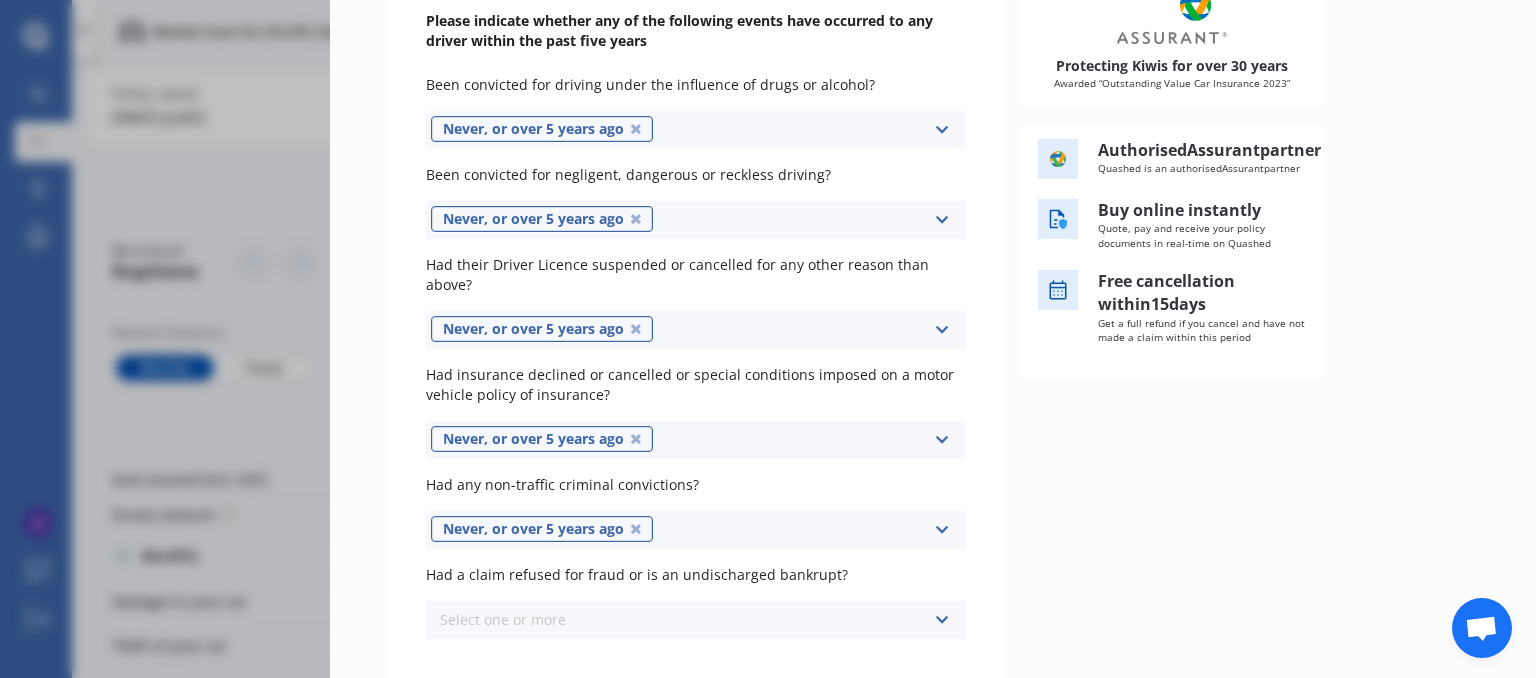 click on "Select one or more Never, or over 5 years ago Last year 1 to 2 years ago 2 to 3 years ago 3 to 5 years ago" at bounding box center (696, 220) 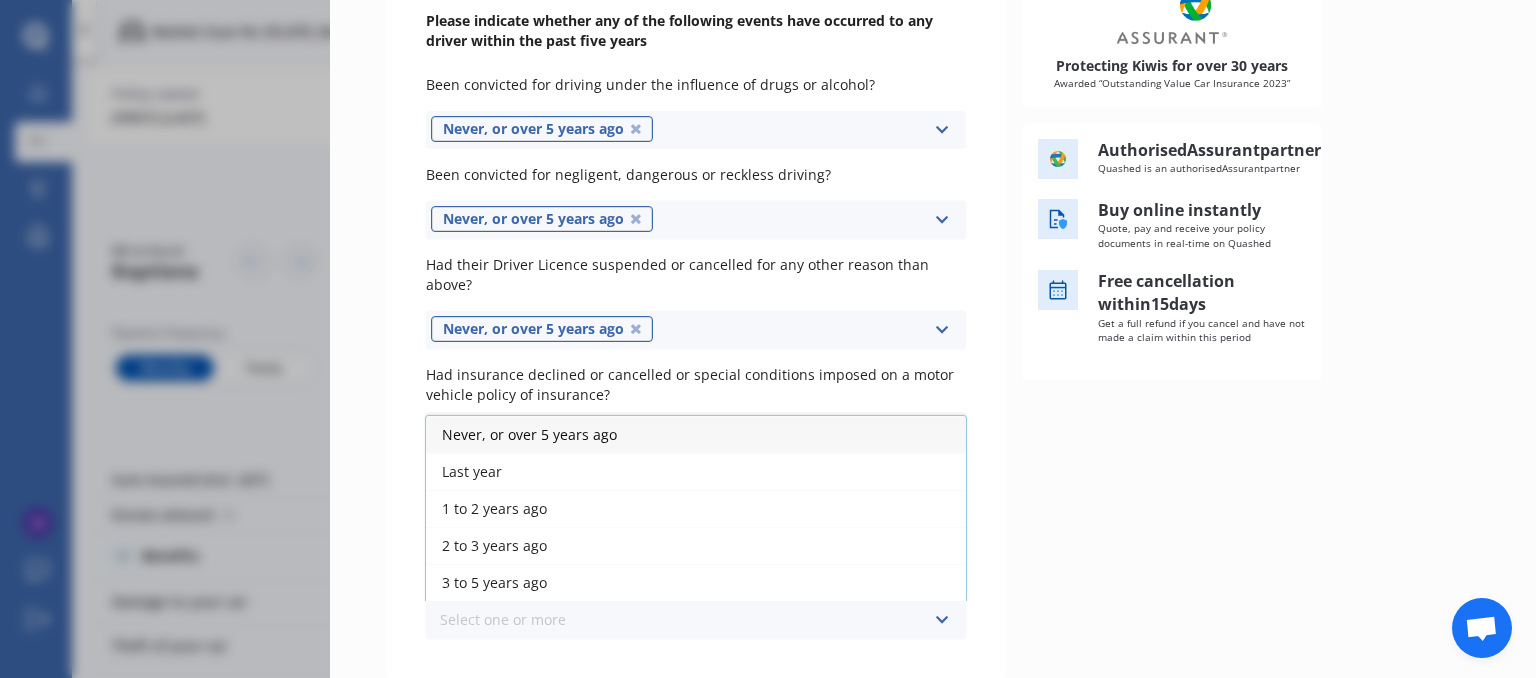 click on "Never, or over 5 years ago" at bounding box center [529, 434] 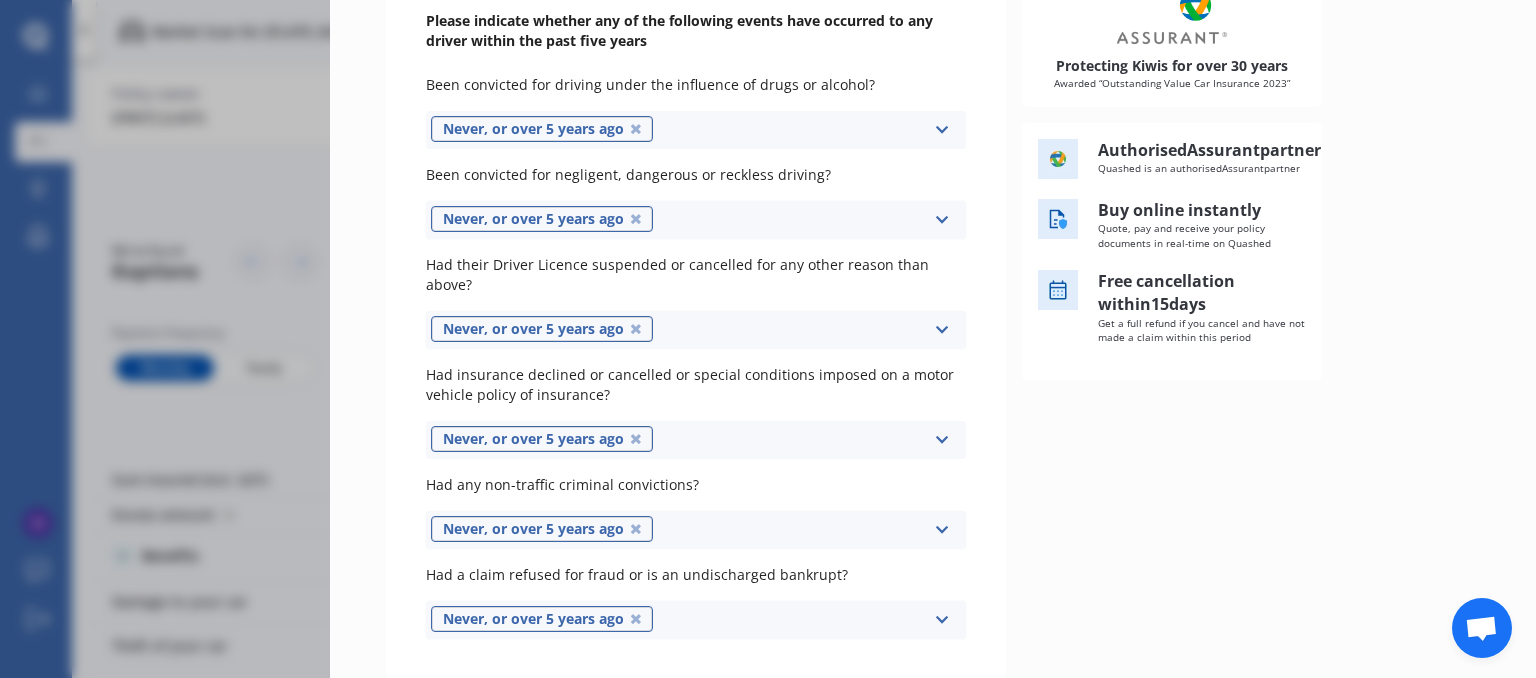 drag, startPoint x: 1535, startPoint y: 485, endPoint x: 1532, endPoint y: 557, distance: 72.06247 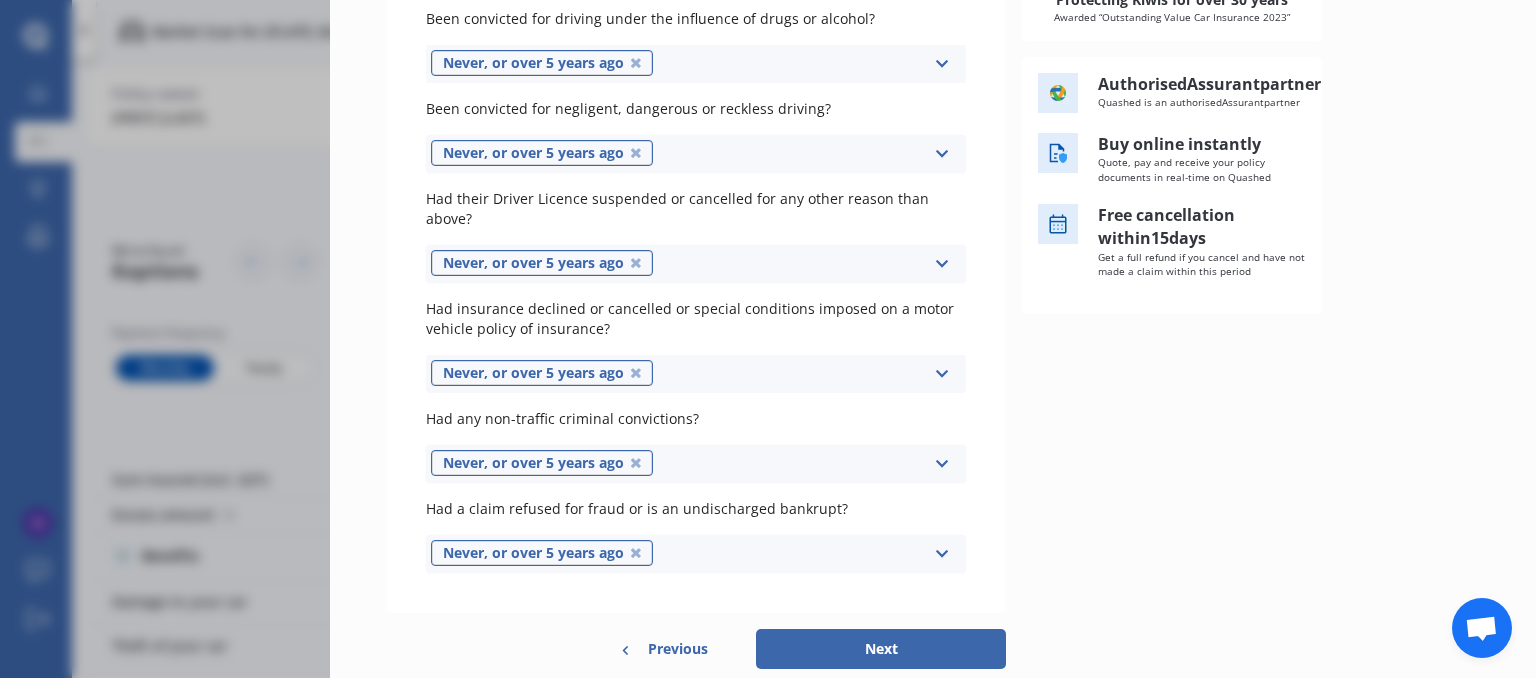 scroll, scrollTop: 344, scrollLeft: 0, axis: vertical 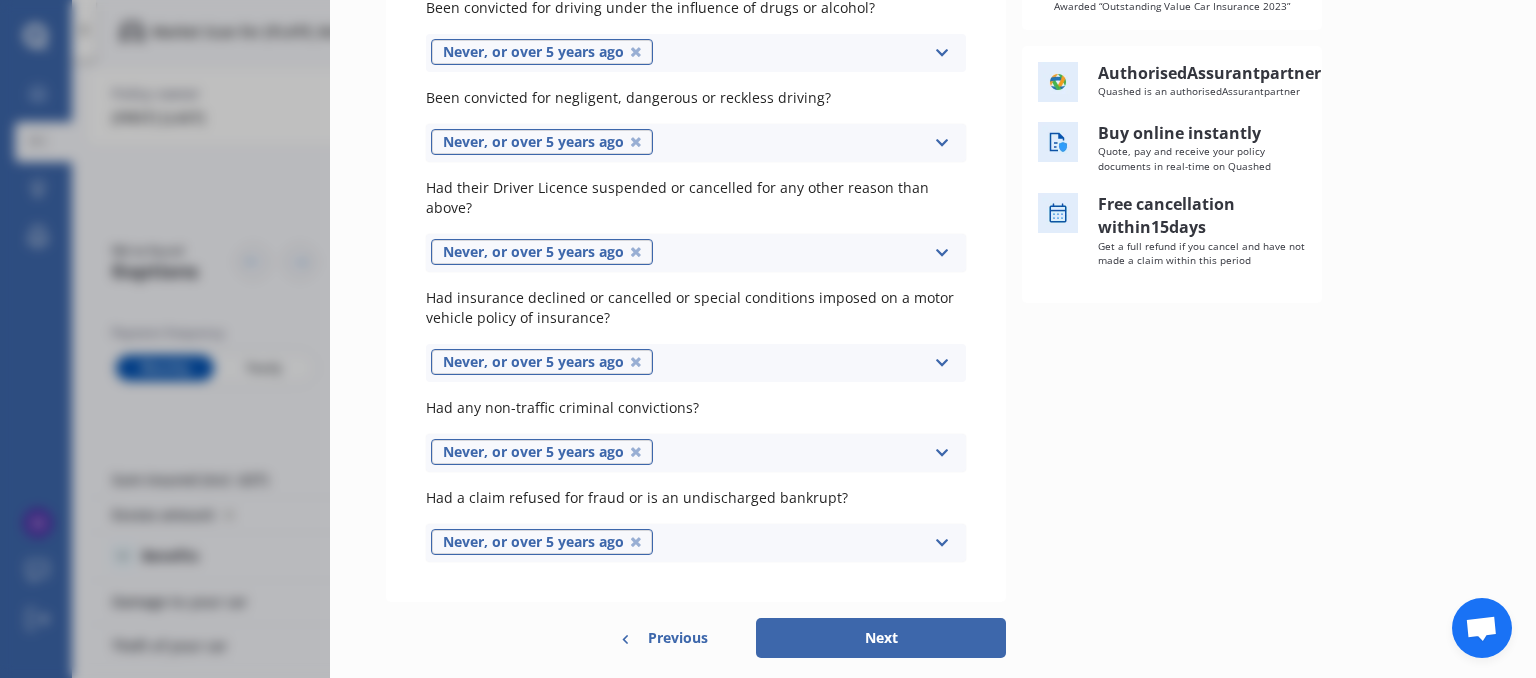 click on "Next" at bounding box center [881, 638] 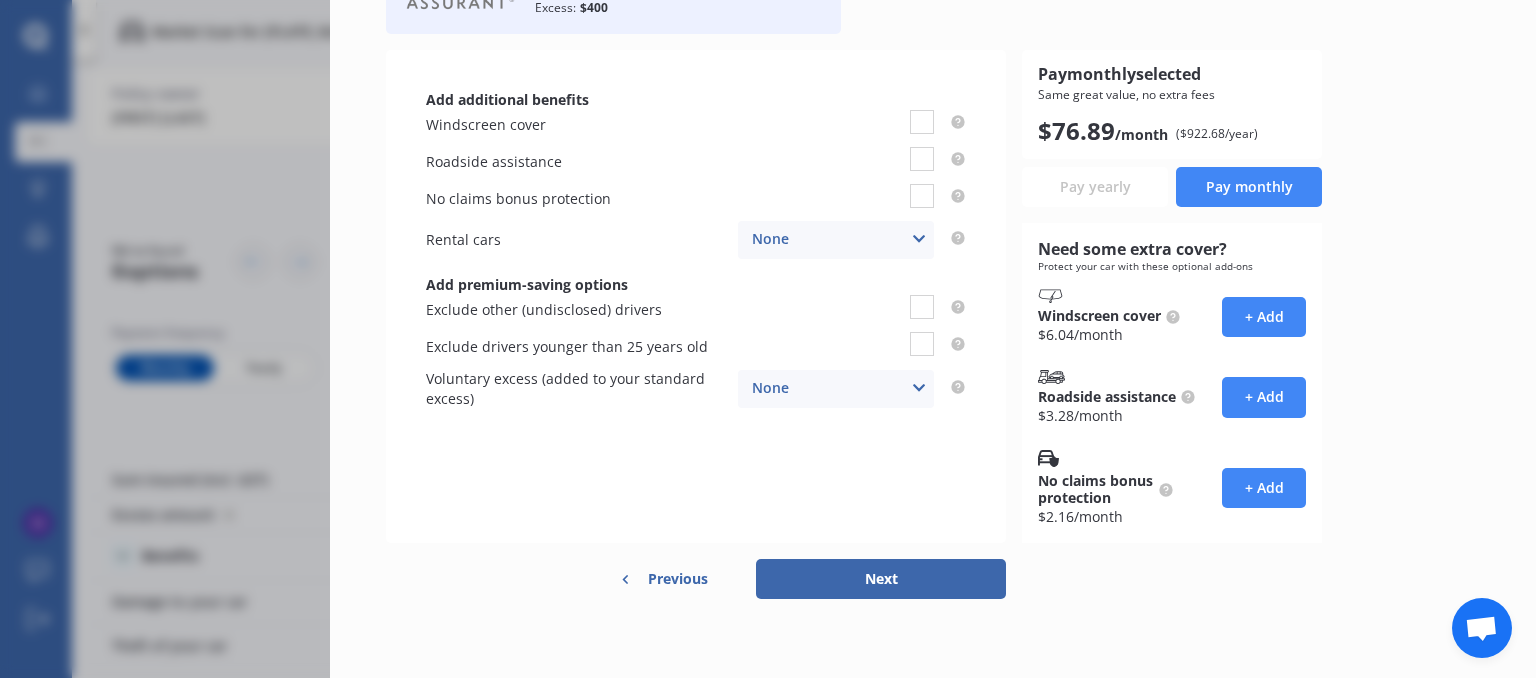 scroll, scrollTop: 0, scrollLeft: 0, axis: both 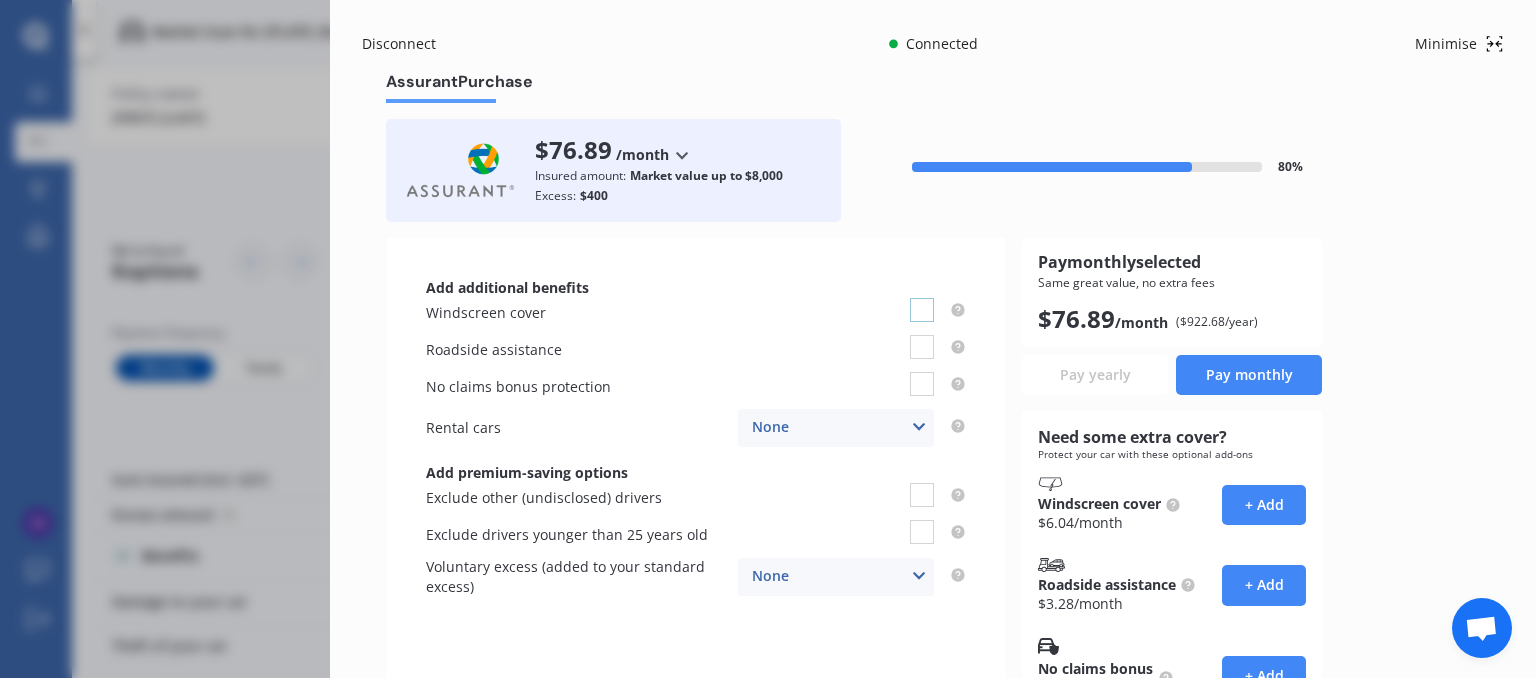 click at bounding box center (922, 298) 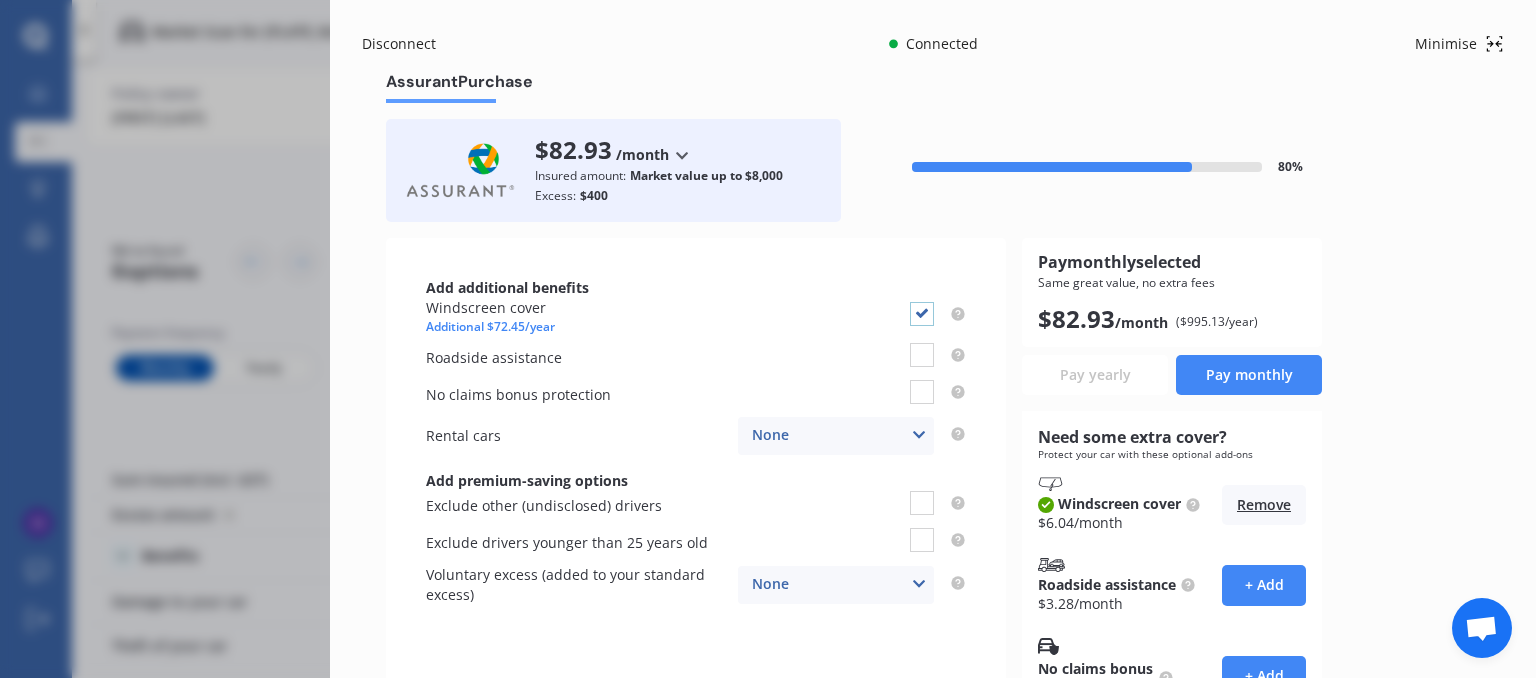 click at bounding box center [922, 302] 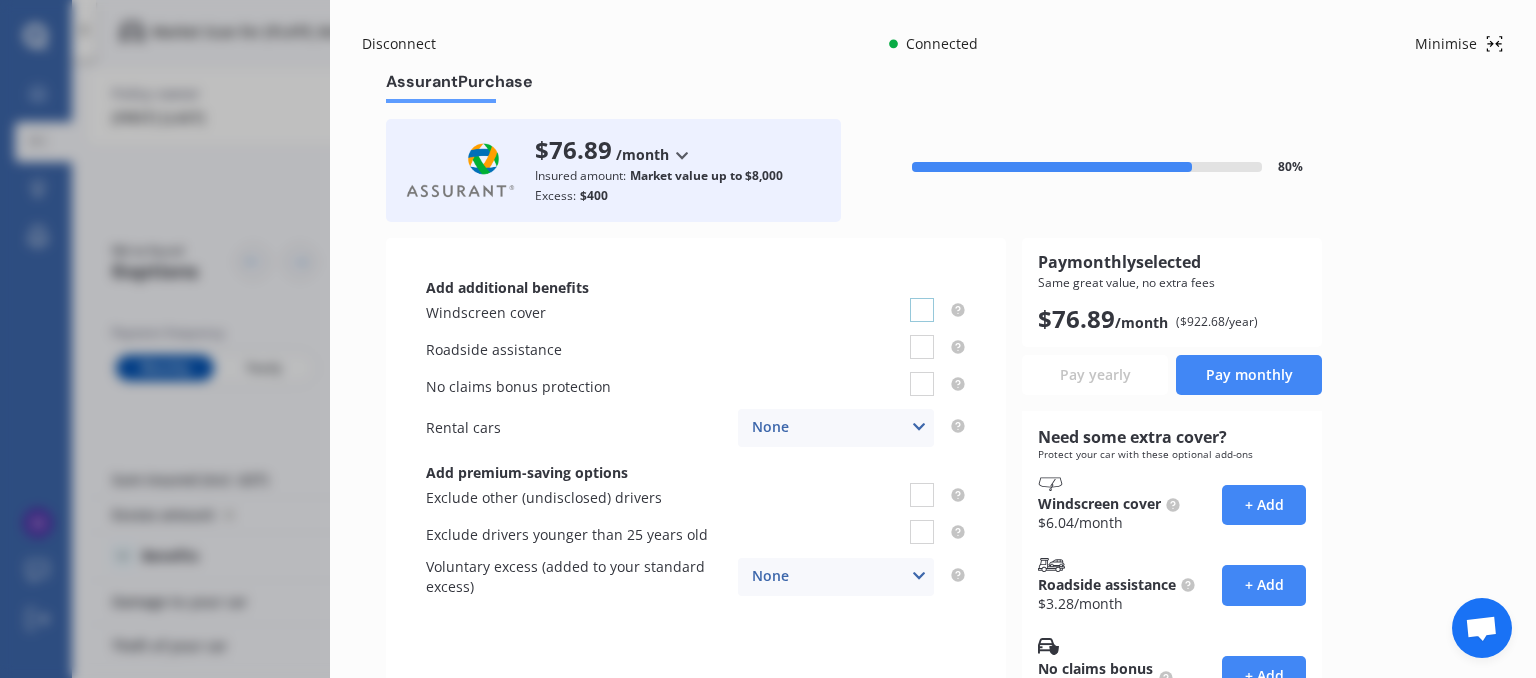 click at bounding box center [922, 298] 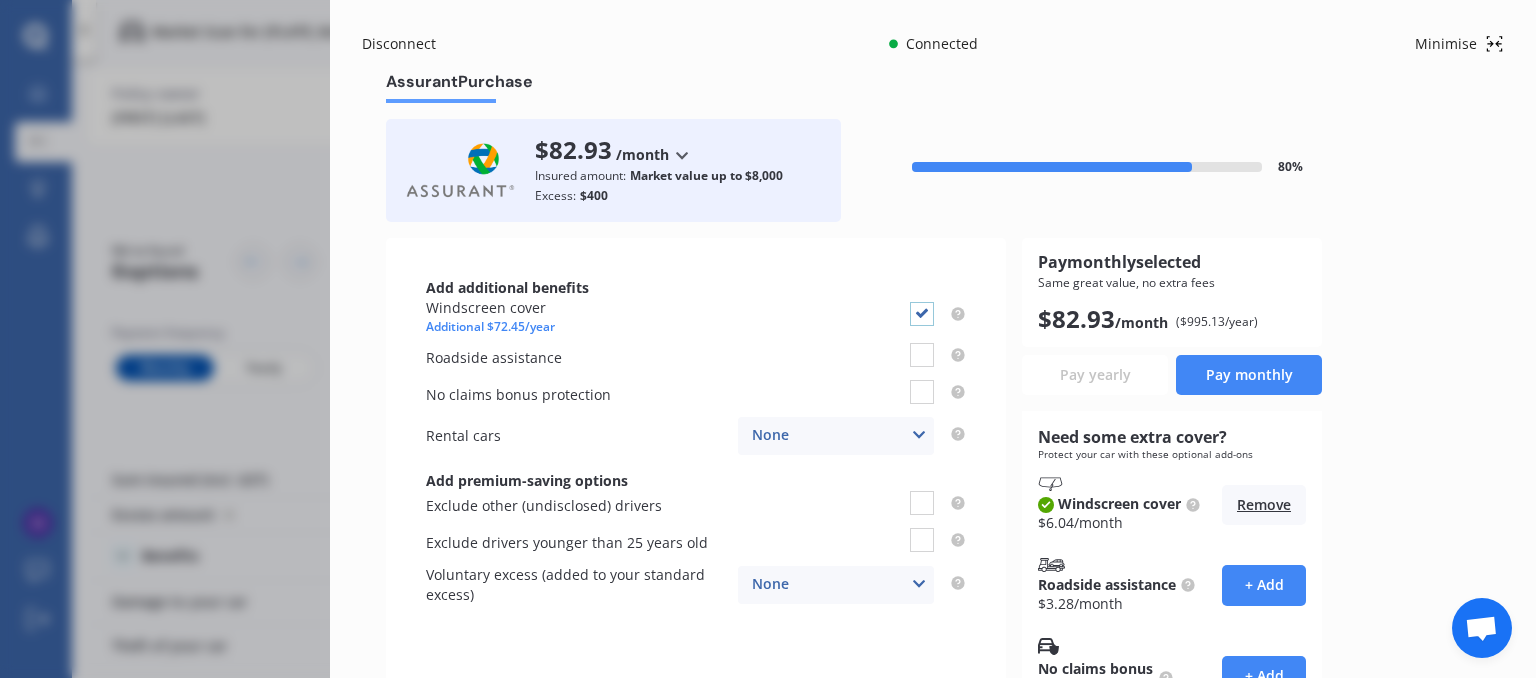 click at bounding box center (922, 302) 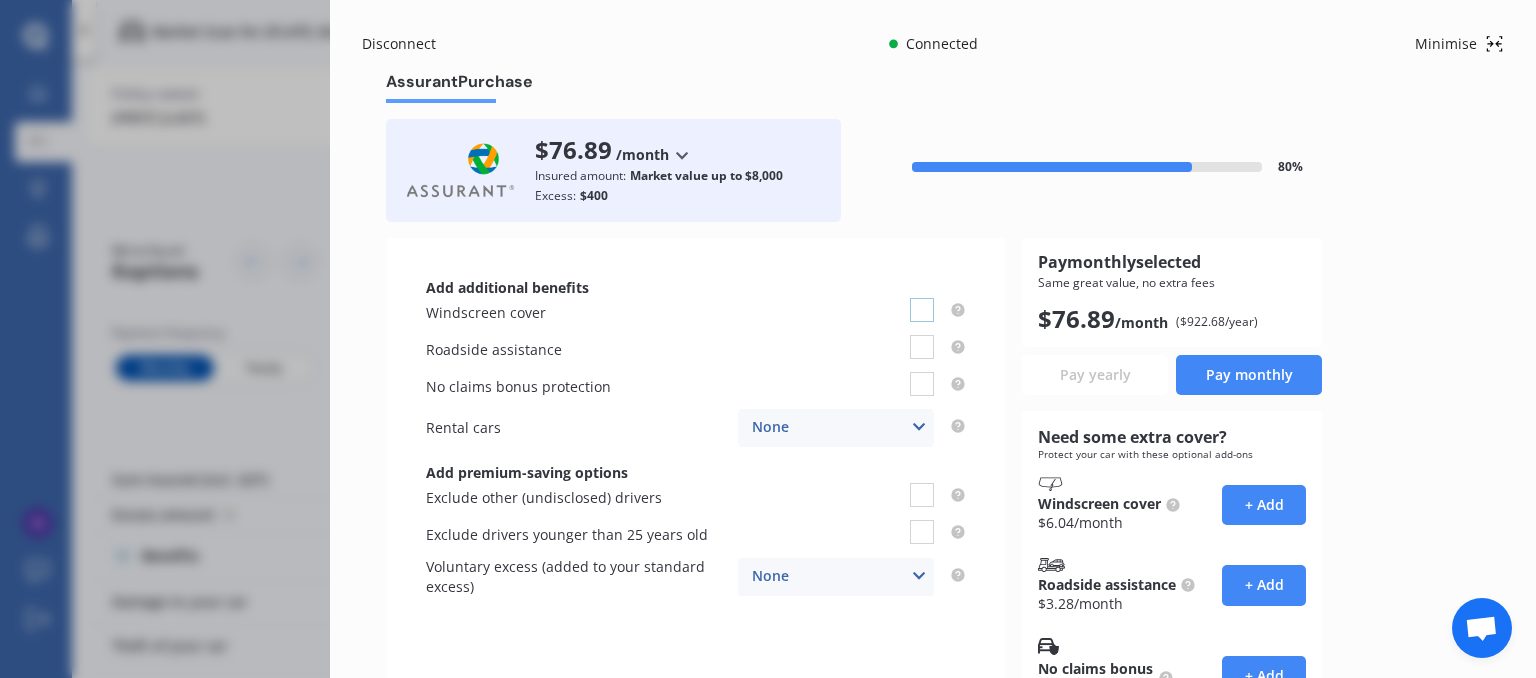click at bounding box center [922, 298] 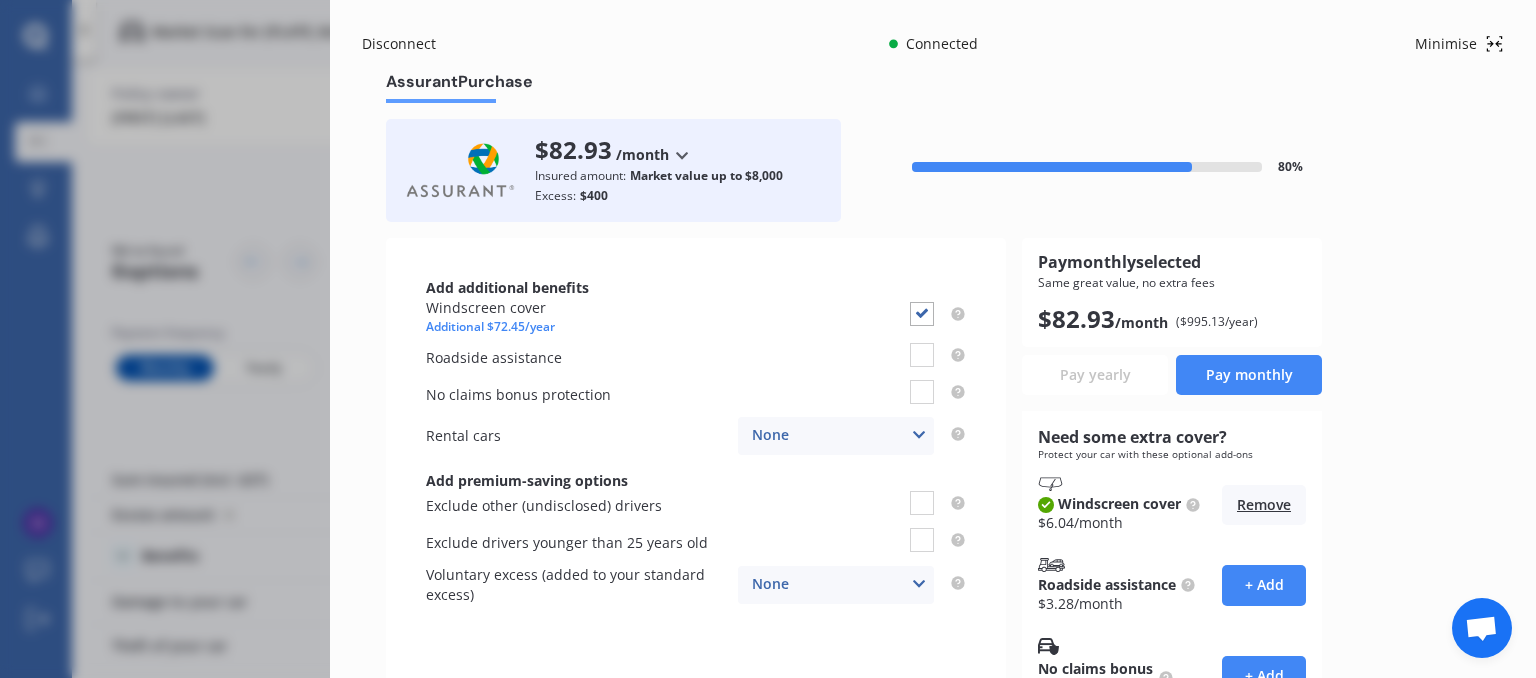 drag, startPoint x: 1535, startPoint y: 215, endPoint x: 1535, endPoint y: 260, distance: 45 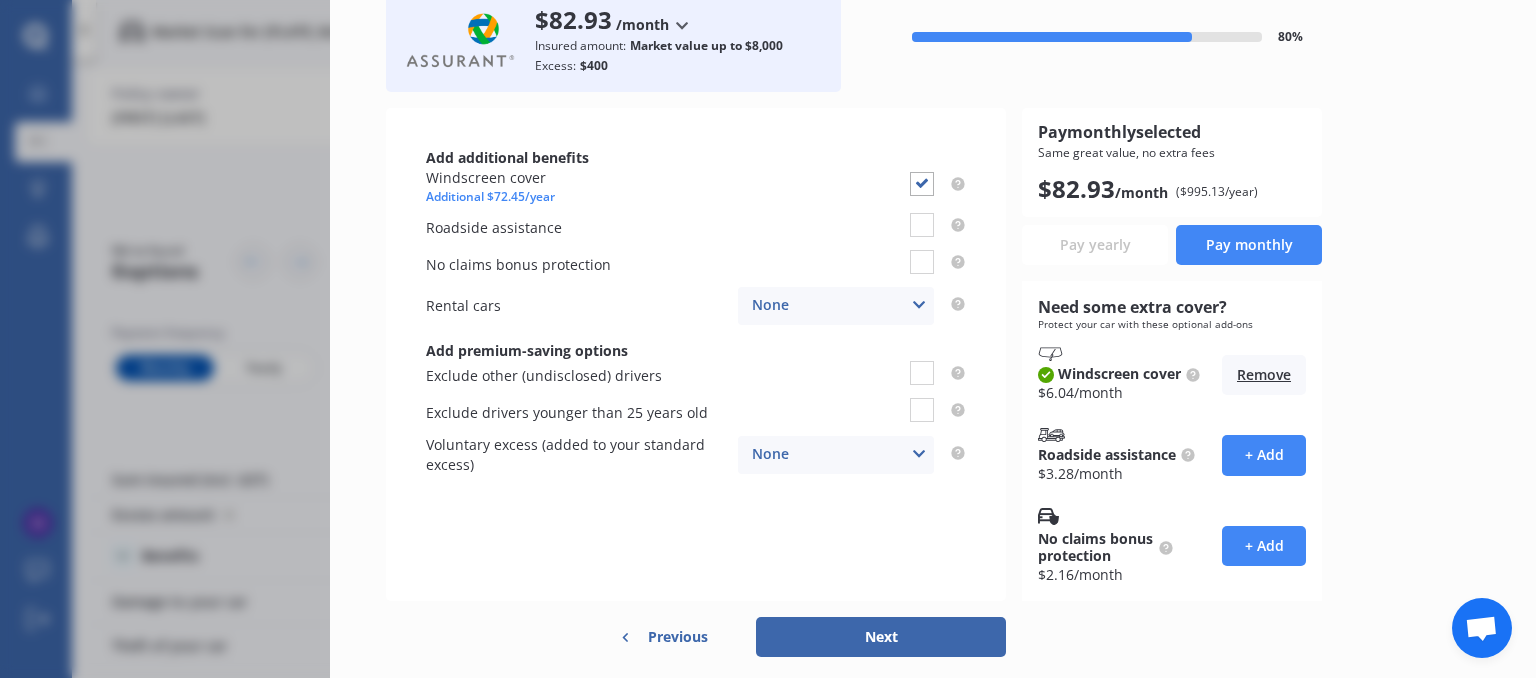 scroll, scrollTop: 124, scrollLeft: 0, axis: vertical 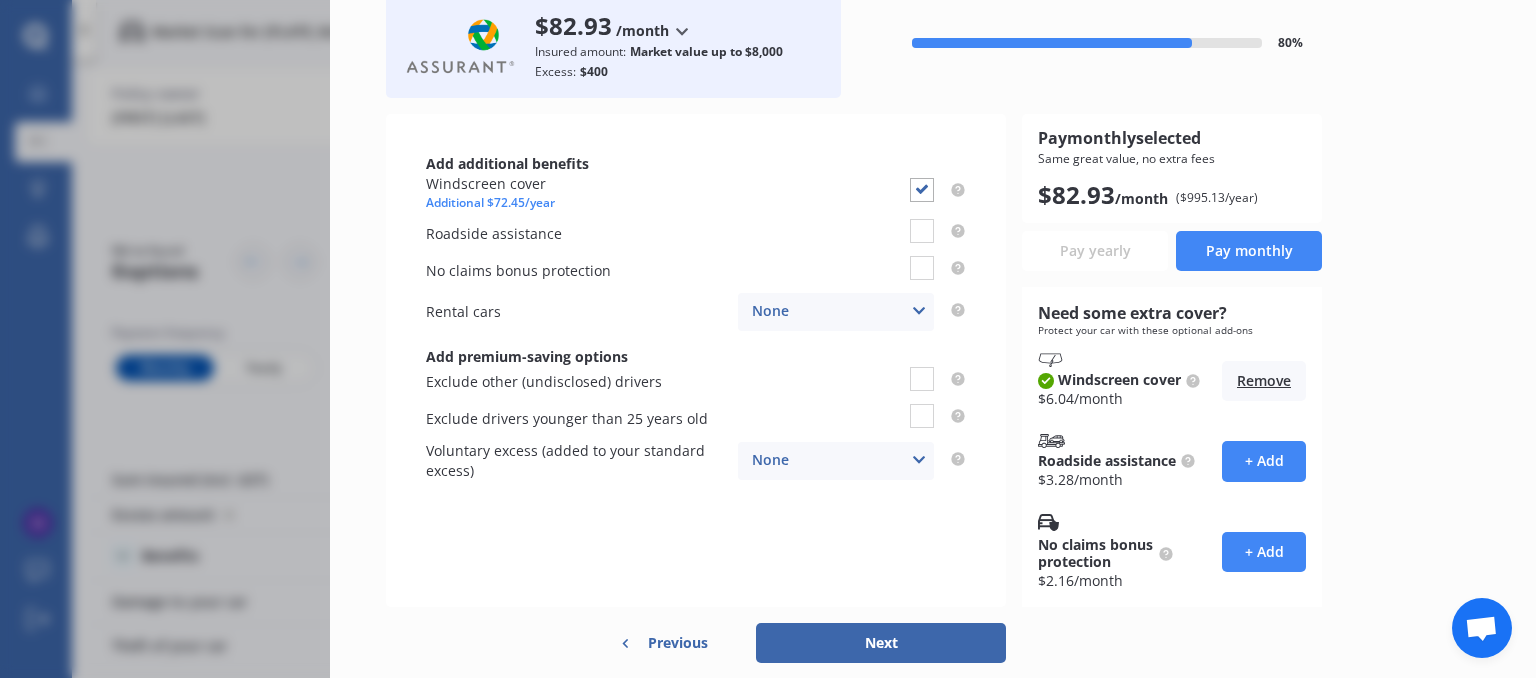 click on "Next" at bounding box center (881, 643) 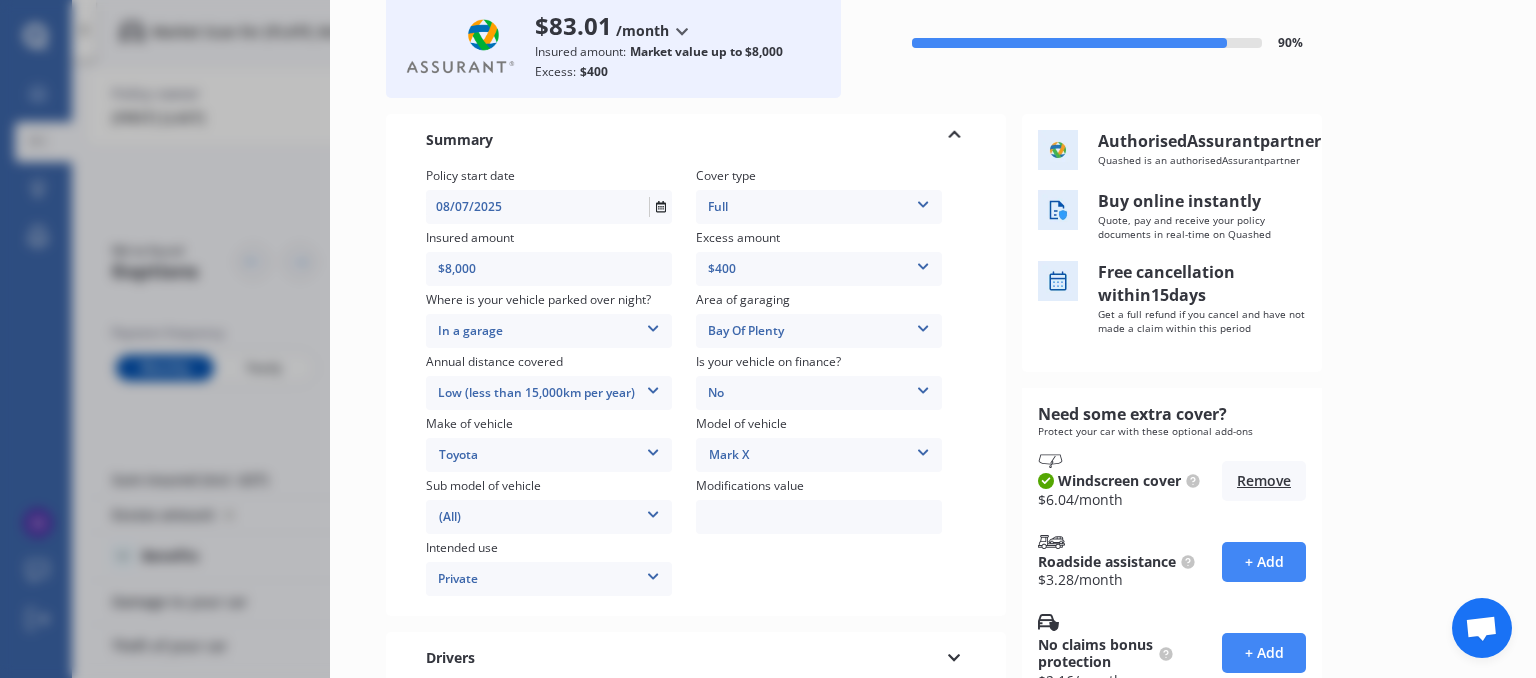 scroll, scrollTop: 0, scrollLeft: 0, axis: both 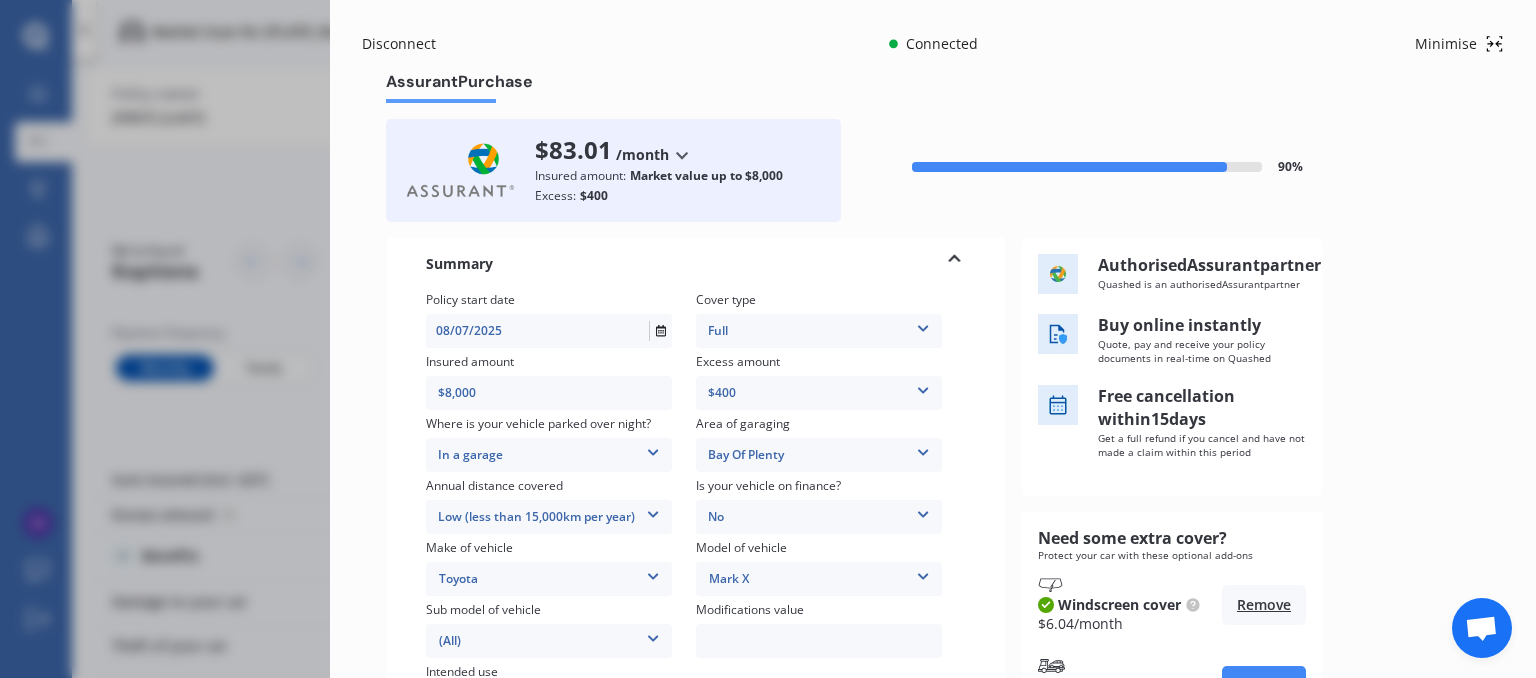 click on "$8,000" at bounding box center [549, 393] 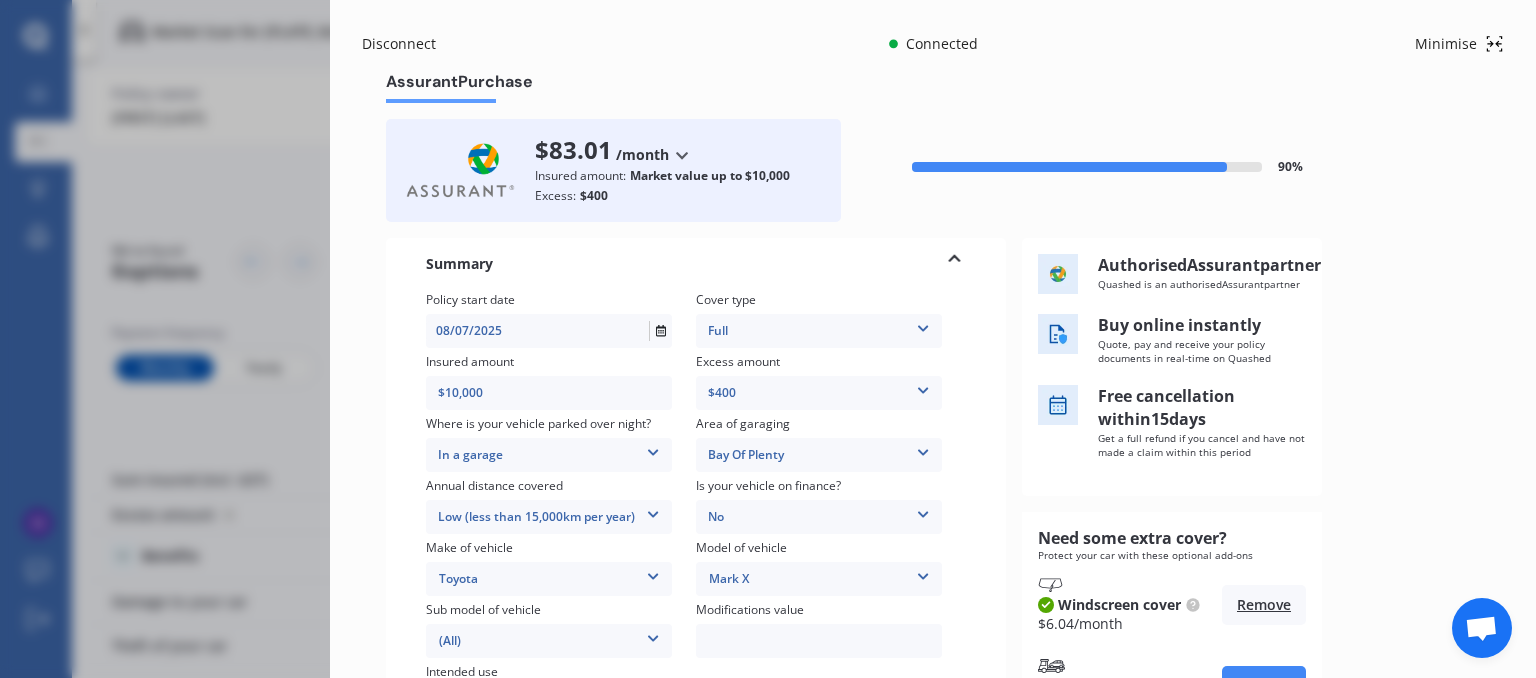 type on "$10,000" 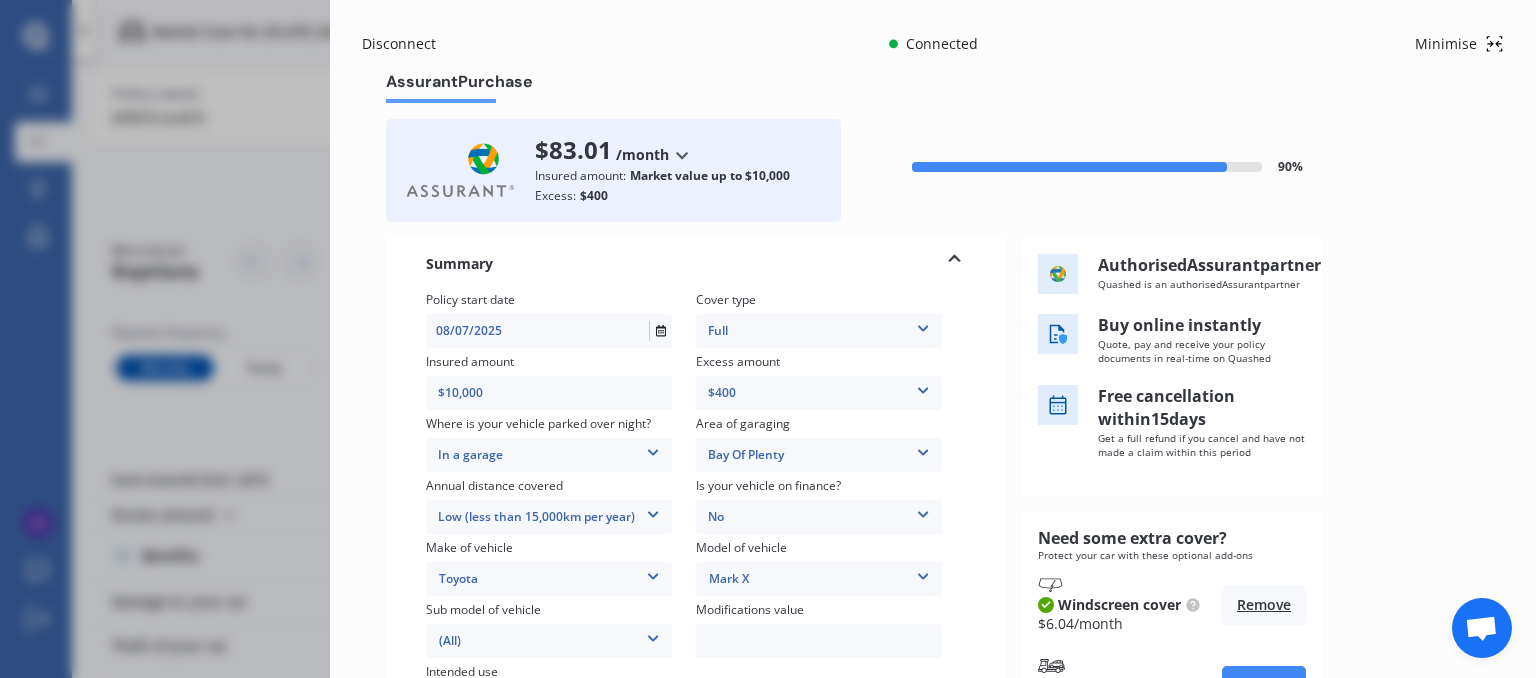click on "In a garage In a garage On own property On street or road" at bounding box center (549, 331) 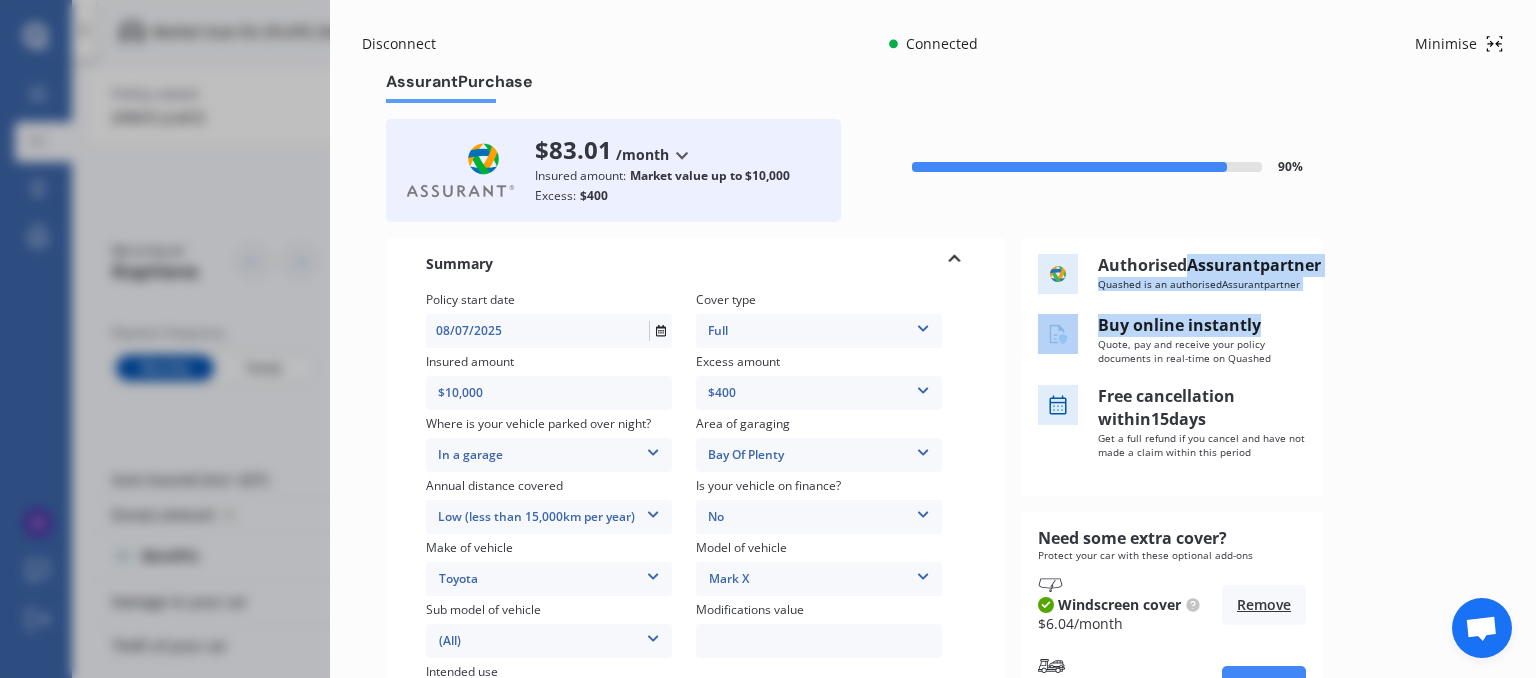 drag, startPoint x: 1535, startPoint y: 250, endPoint x: 1535, endPoint y: 328, distance: 78 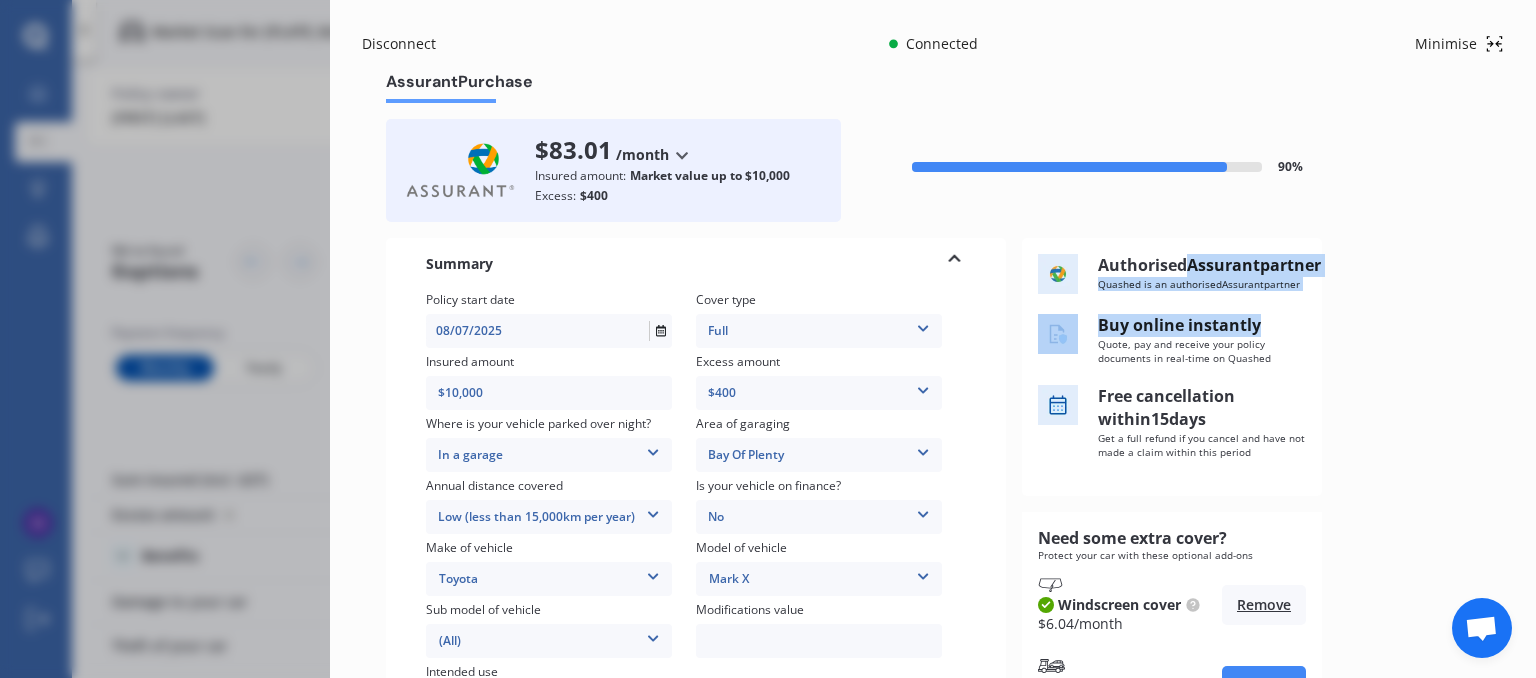 click on "Disconnect Connected Minimise Yearly Monthly $83.01 / mo Assurant  Purchase $83.01 /month /year /month Insured amount: Market value up to $10,000 Excess: $400 90 % Need some extra cover? Protect your car with these optional add-ons Windscreen cover $ 6.04 /month Remove Roadside assistance $ 3.28 /month + Add No claims bonus protection $ 2.16 /month + Add Summary Policy start date 08/07/2025 Cover type Full 3rd Party 3rd Party Fire & Theft Full Insured amount $10,000 Excess amount $400 $400 $900 $1,400 Where is your vehicle parked over night? In a garage In a garage On own property On street or road Area of garaging Bay Of Plenty Auckland City Auckland West Country / Rodney / Gulf Islands Bay Of Plenty Canterbury Hawkes Bay Howick / Pakuranga / Beachlands Manawatu / Wanganui Manukau City Marlborough Nelson North Shore Northland Otago Poverty Bay Pukekohe / Franklin Southland Taranaki Waikato Wairarapa Waitakere Wellington West Coast Annual distance covered Low (less than 15,000km per year) No No Yes Toyota AC" at bounding box center (933, 339) 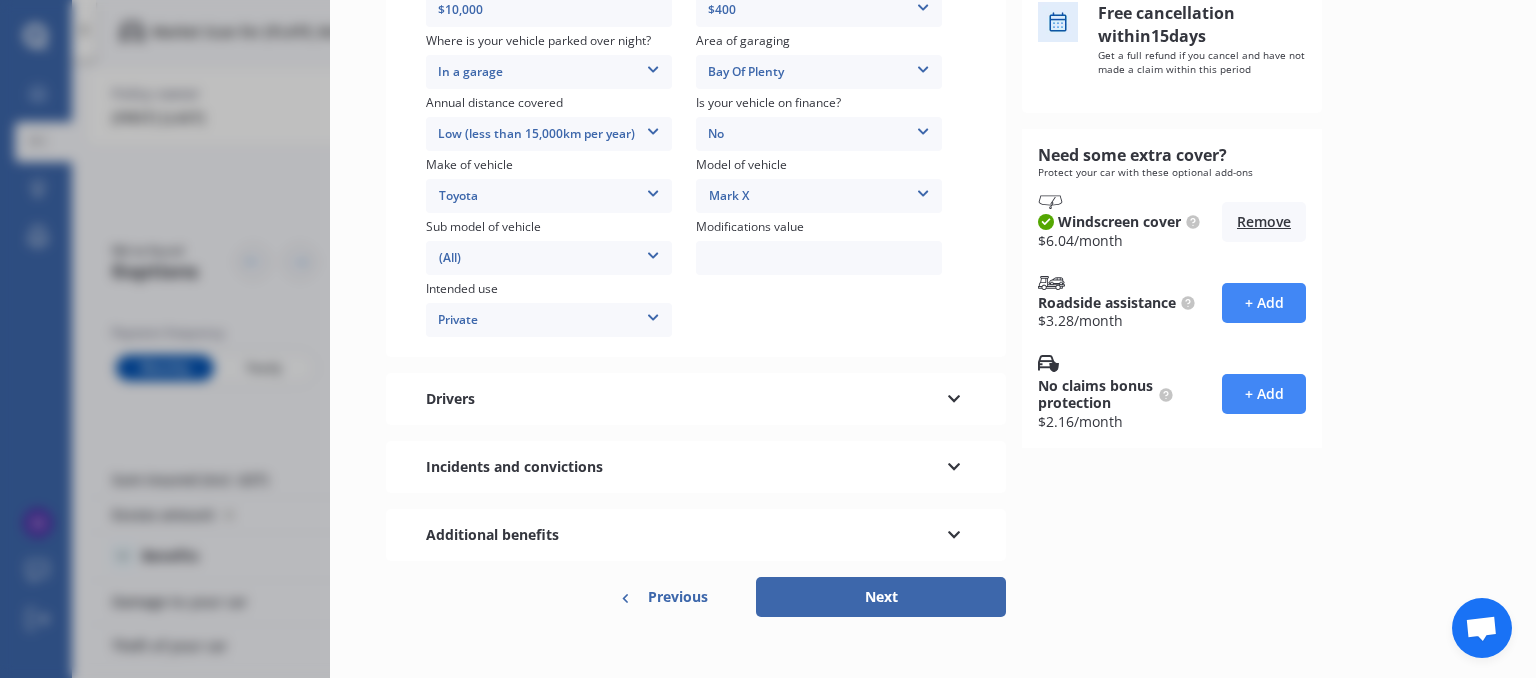 scroll, scrollTop: 397, scrollLeft: 0, axis: vertical 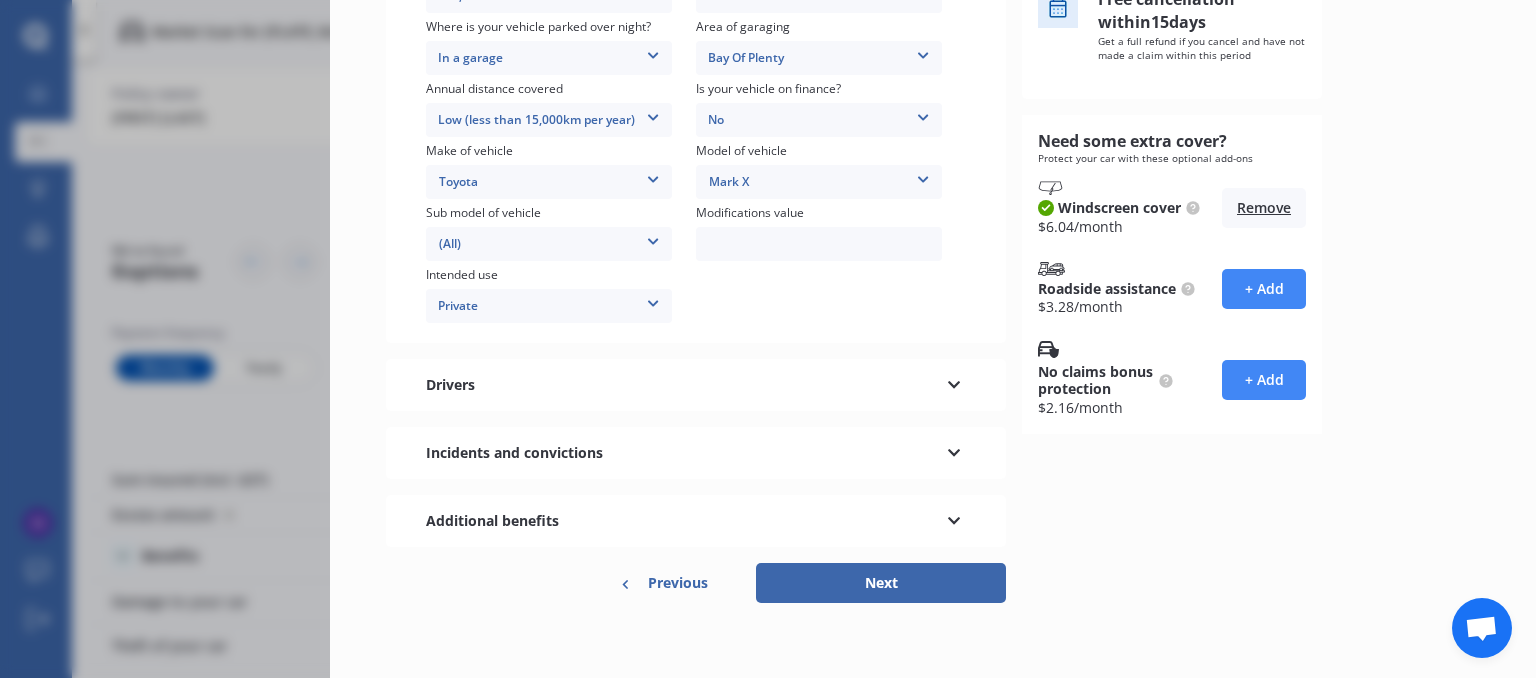 click on "Next" at bounding box center [881, 583] 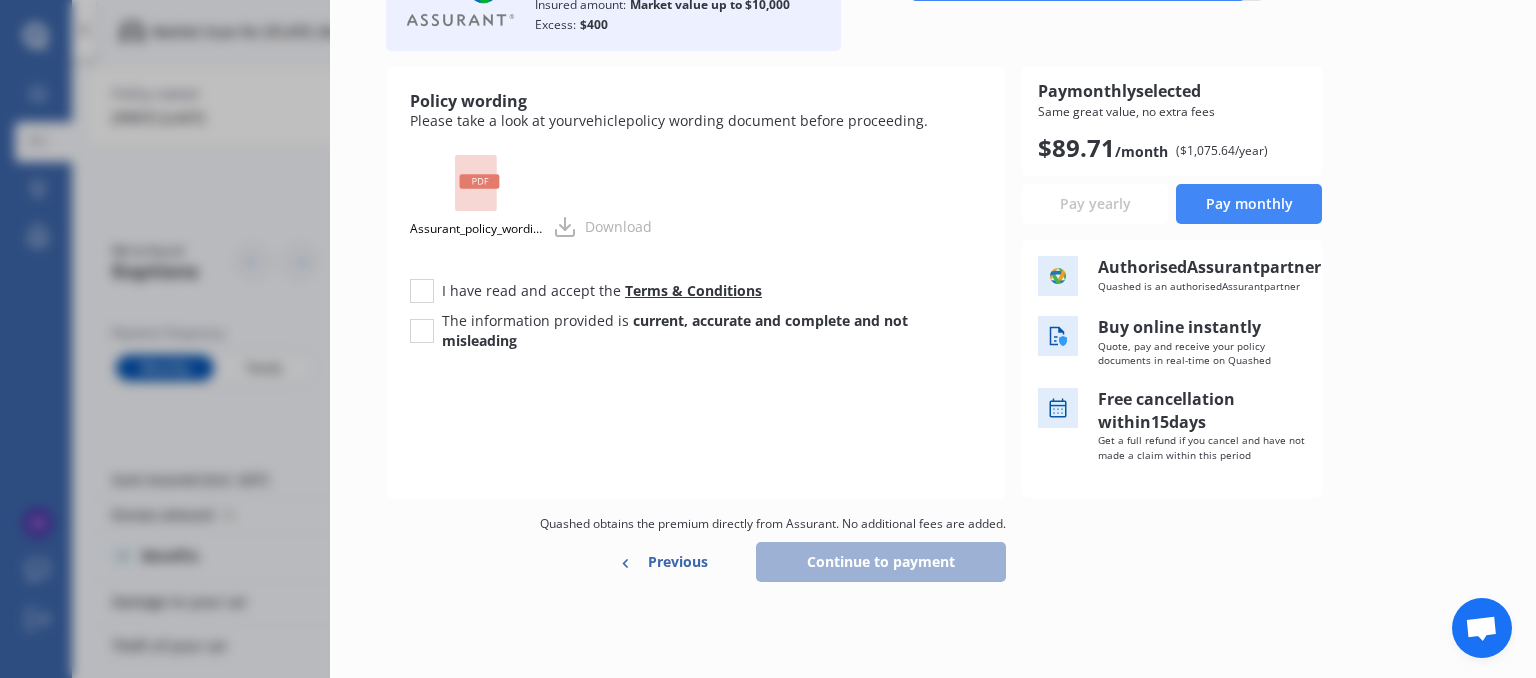 scroll, scrollTop: 0, scrollLeft: 0, axis: both 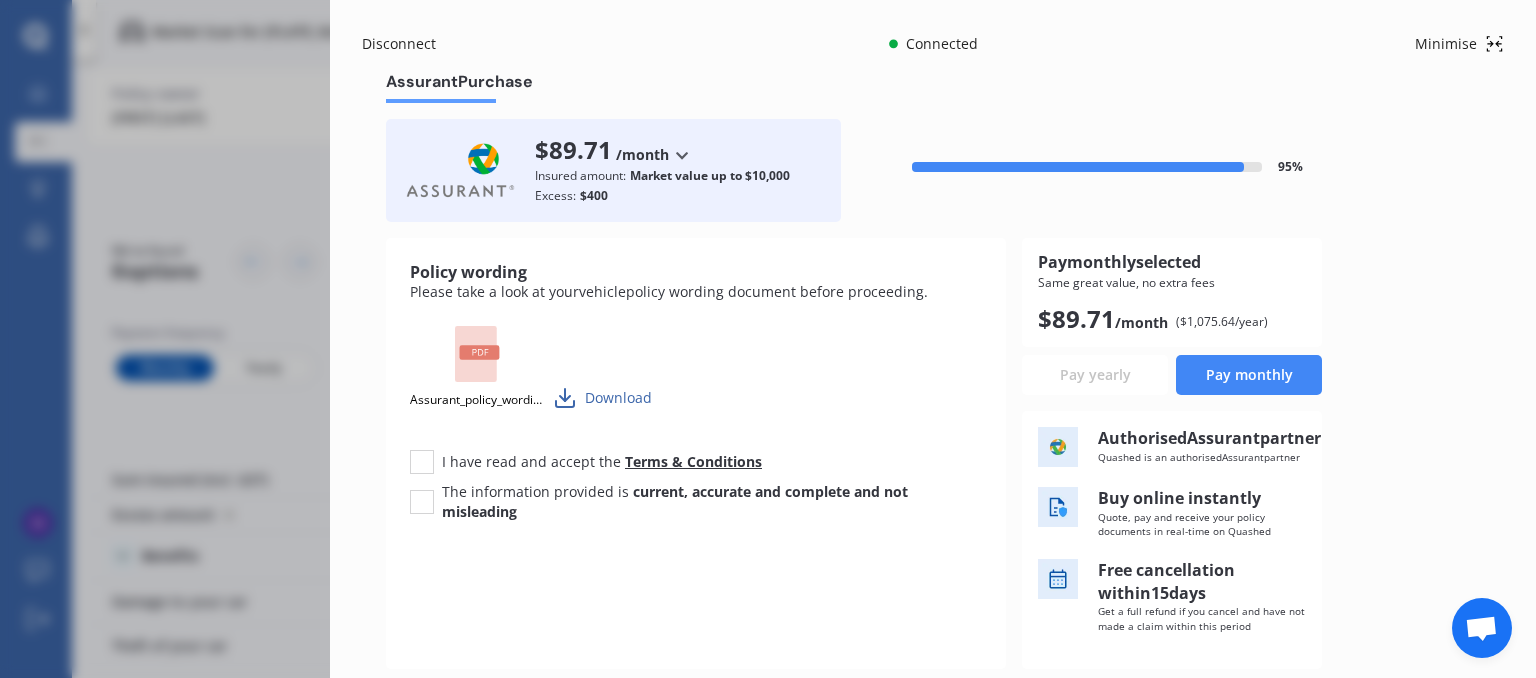 click on "Download" at bounding box center [602, 398] 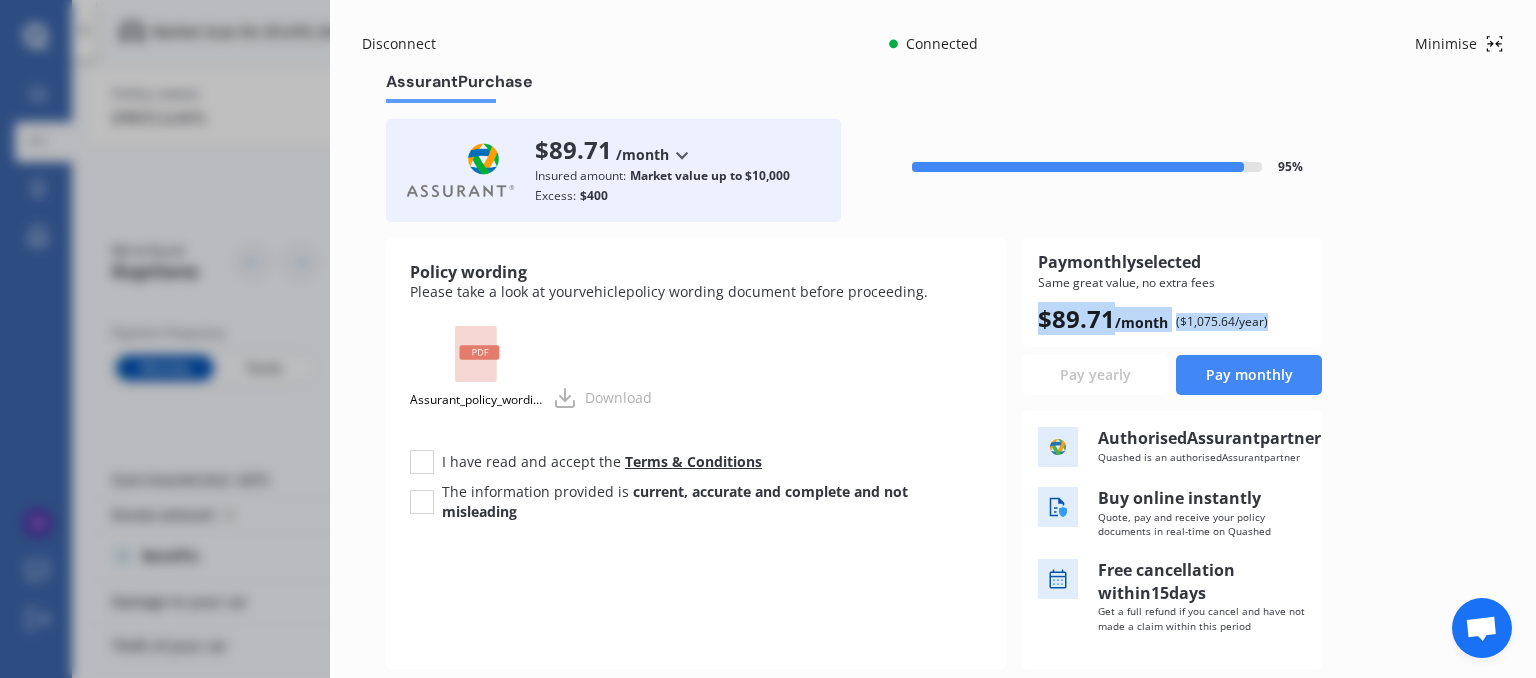 drag, startPoint x: 1535, startPoint y: 285, endPoint x: 1532, endPoint y: 339, distance: 54.08327 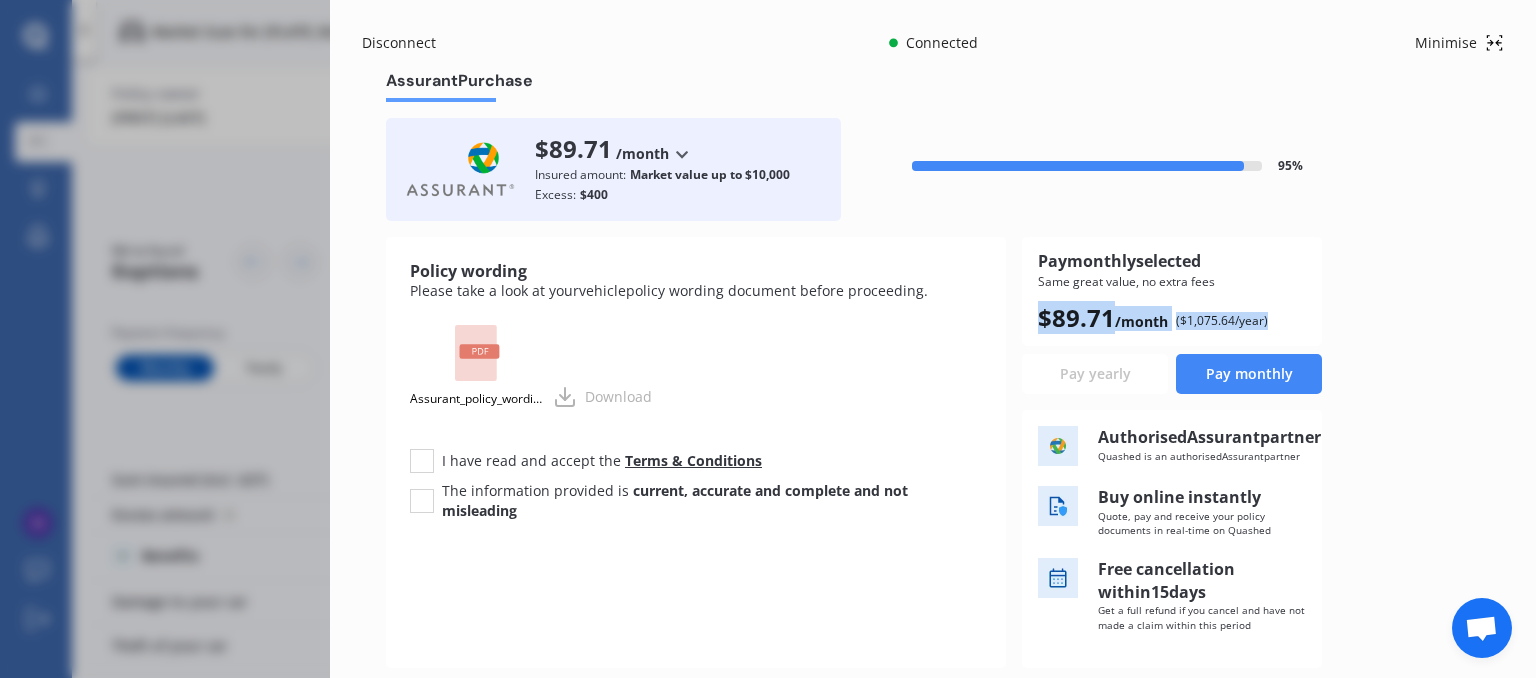 scroll, scrollTop: 0, scrollLeft: 0, axis: both 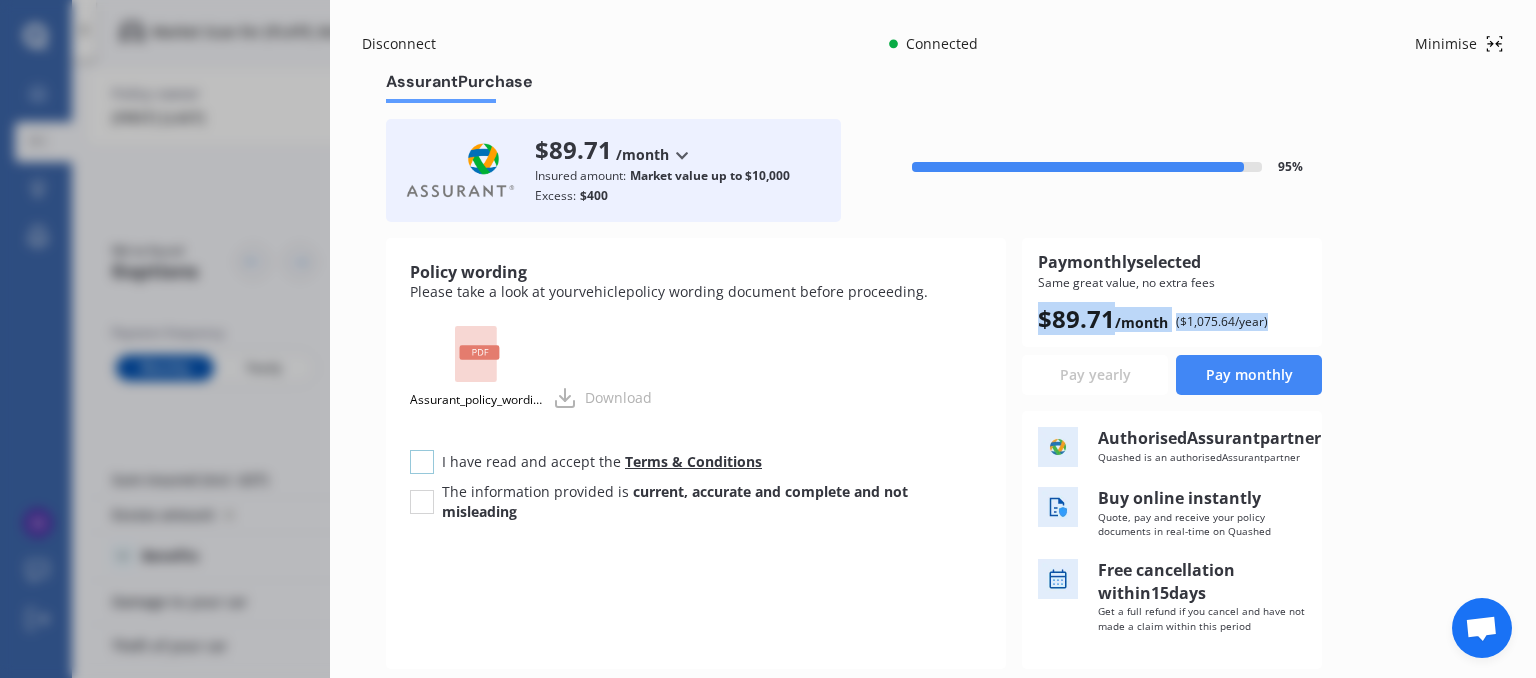 click at bounding box center (422, 450) 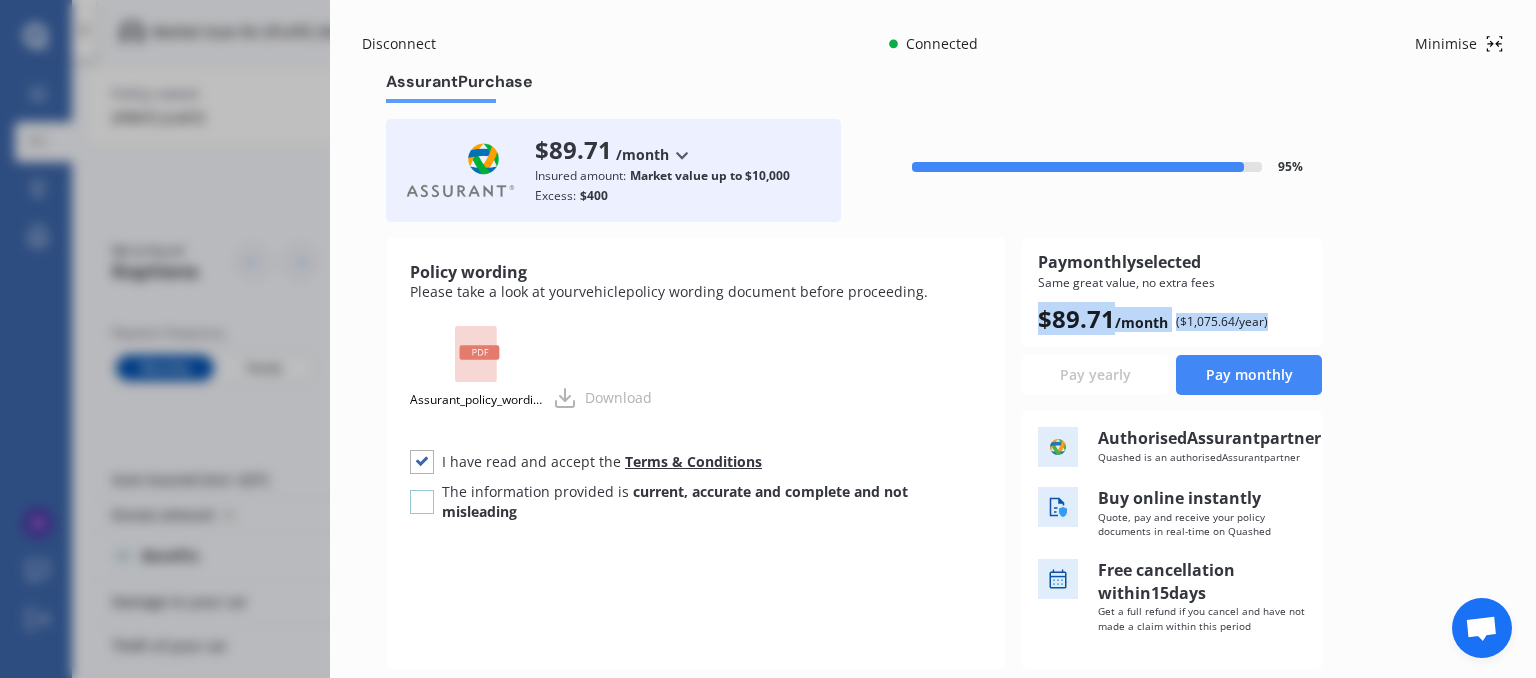 click at bounding box center [422, 490] 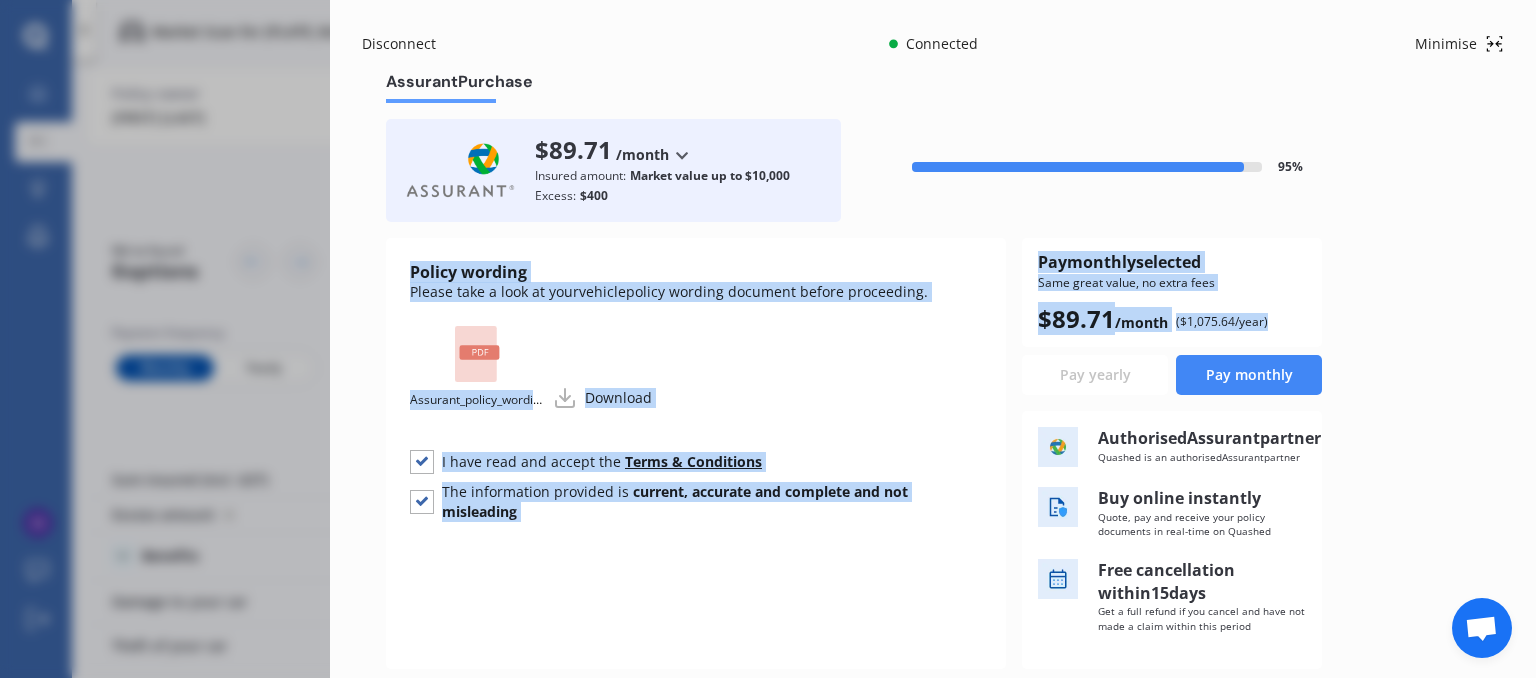 drag, startPoint x: 1535, startPoint y: 164, endPoint x: 1529, endPoint y: 325, distance: 161.11176 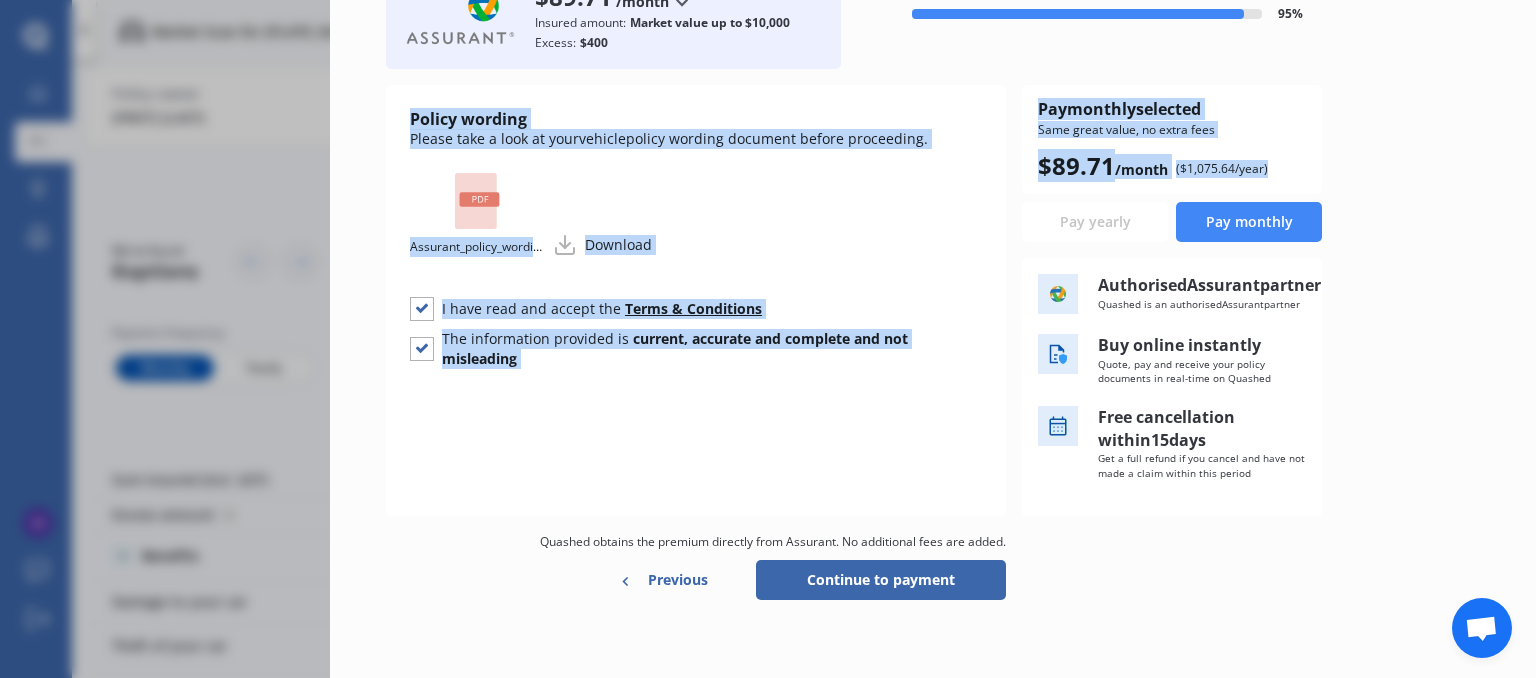scroll, scrollTop: 191, scrollLeft: 0, axis: vertical 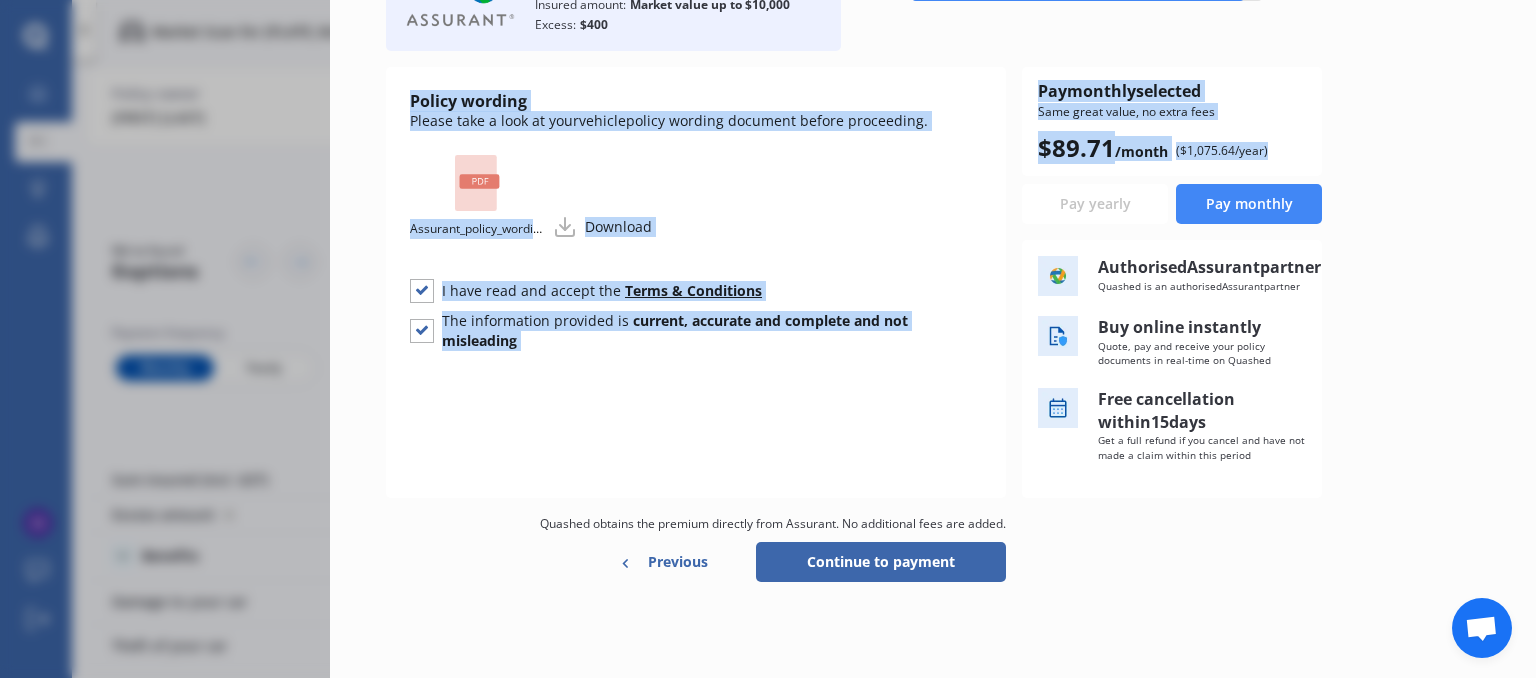 click on "Continue to payment" at bounding box center [881, 562] 